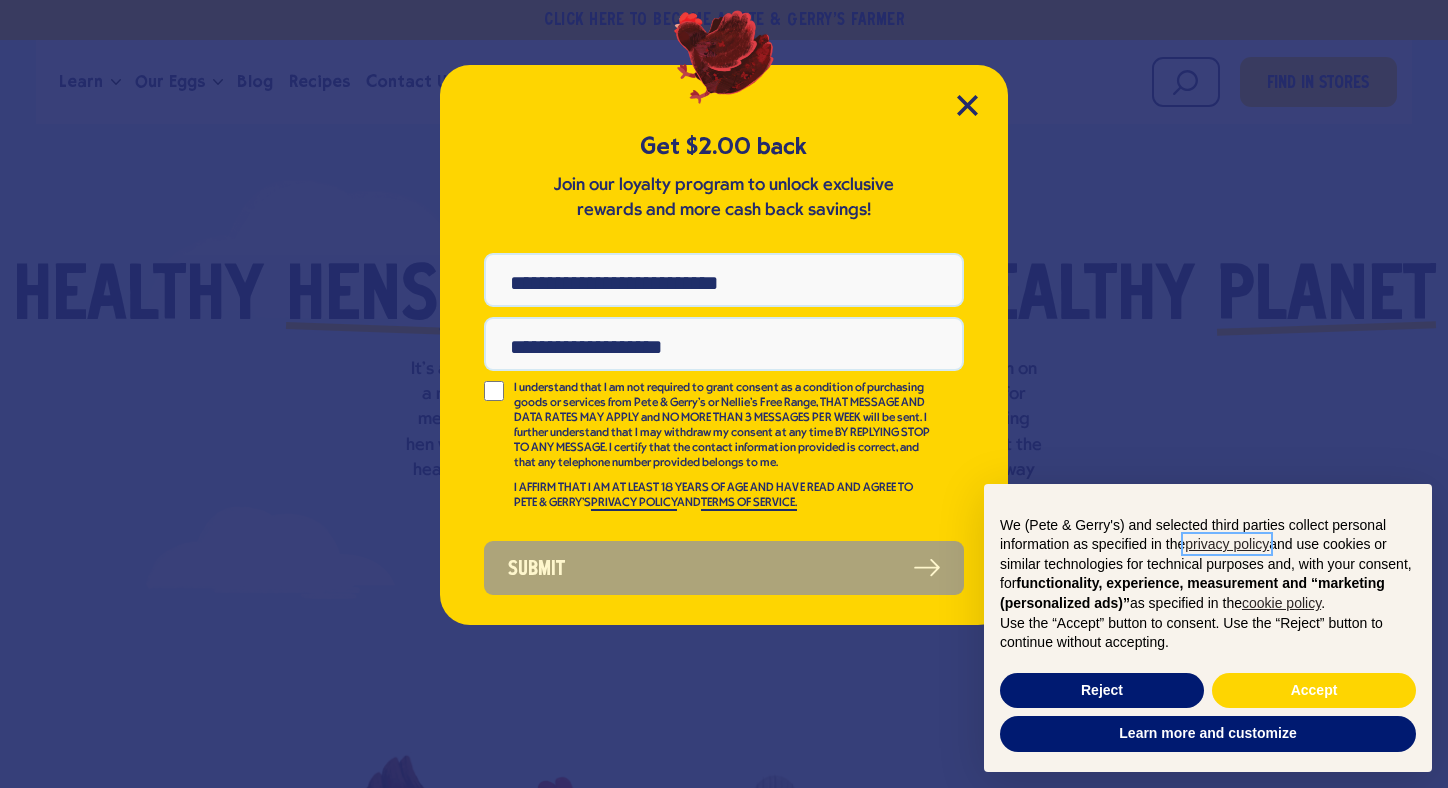 scroll, scrollTop: 0, scrollLeft: 0, axis: both 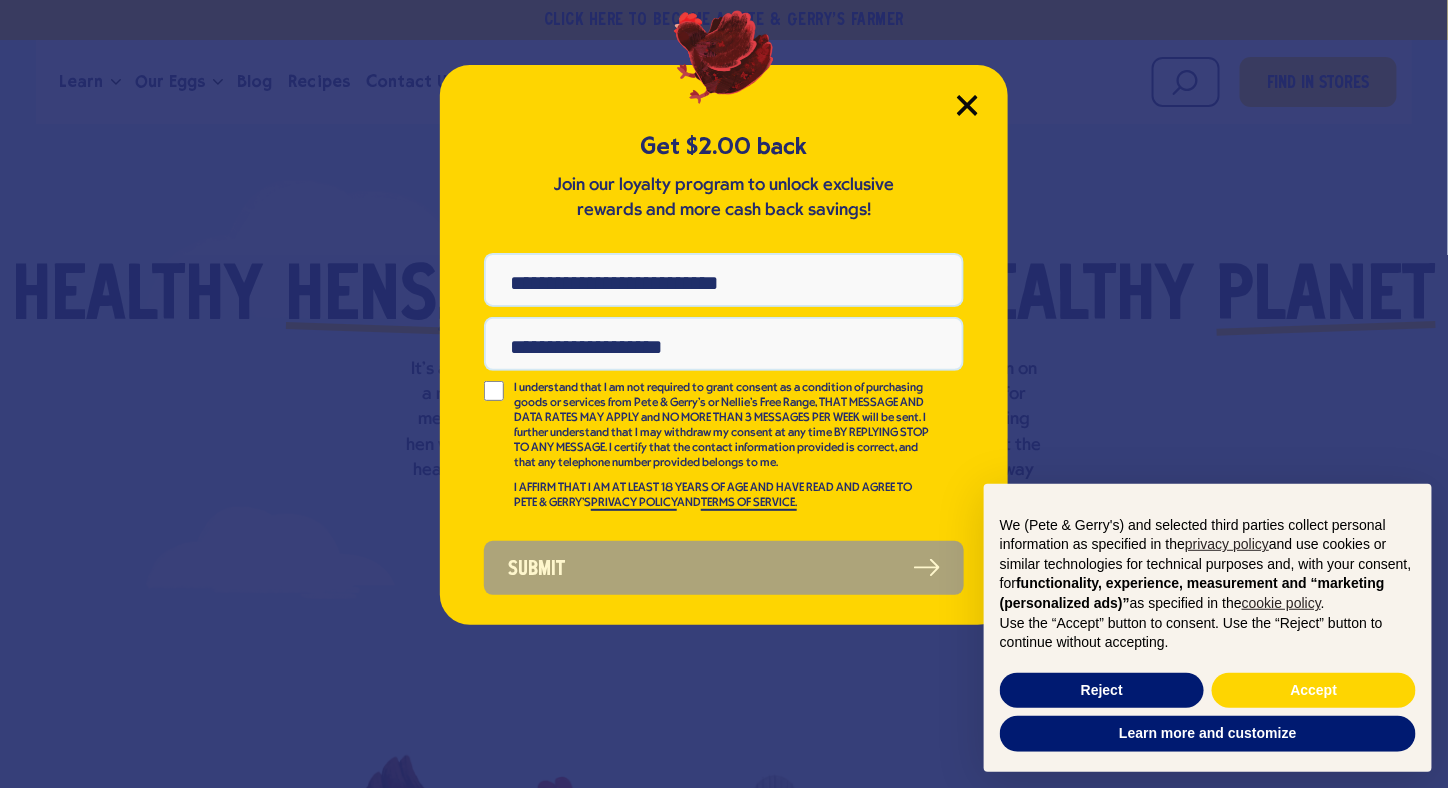 click 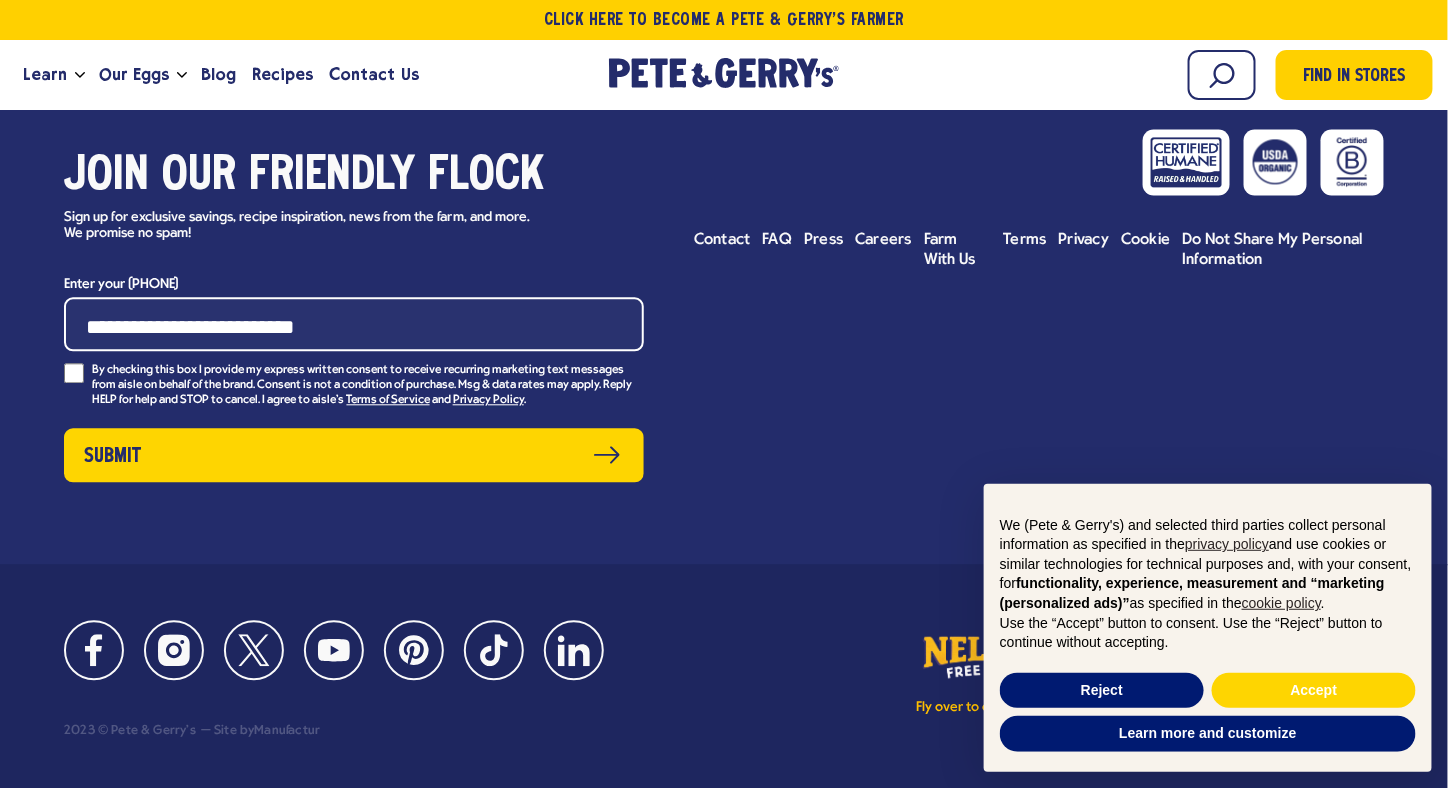 scroll, scrollTop: 8955, scrollLeft: 0, axis: vertical 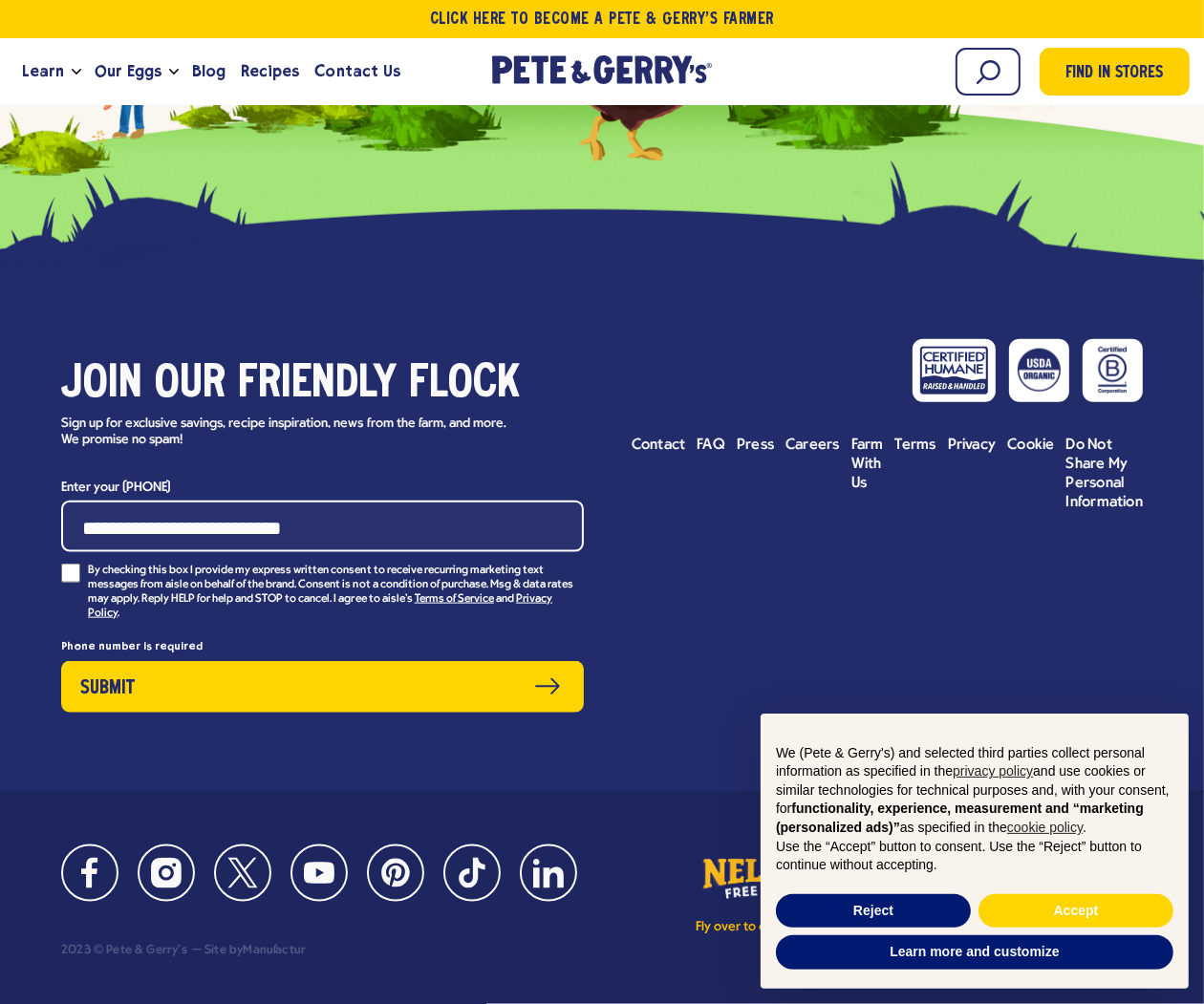 drag, startPoint x: 566, startPoint y: 1, endPoint x: 803, endPoint y: 554, distance: 601.64608 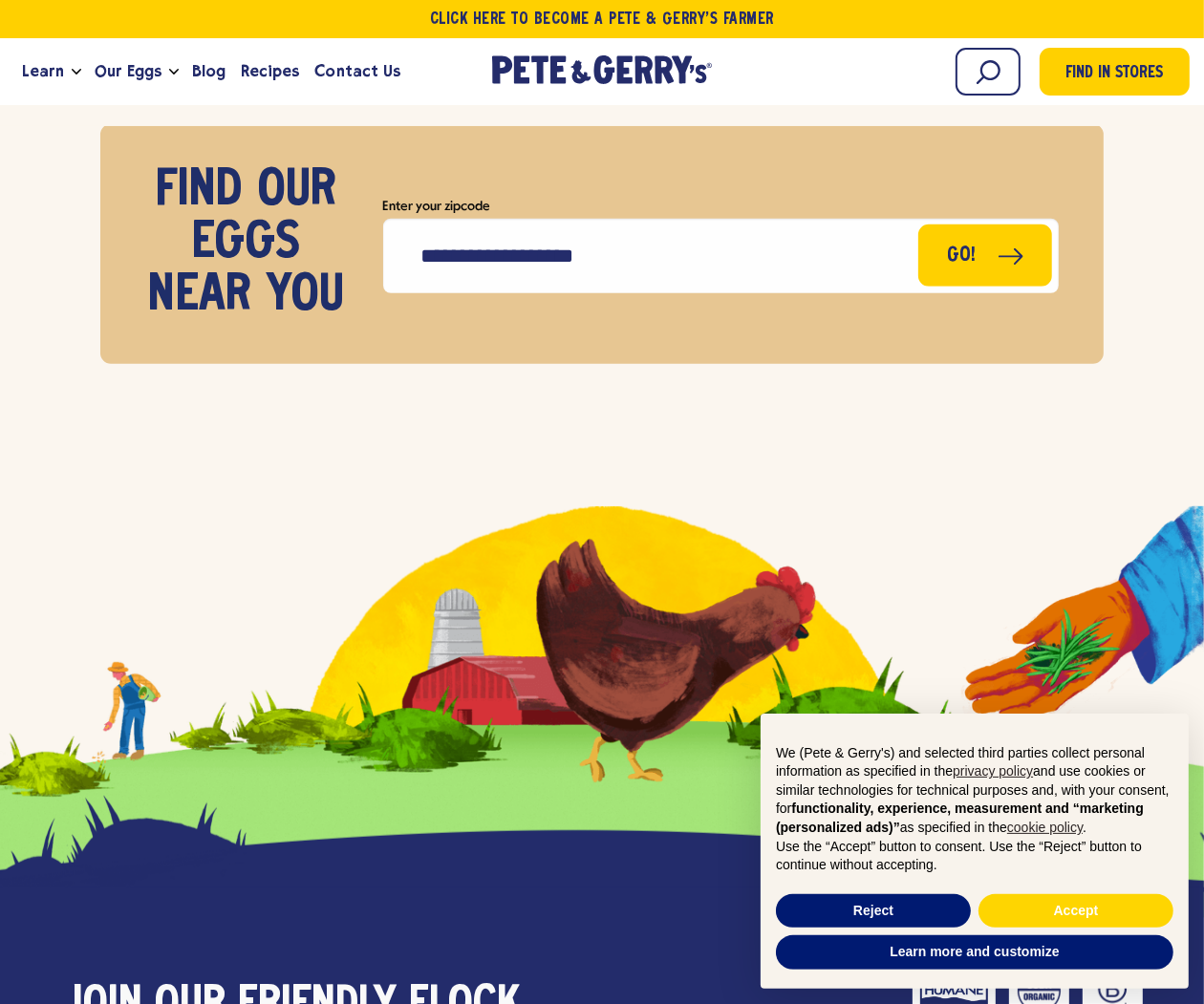 scroll, scrollTop: 7537, scrollLeft: 0, axis: vertical 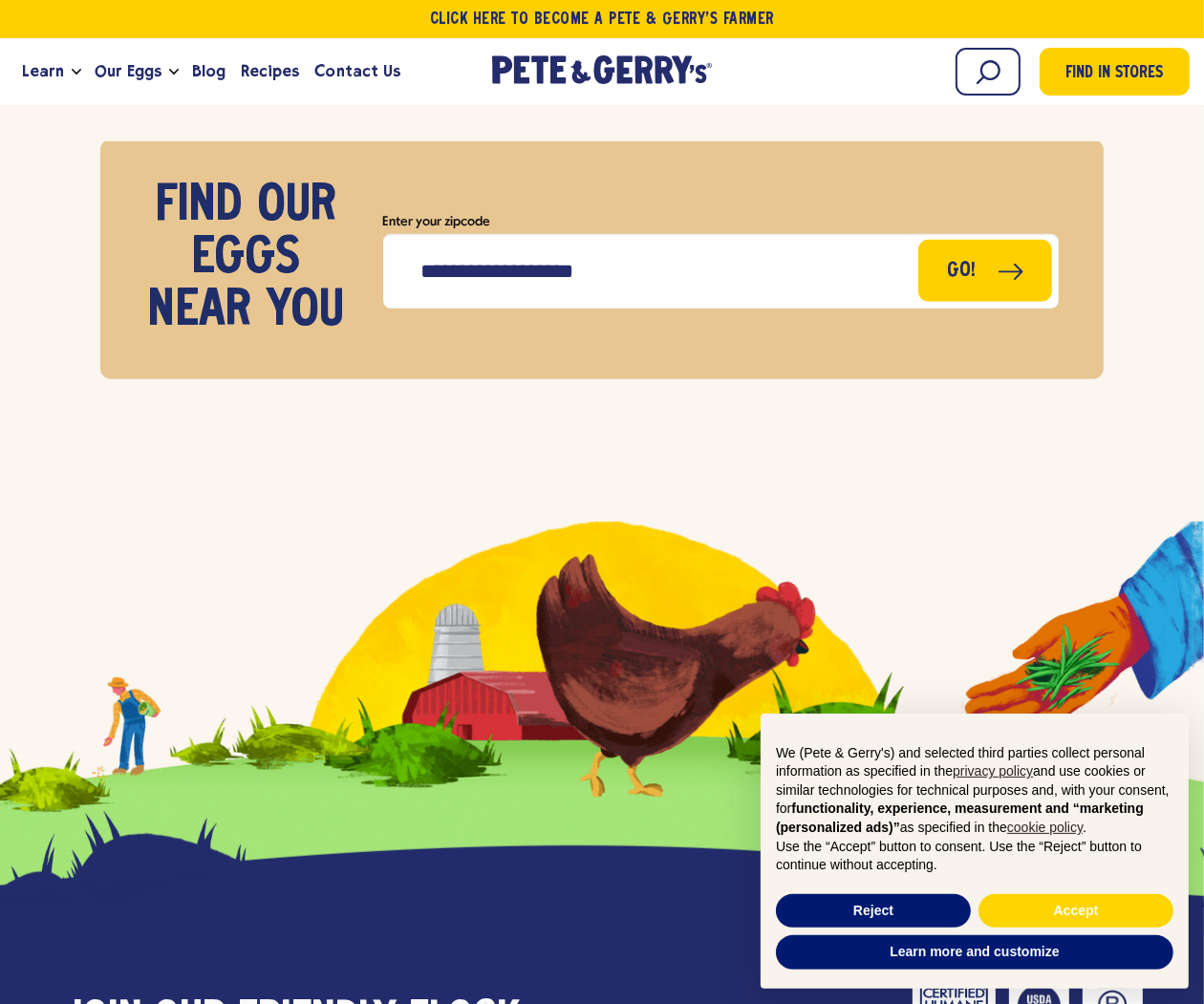 click on "Learn
Our Hens
Our Story
FAQ
Careers
Farm With Us
Egg Shortage
Our Eggs" at bounding box center [242, 72] 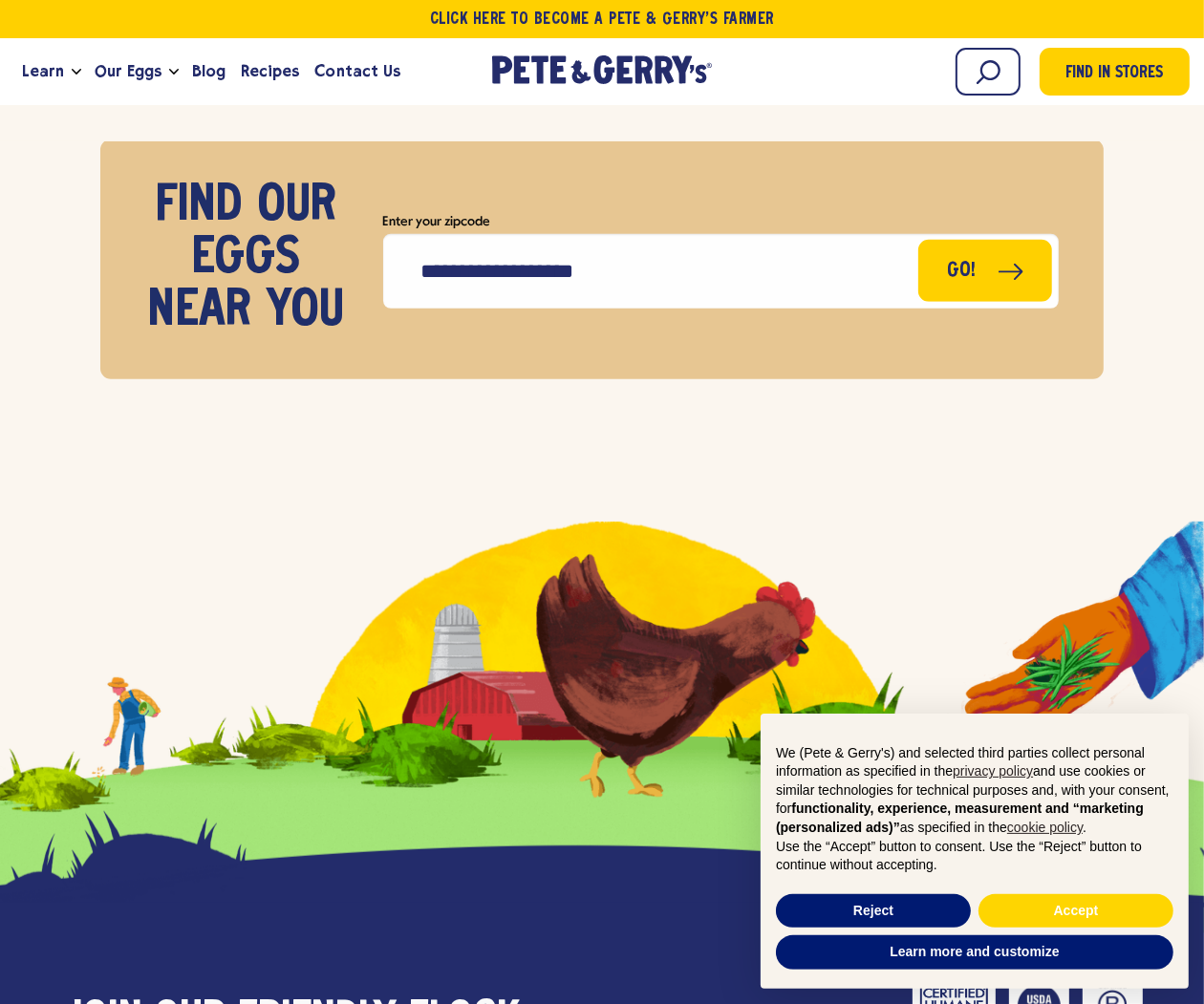 click on "Learn
Our Hens
Our Story
FAQ
Careers
Farm With Us
Egg Shortage
Our Eggs" at bounding box center [242, 72] 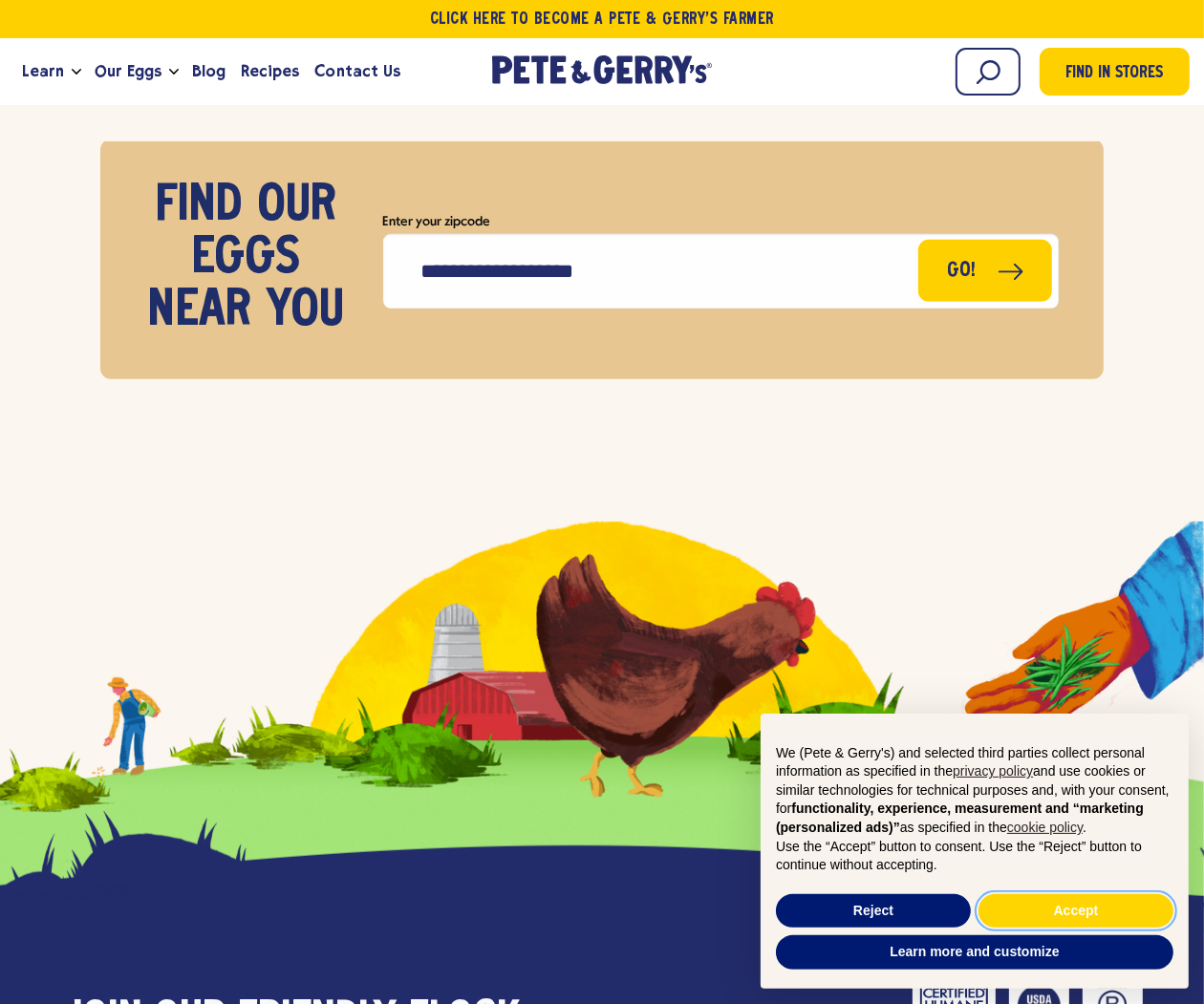 type 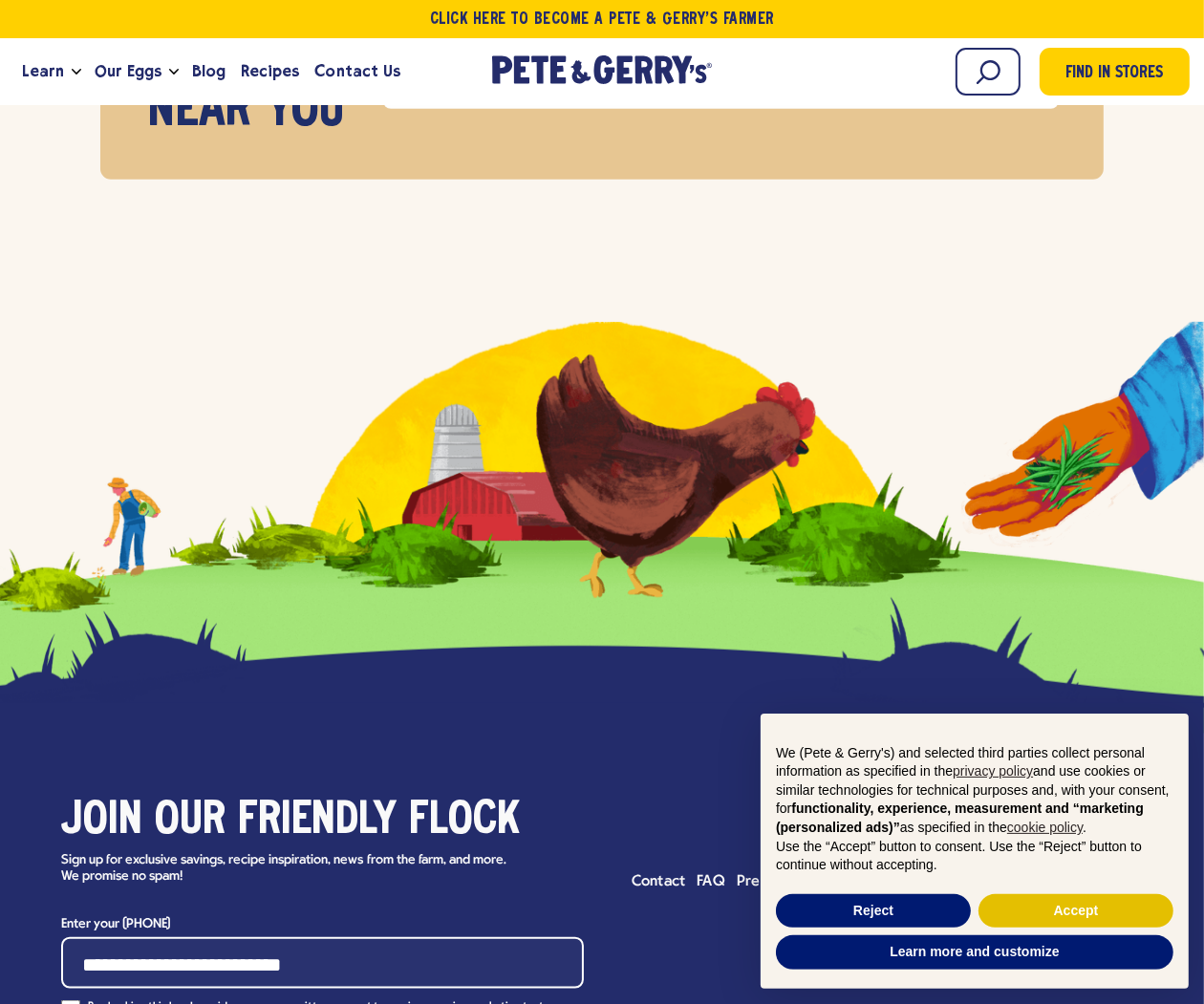 type 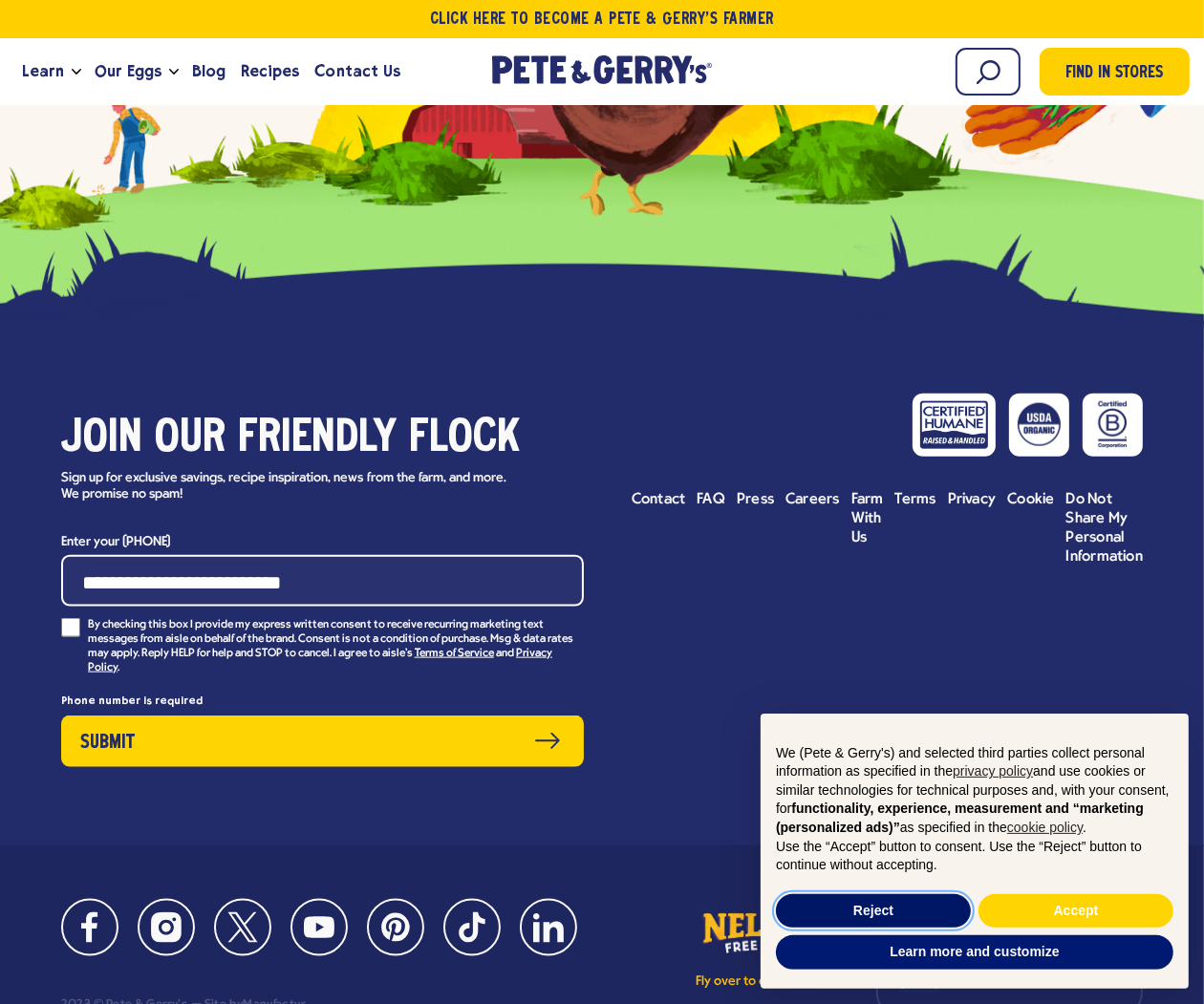 scroll, scrollTop: 8160, scrollLeft: 0, axis: vertical 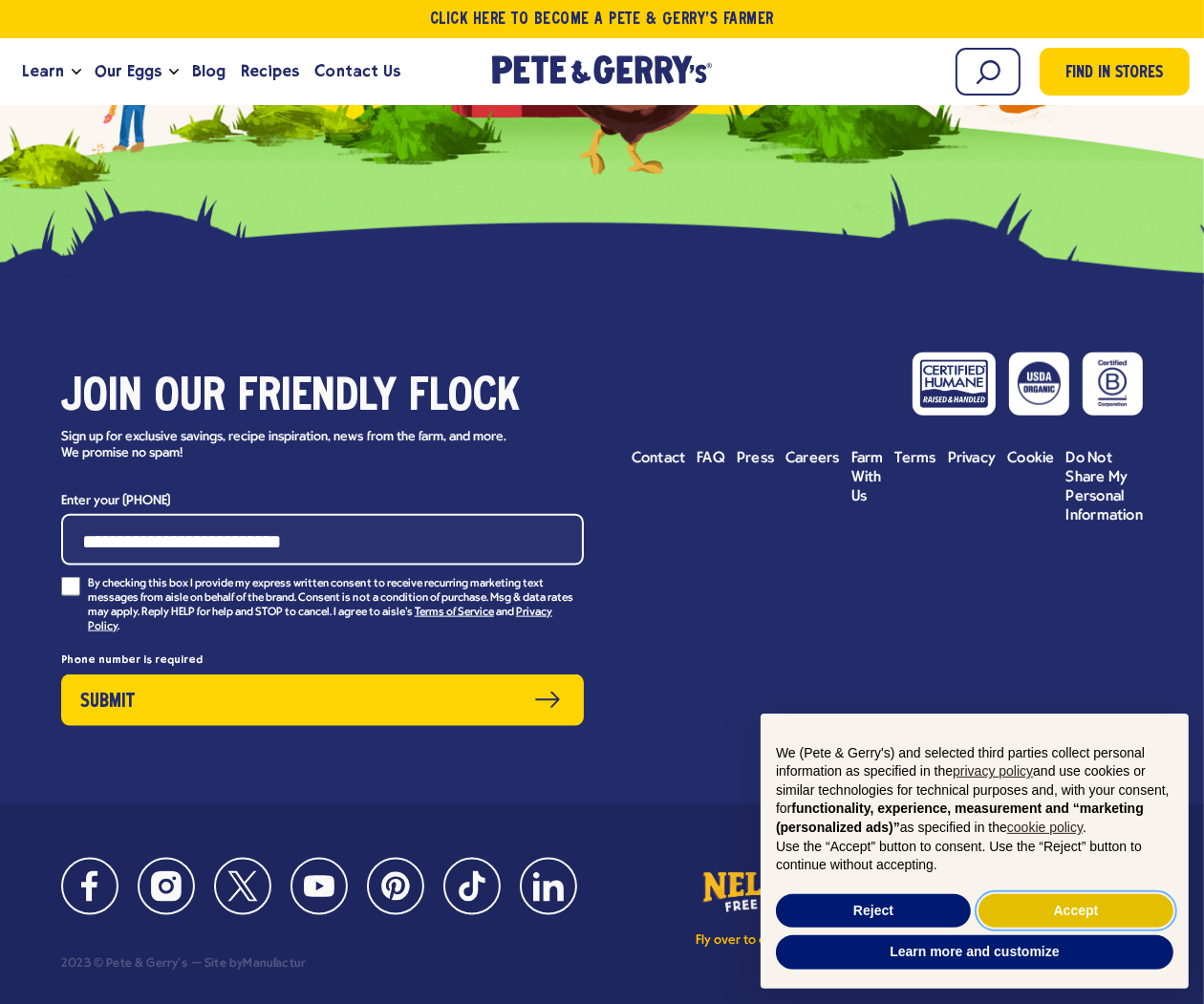 click on "Accept" at bounding box center (1076, 911) 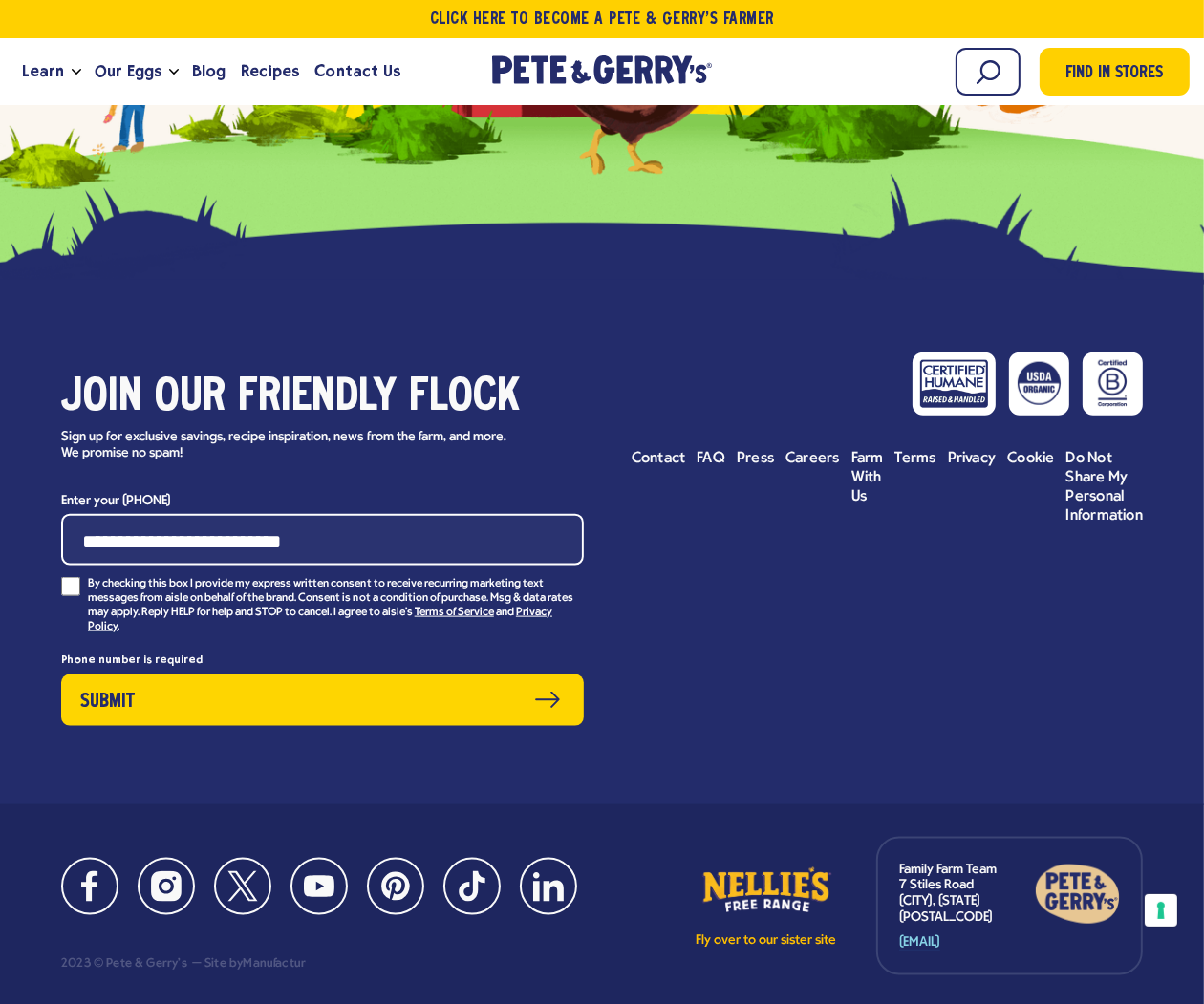 click on "Learn
Our Hens
Our Story
FAQ
Careers
Farm With Us
Egg Shortage
Our Eggs" at bounding box center (242, 72) 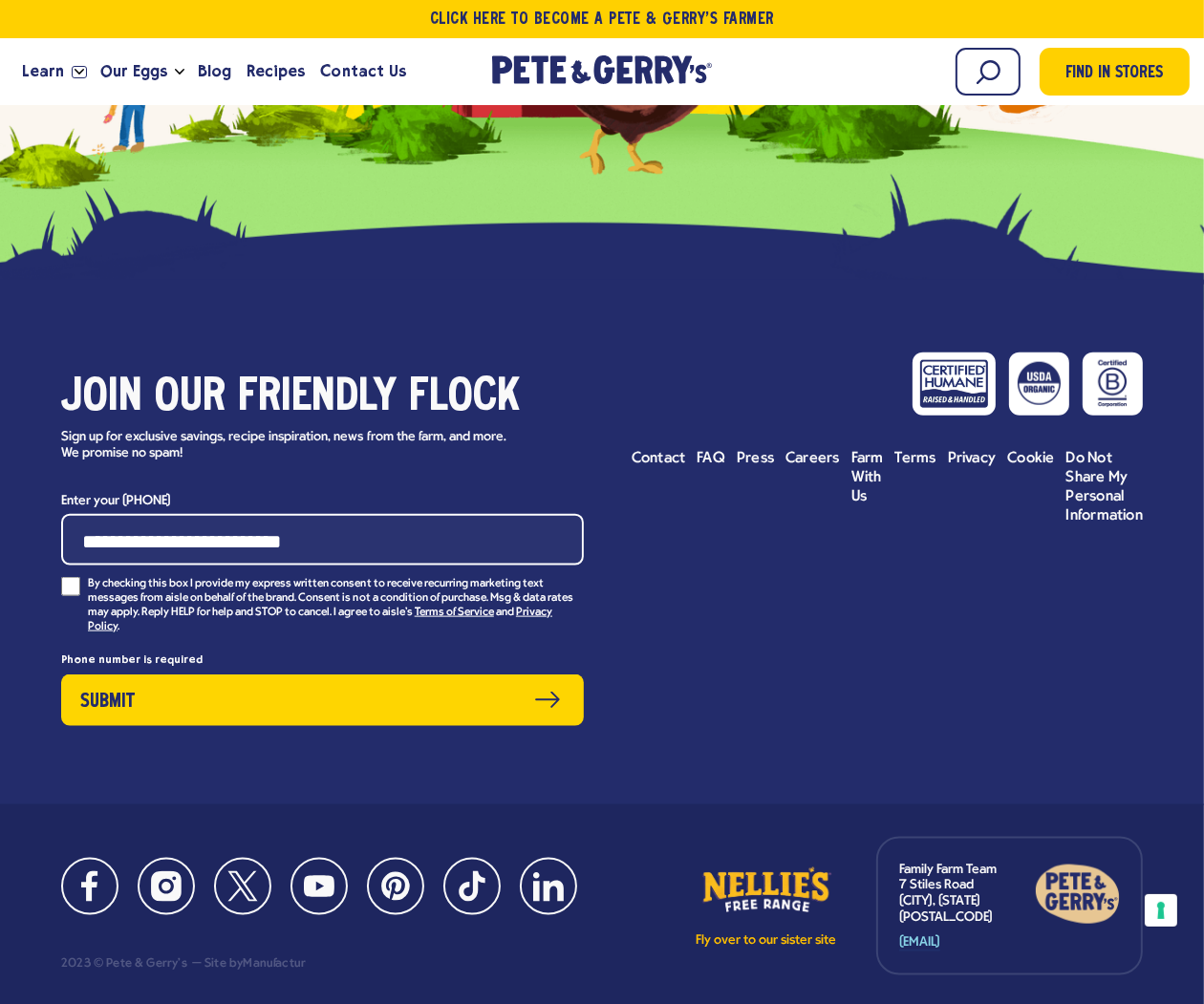 click at bounding box center [79, 72] 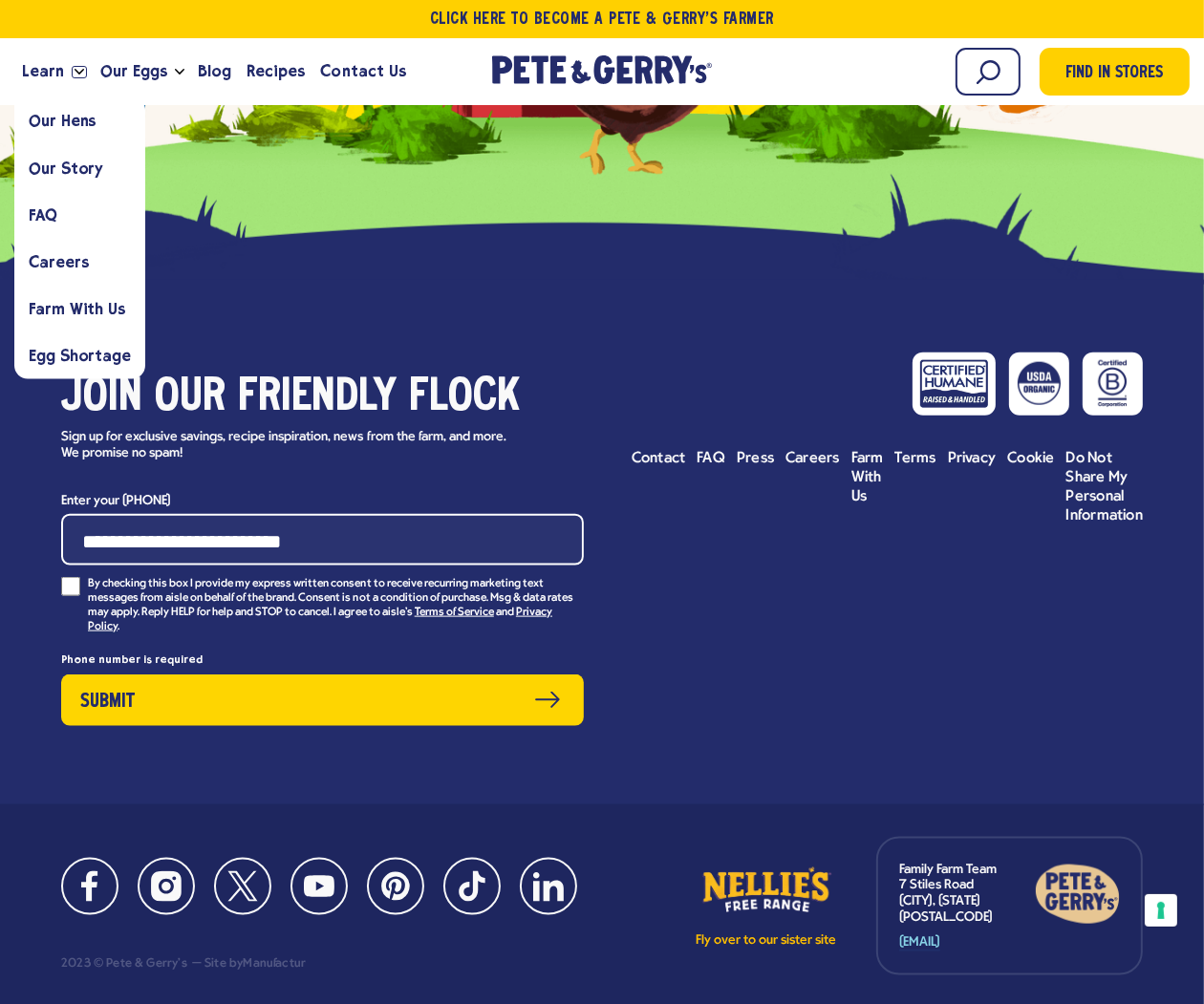 click at bounding box center [79, 72] 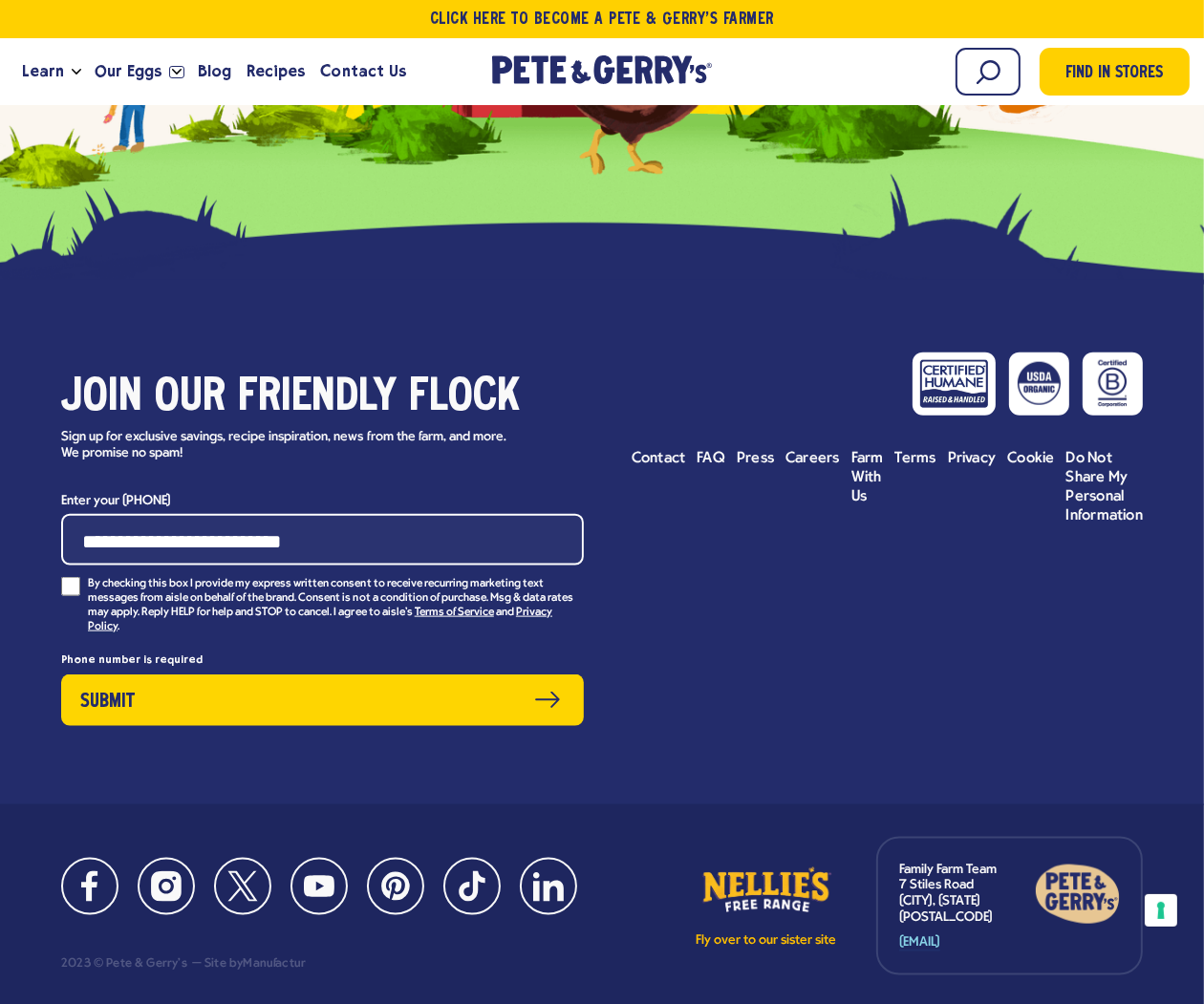 type 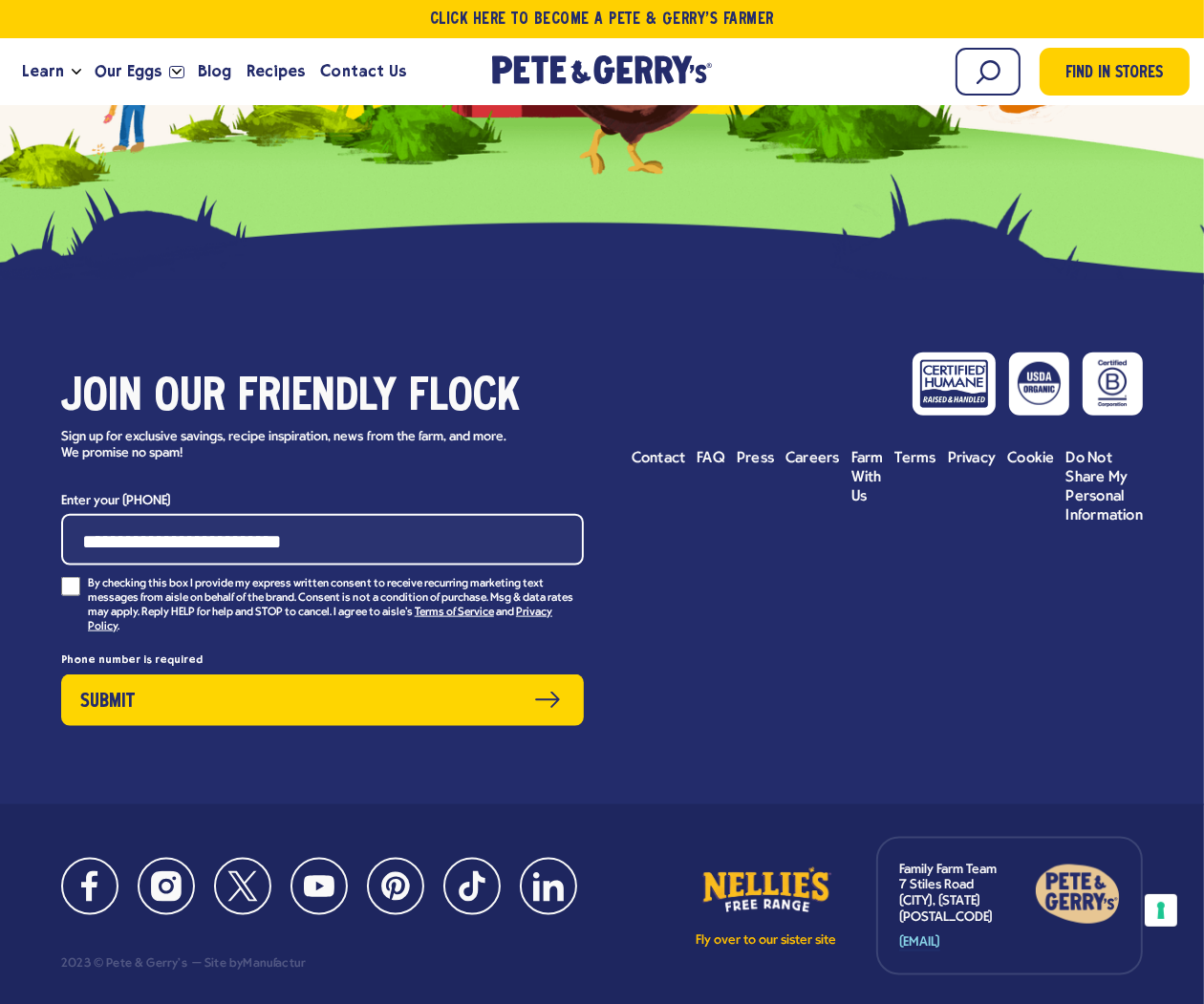 click at bounding box center [177, 72] 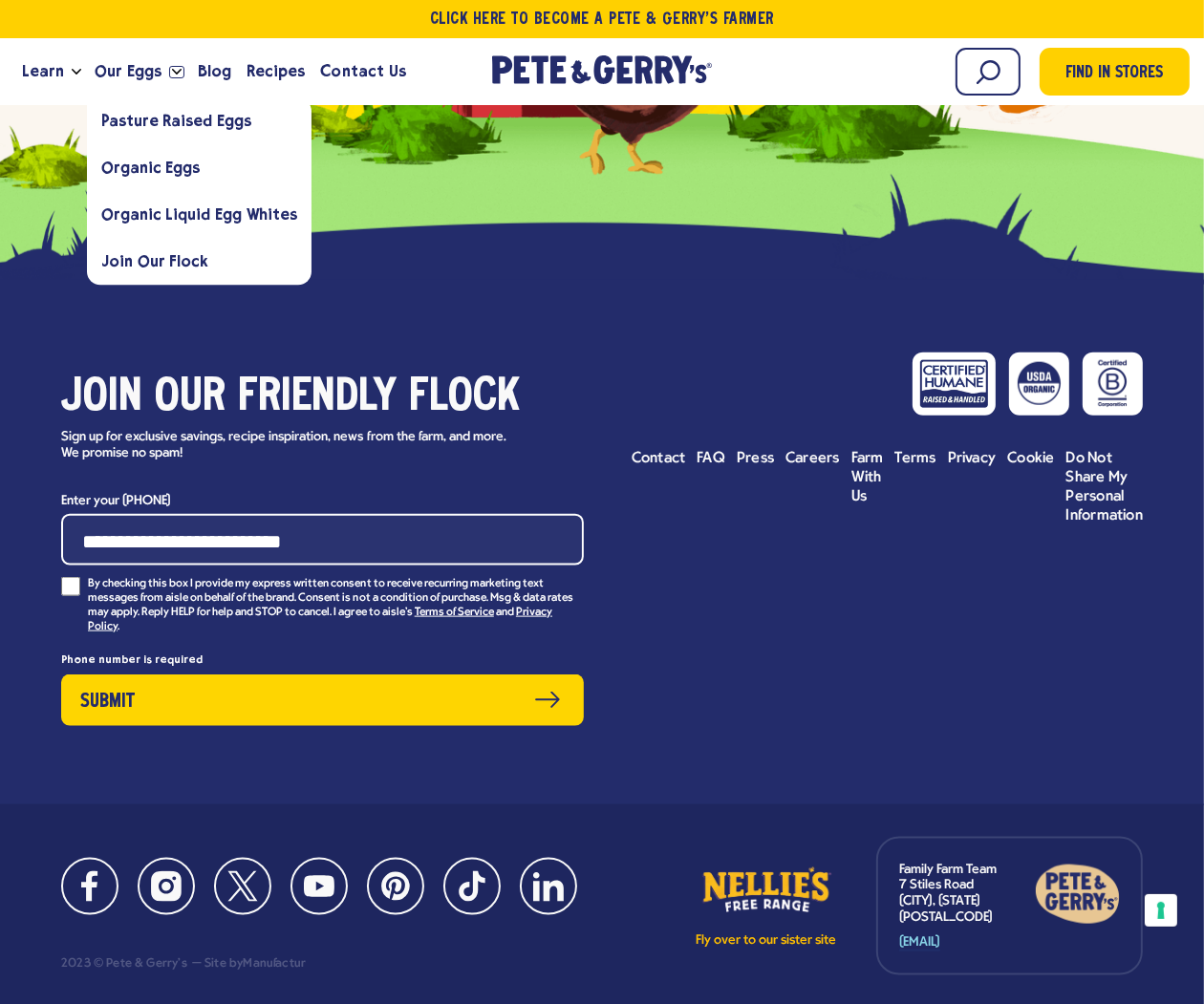 click at bounding box center [177, 72] 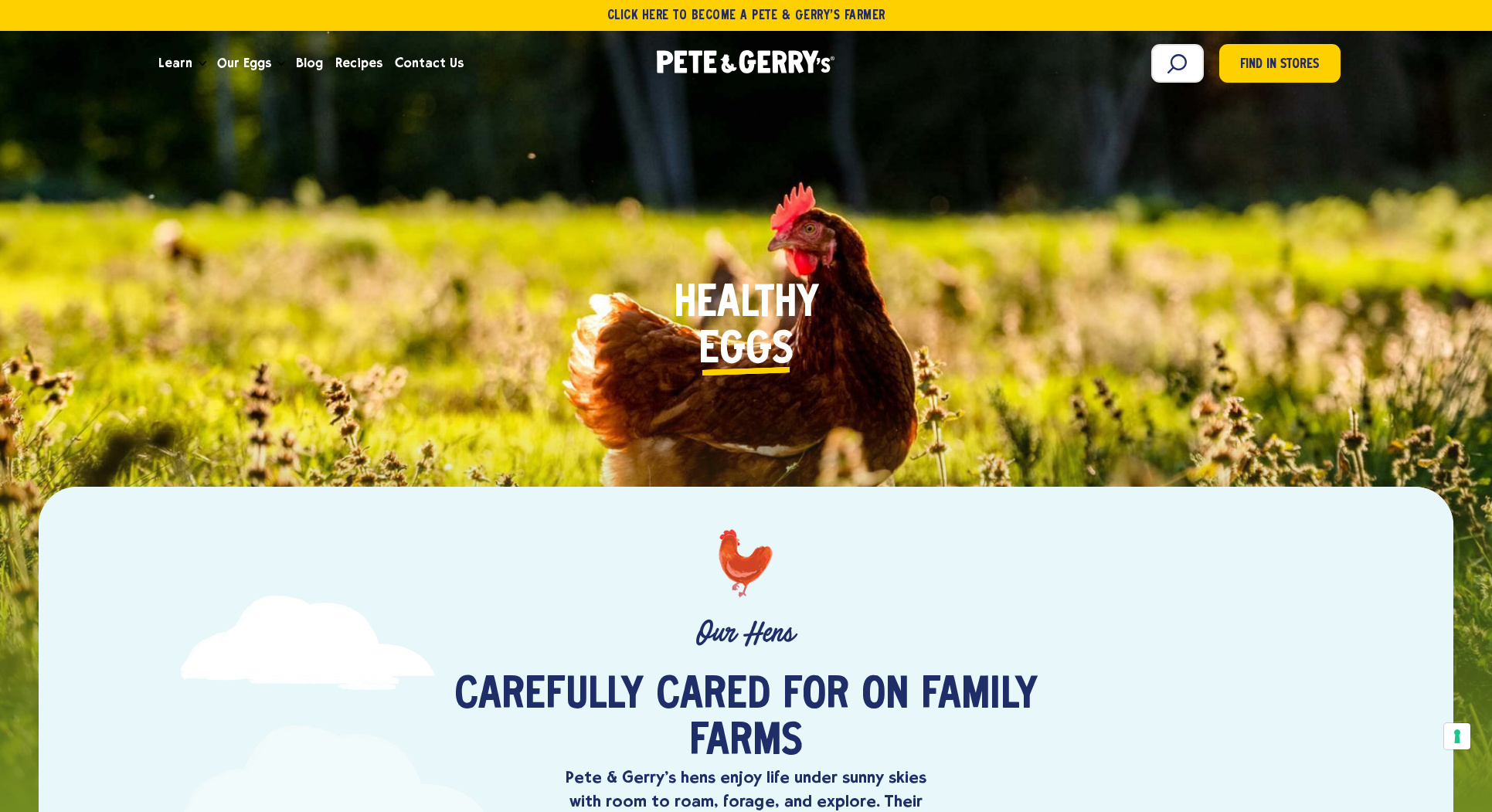 scroll, scrollTop: 0, scrollLeft: 0, axis: both 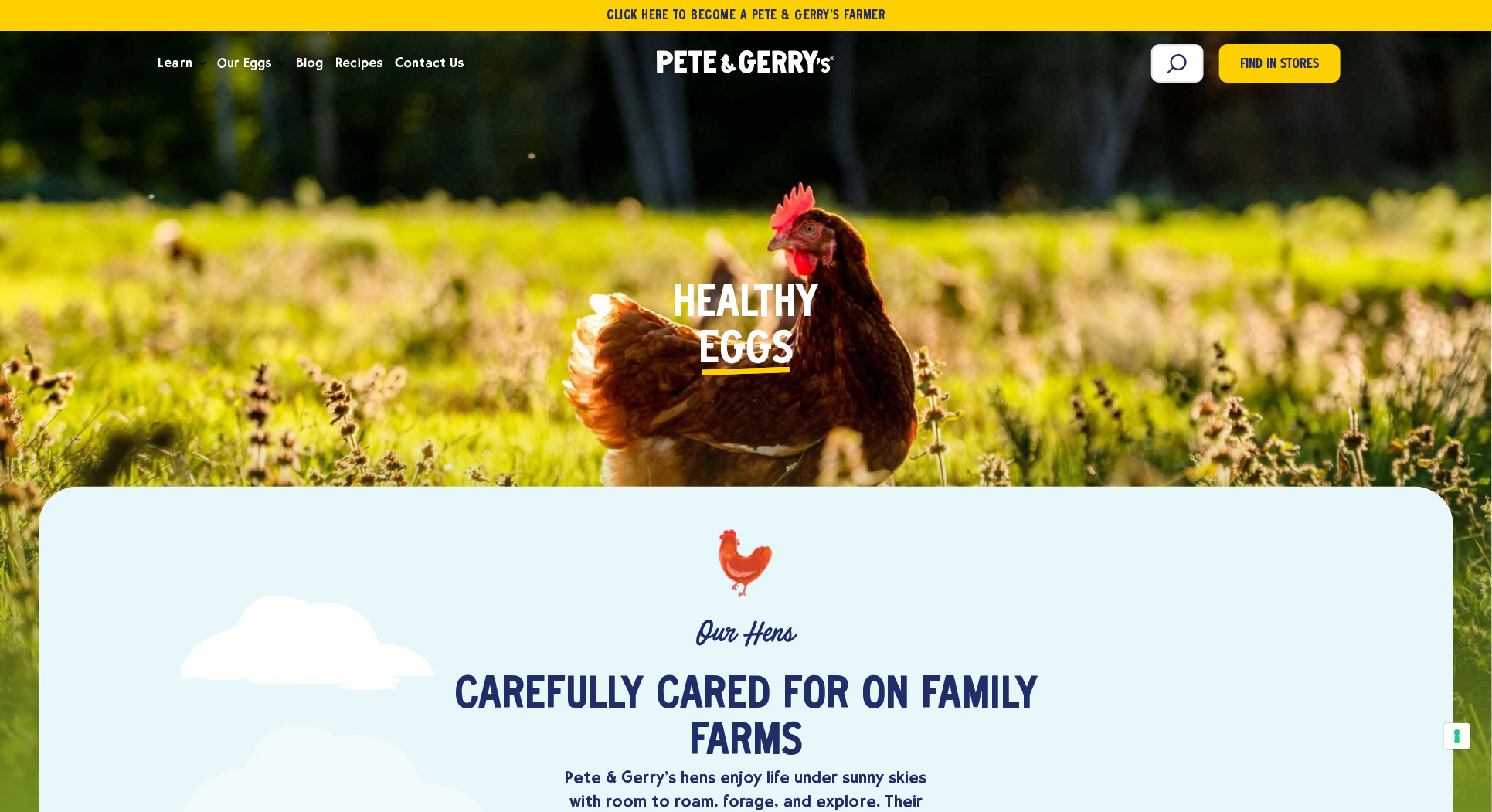 click on "Healthy
H e n s
E g g s
P l a n e t" at bounding box center (746, 342) 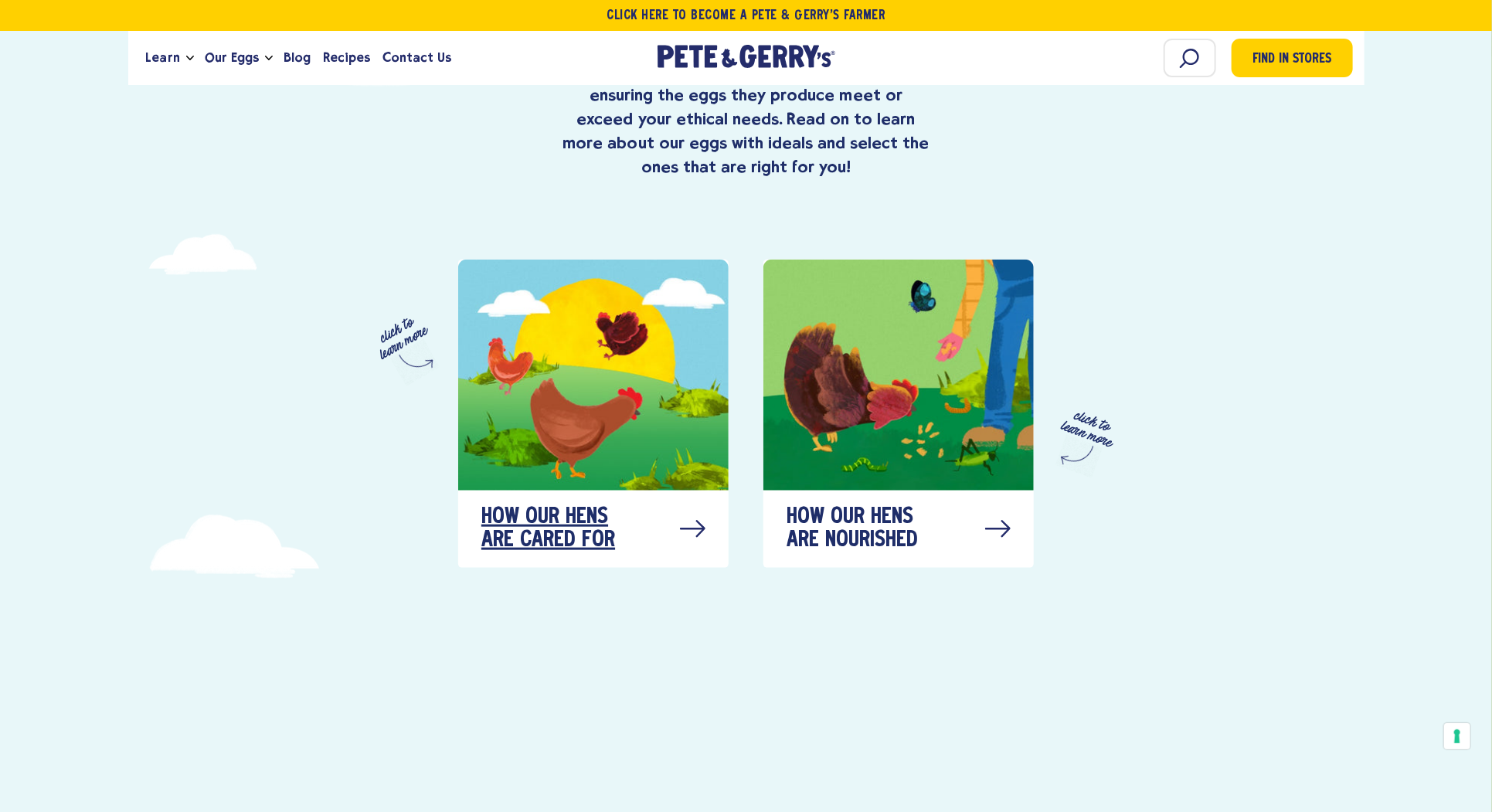 scroll, scrollTop: 760, scrollLeft: 0, axis: vertical 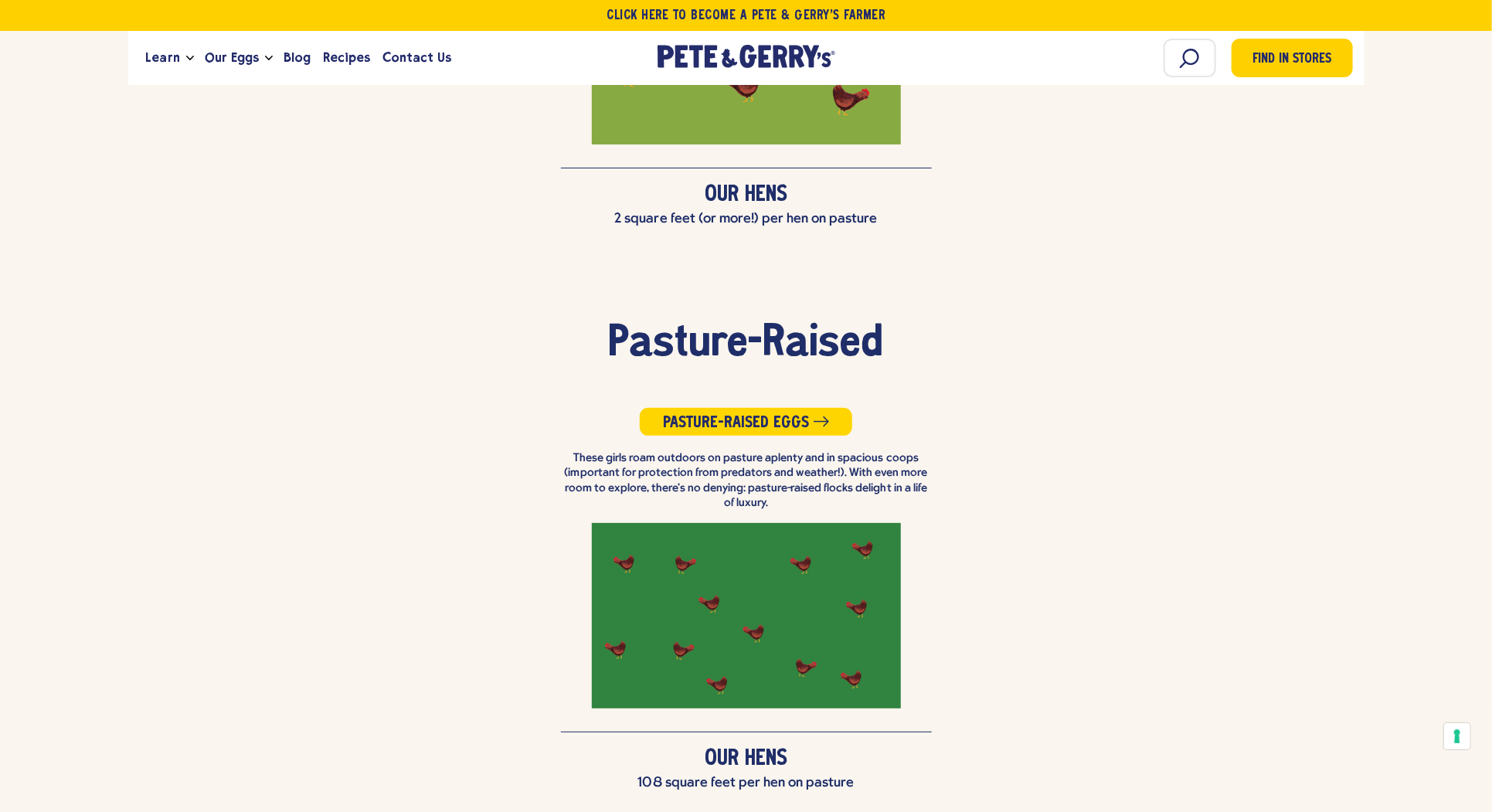 type 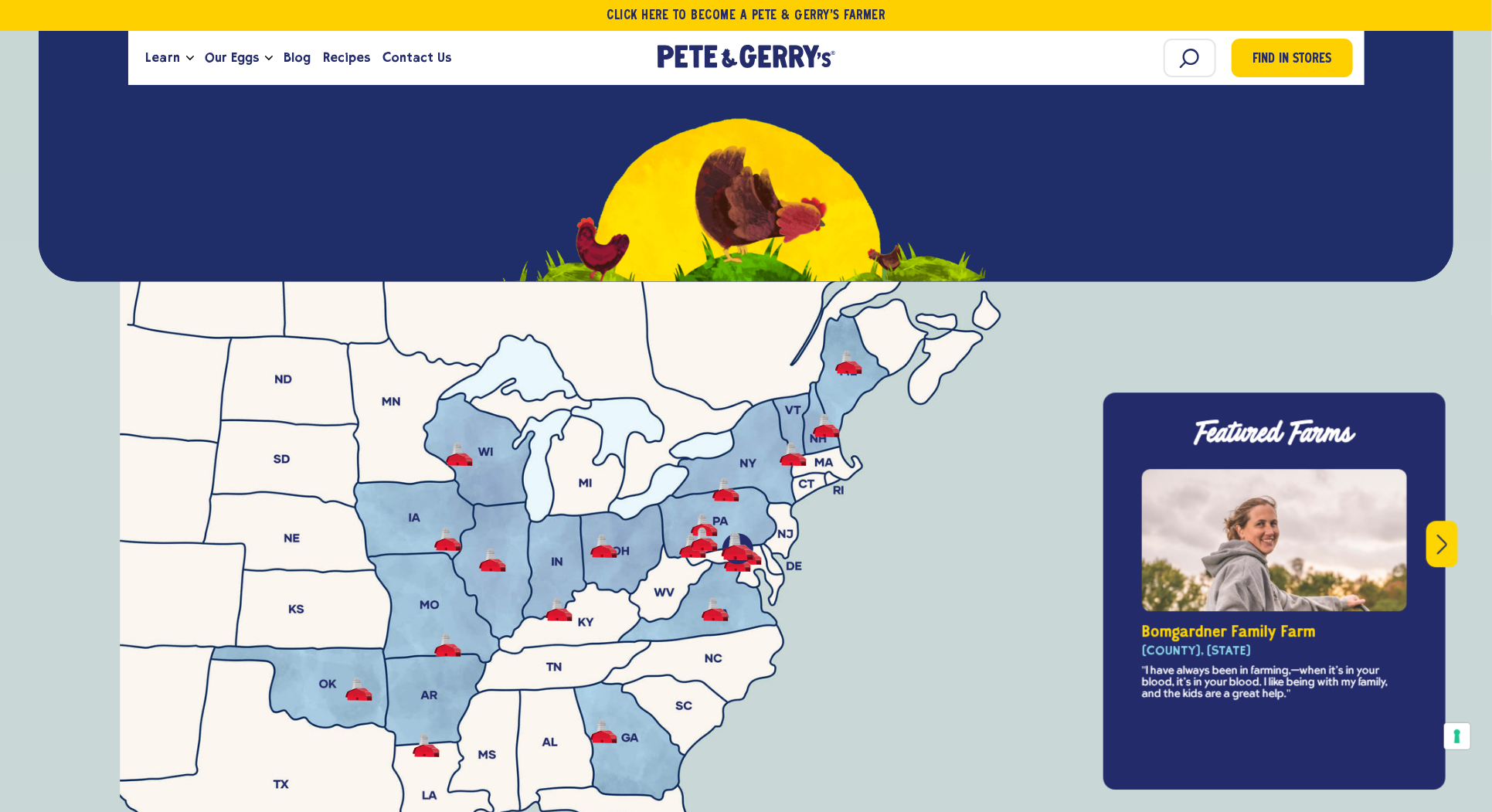 scroll, scrollTop: 5414, scrollLeft: 0, axis: vertical 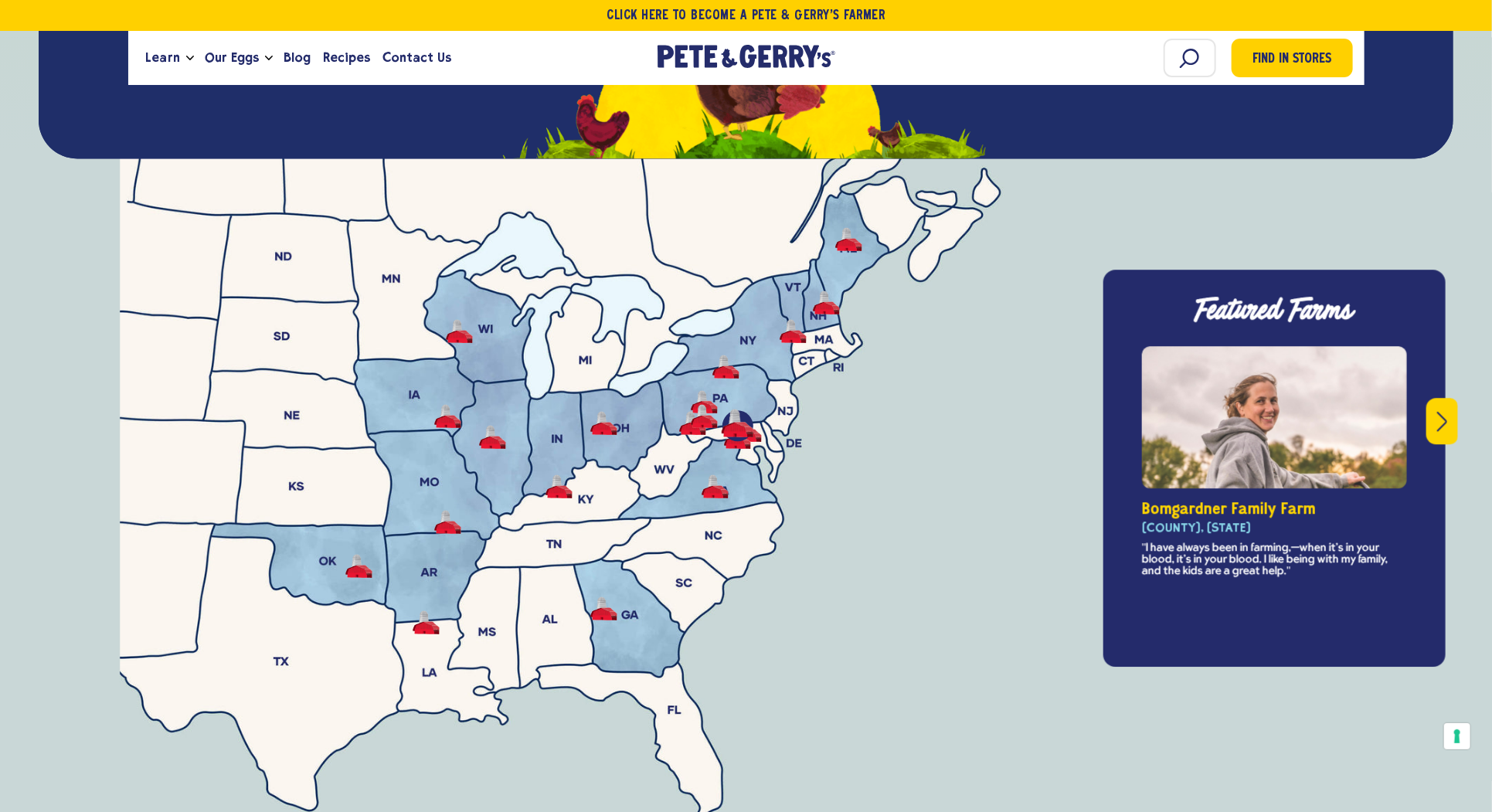 type 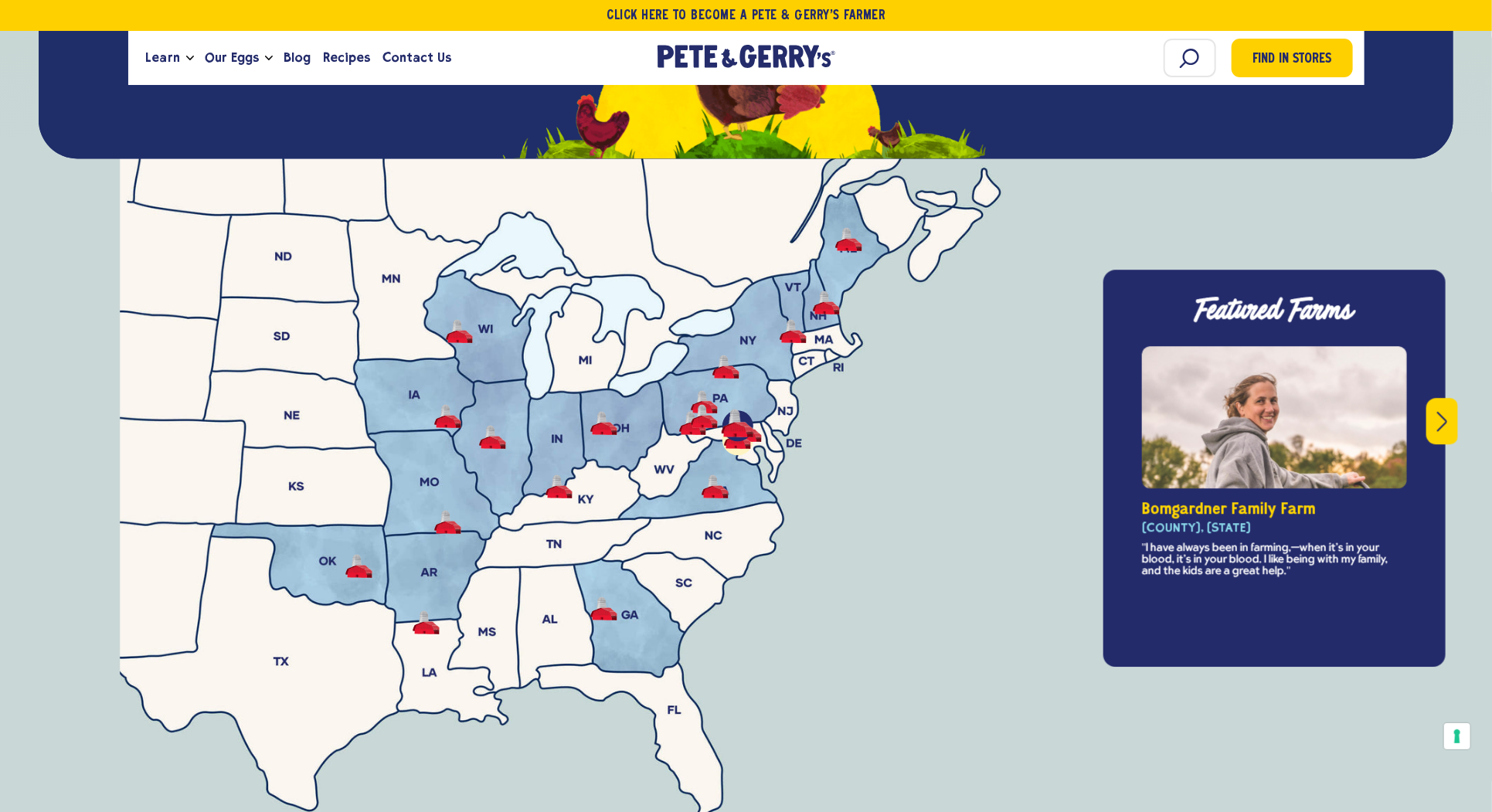 type 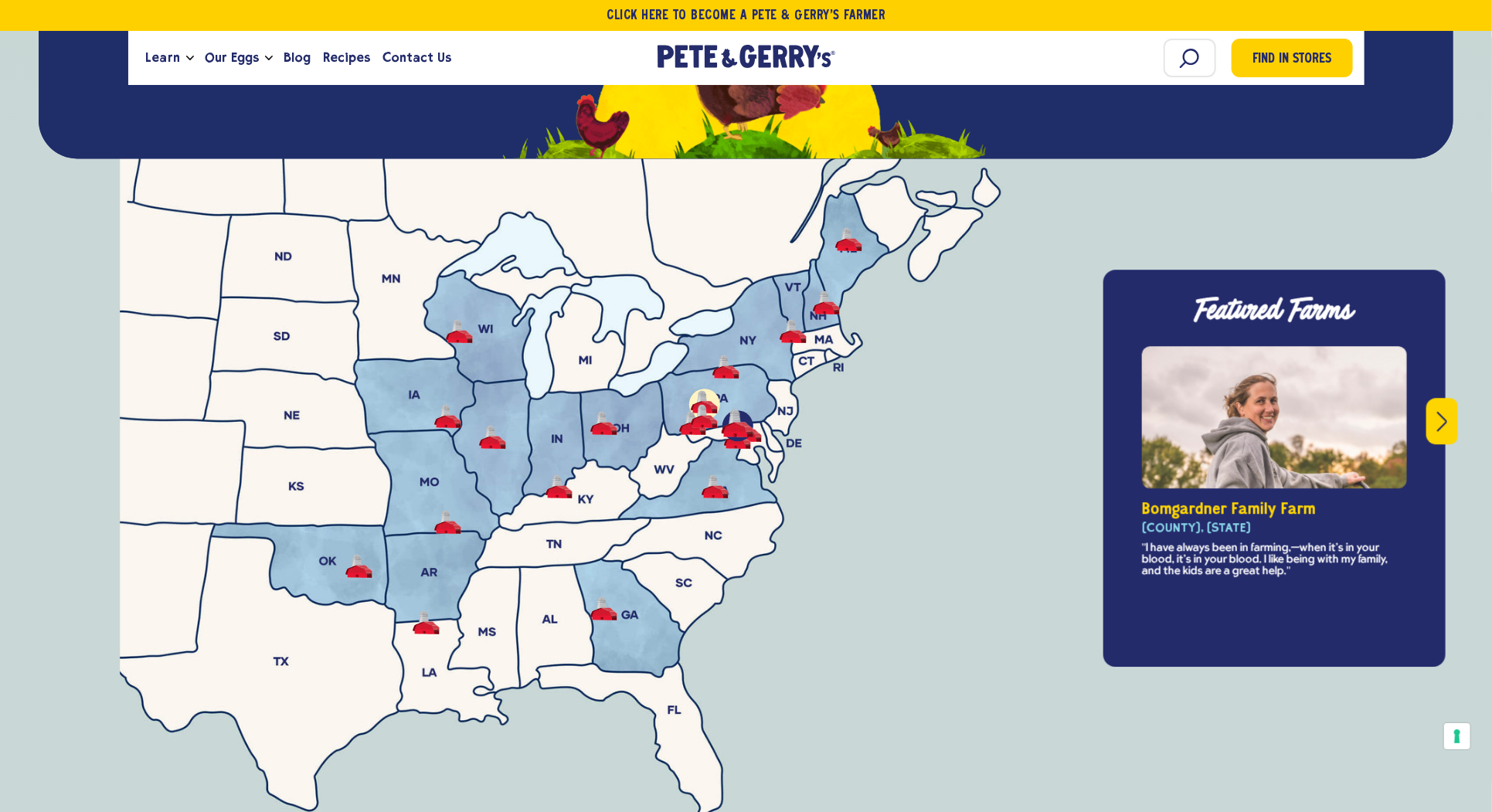 type 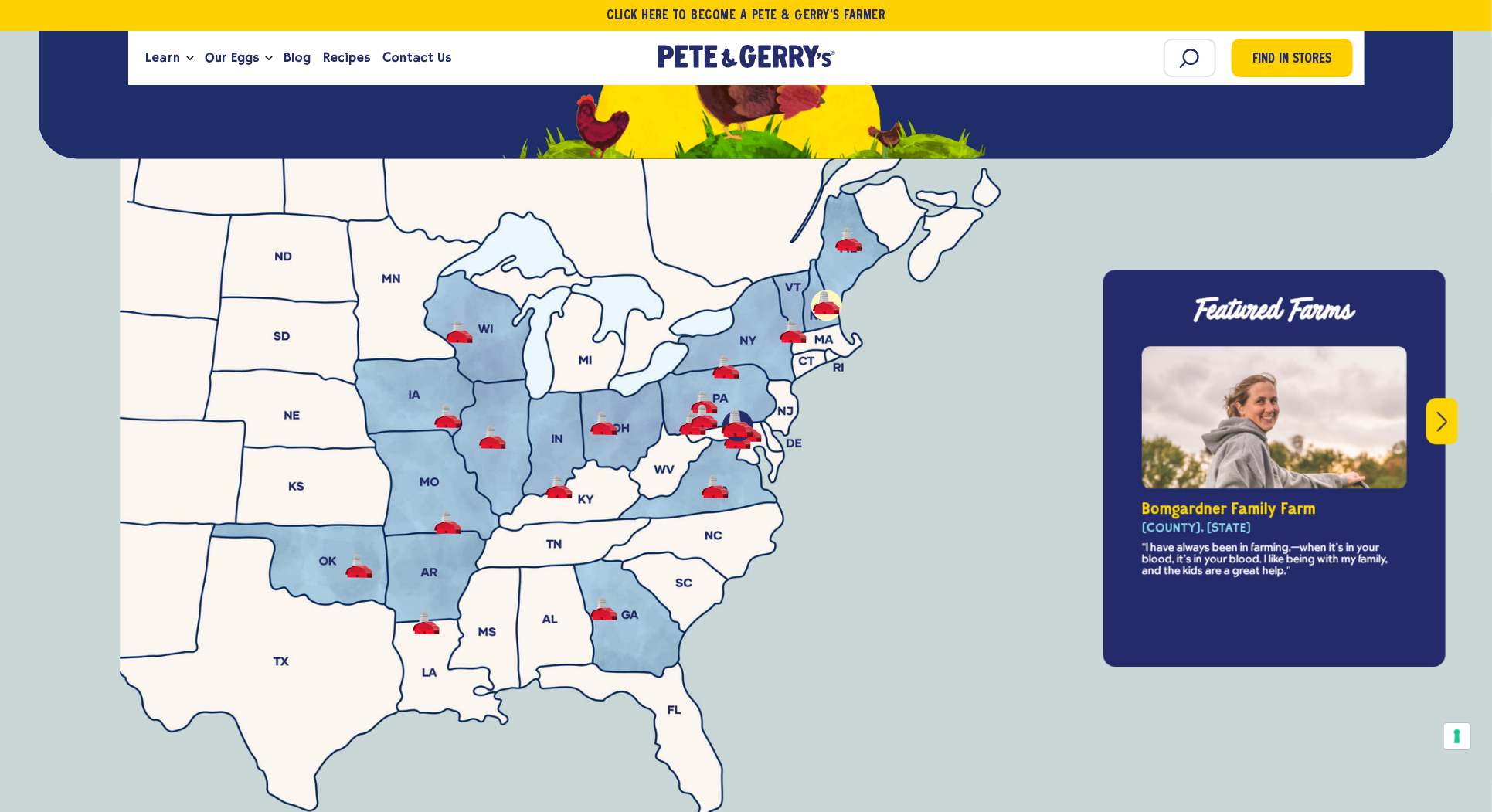 type 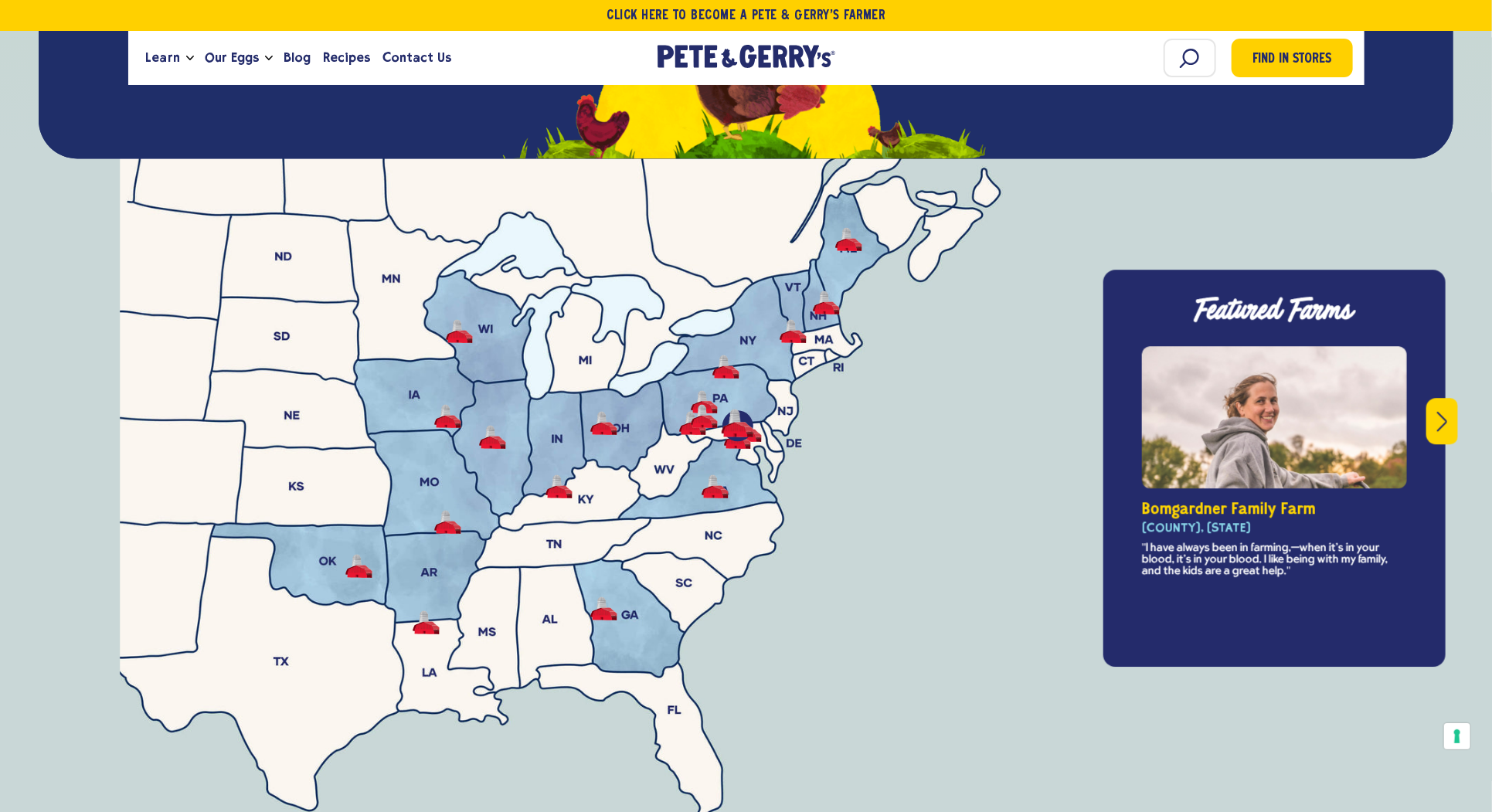 type 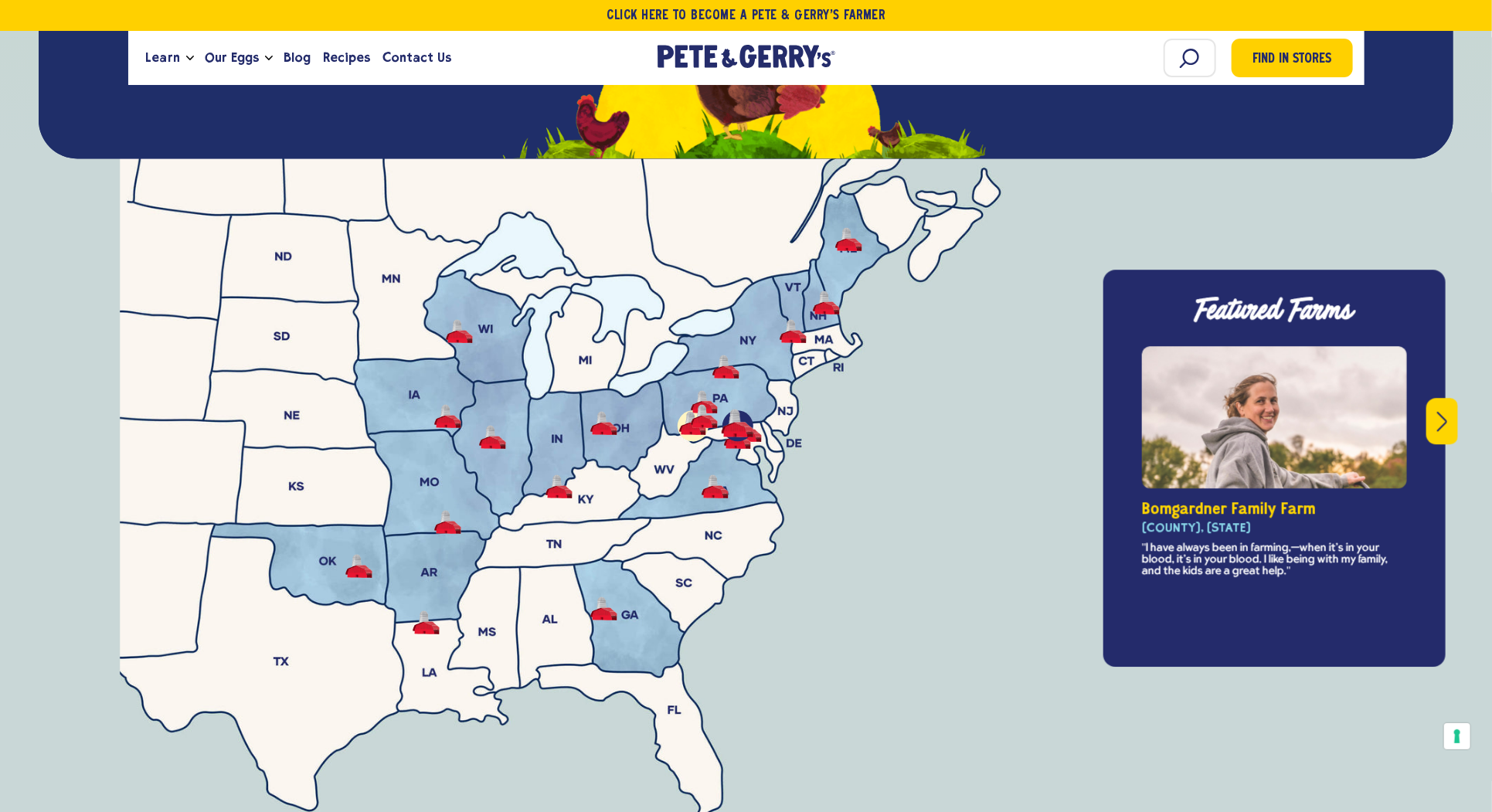 type 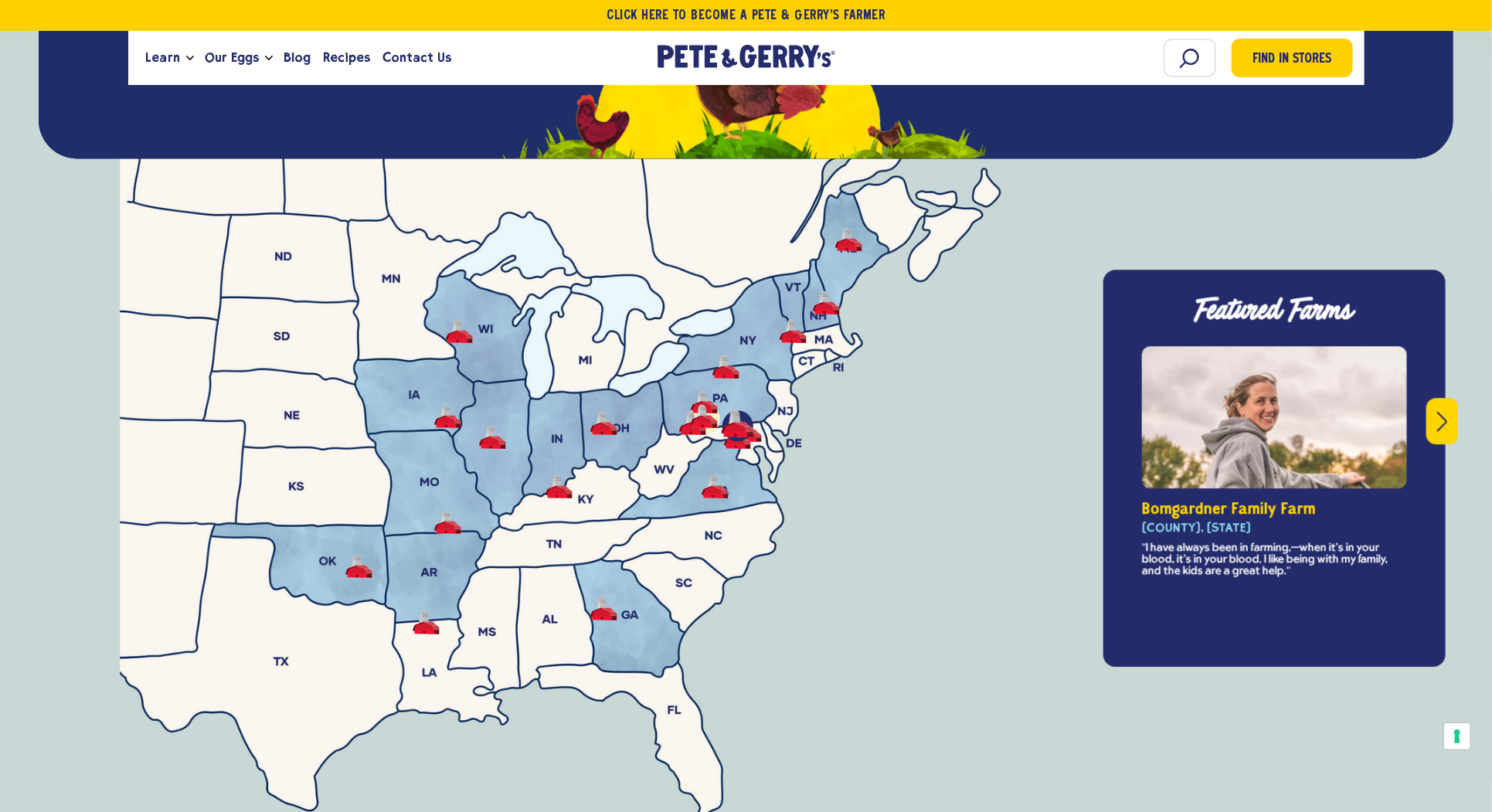 type 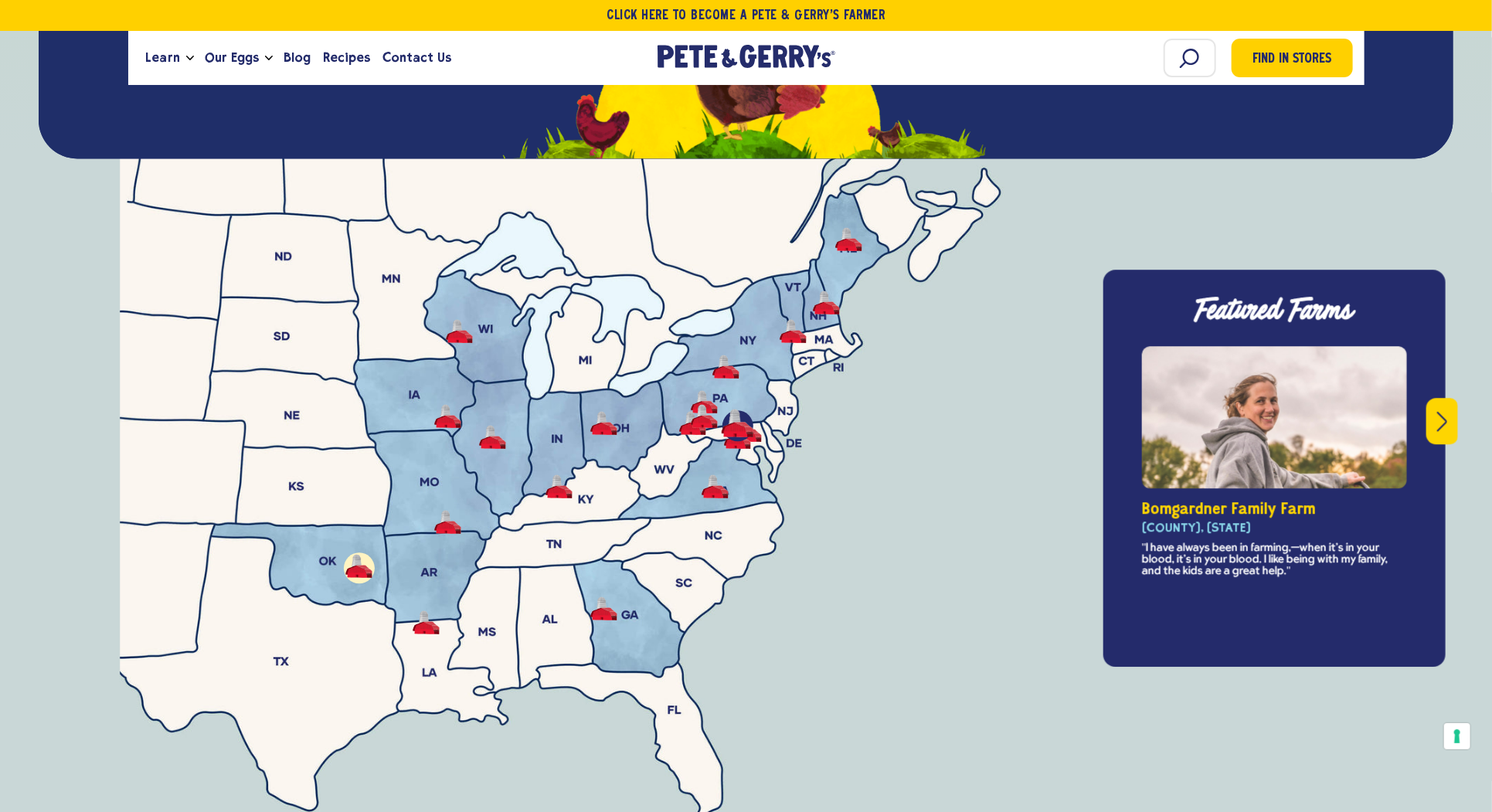 type 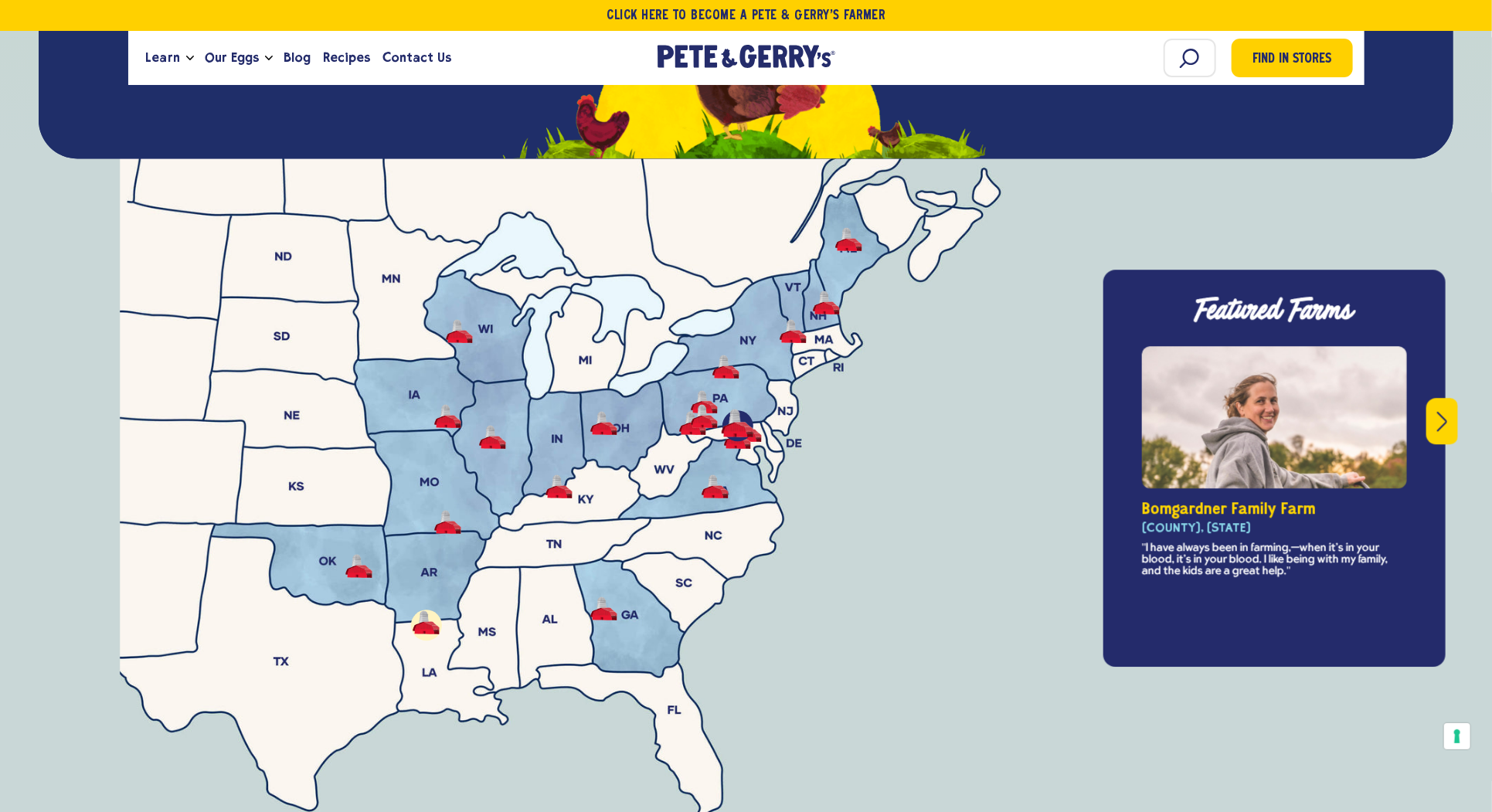 type 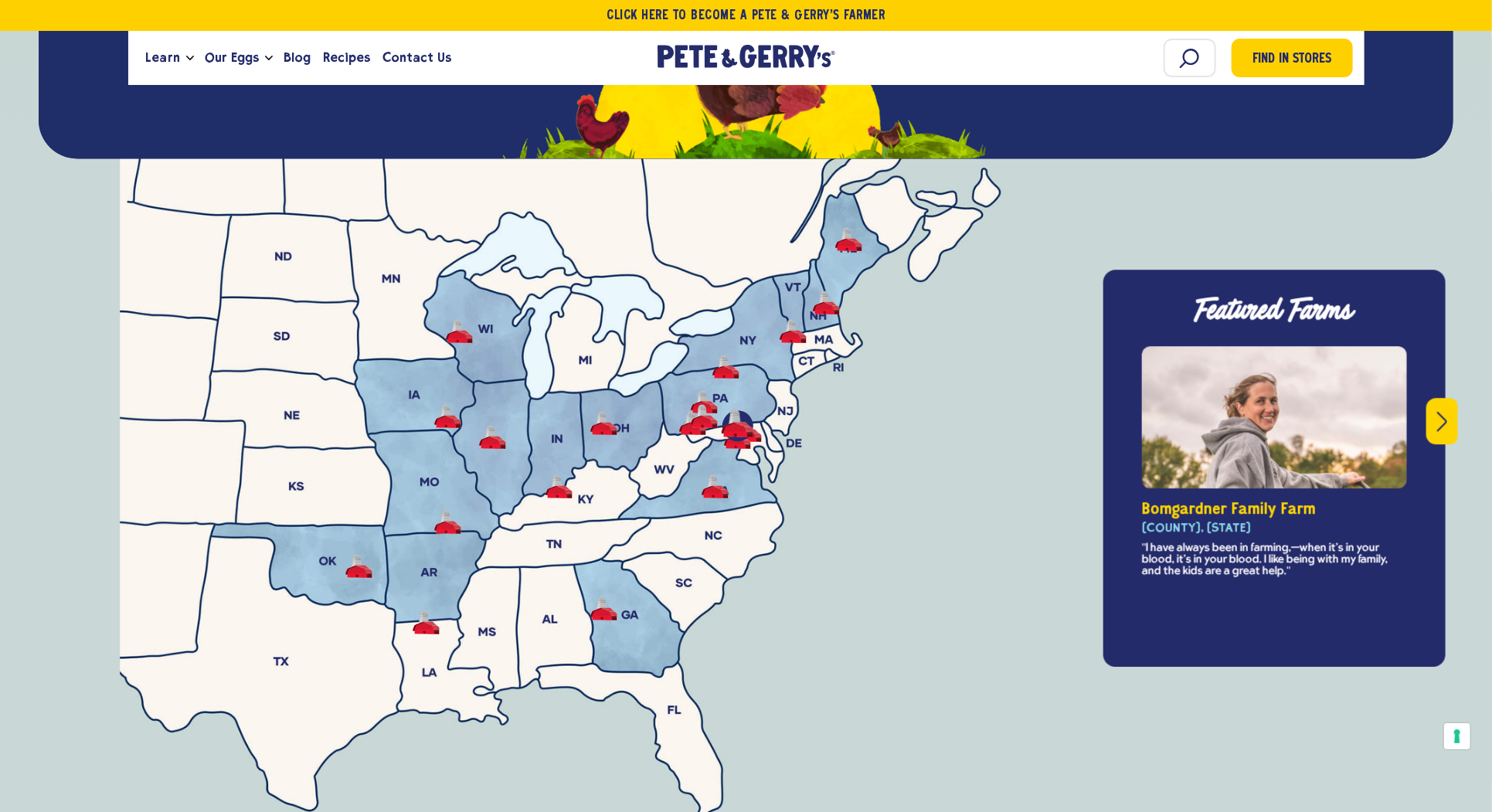 type 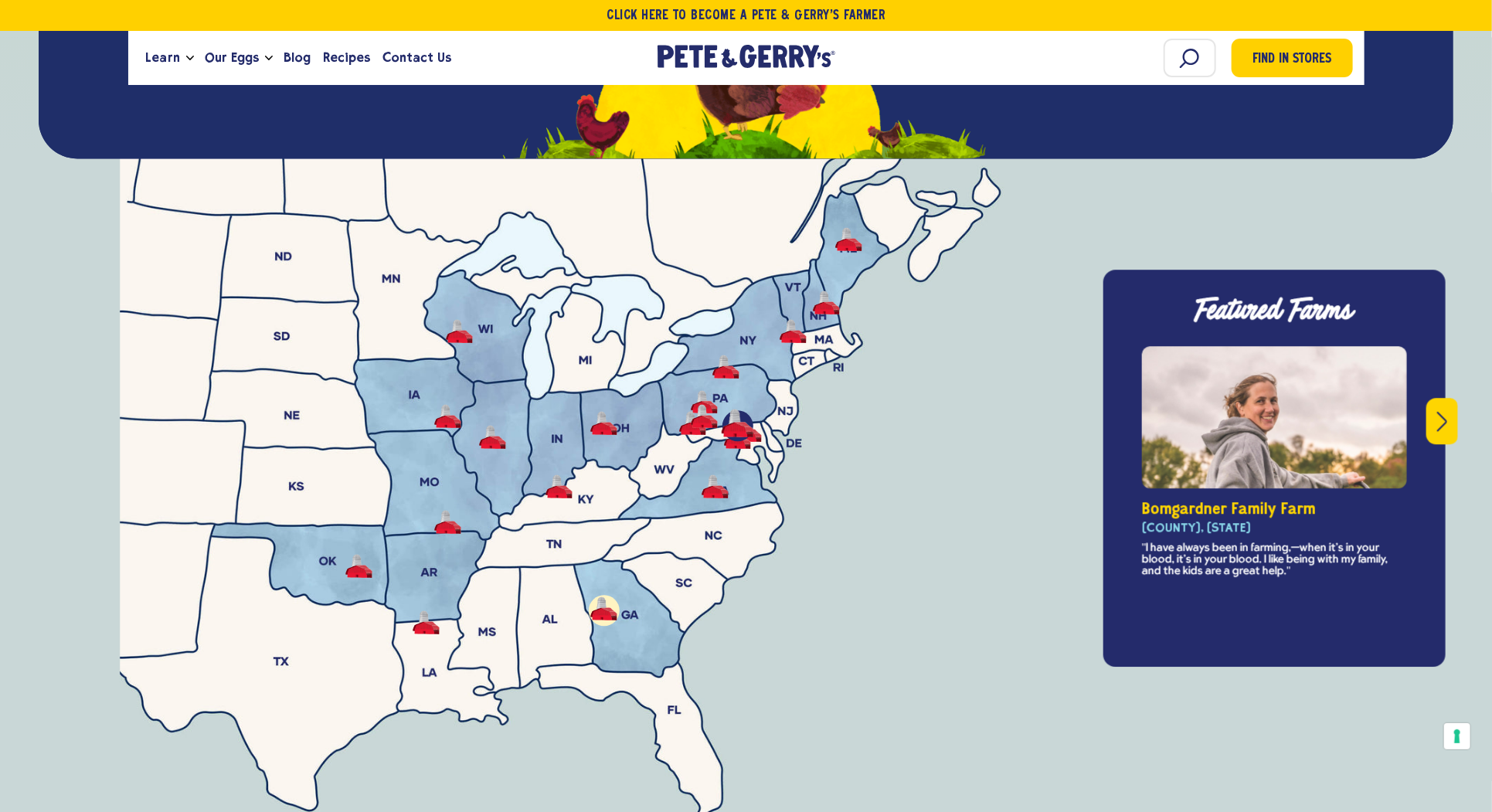 type 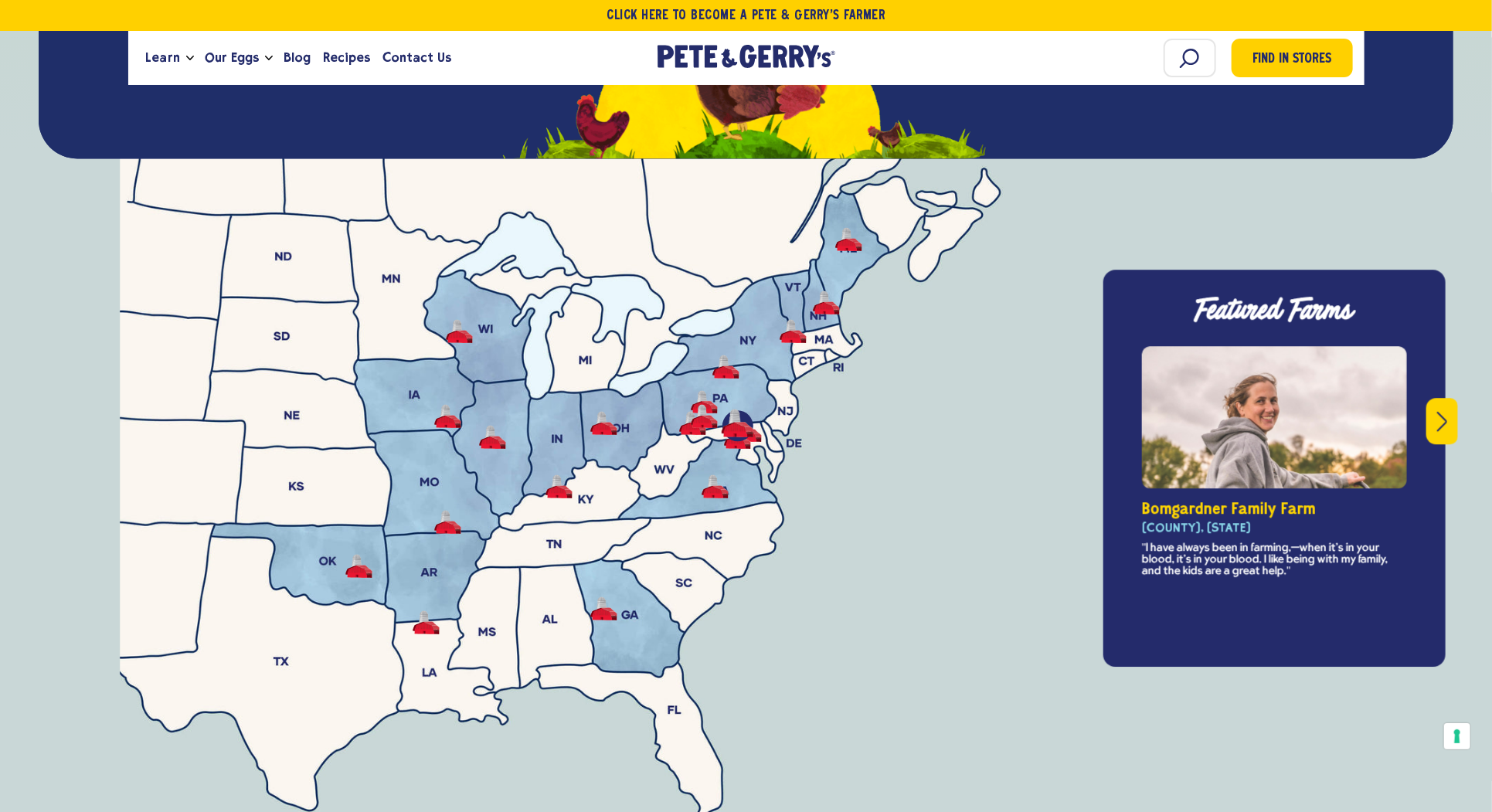 type 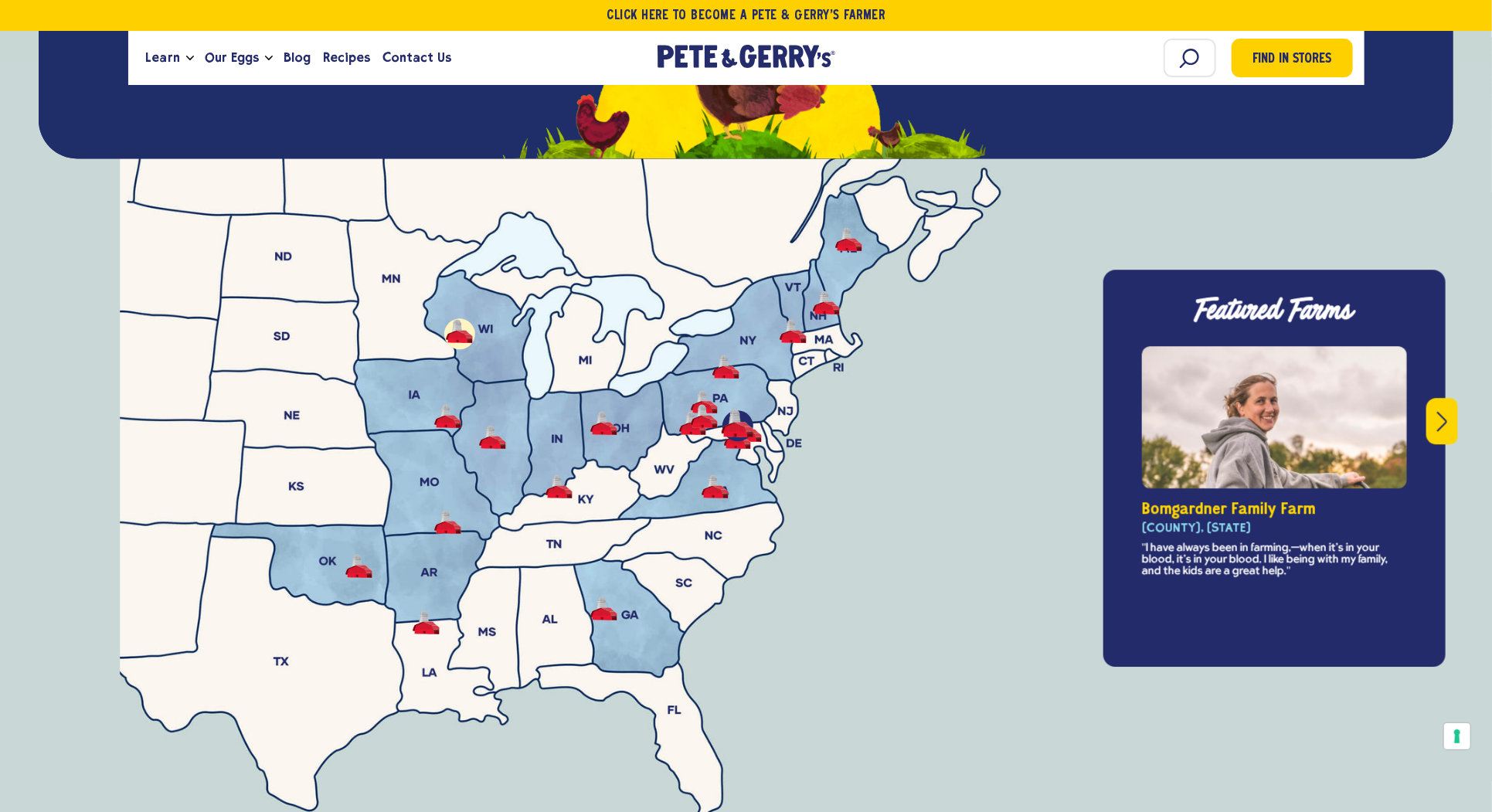 type 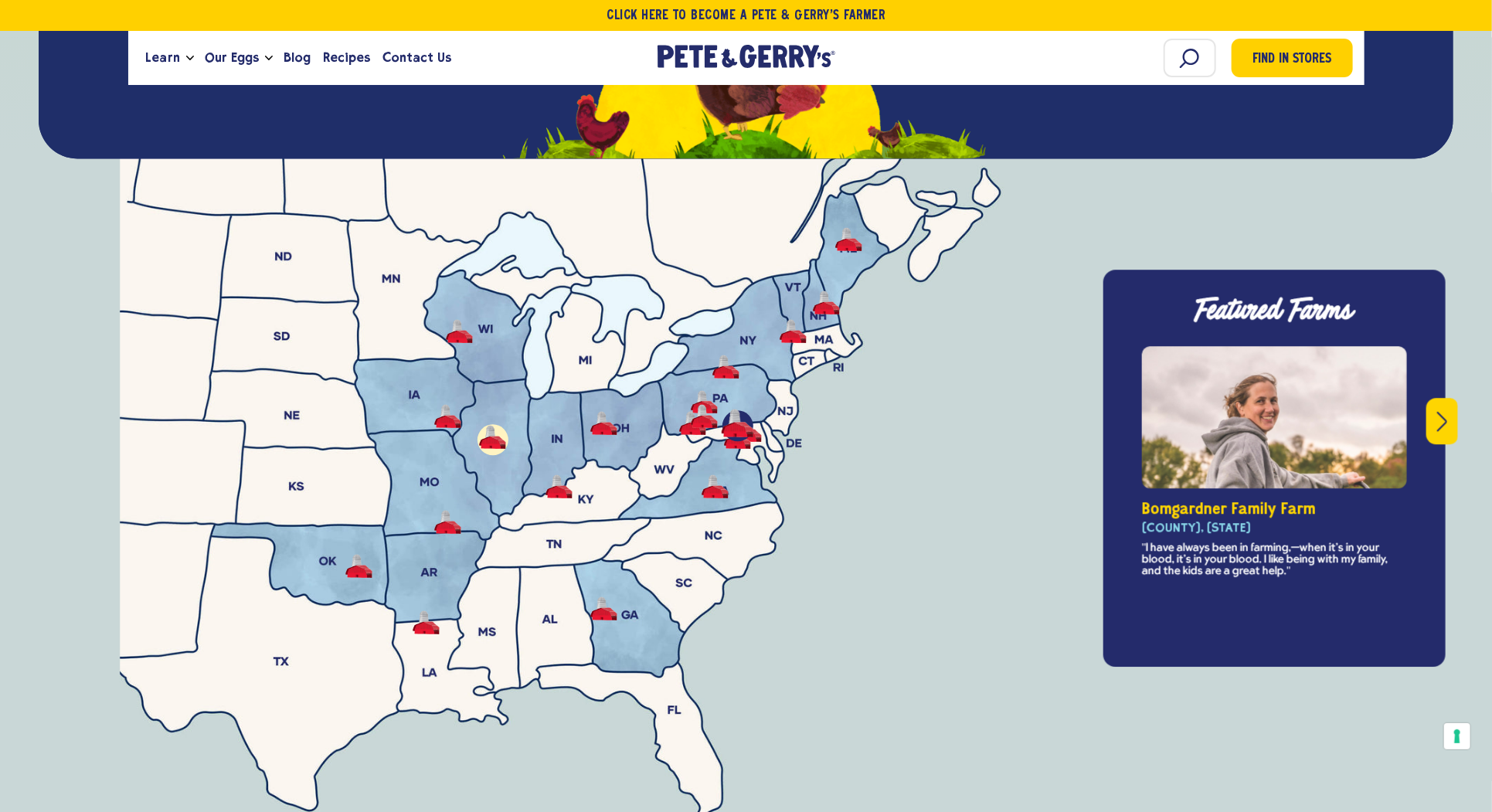 type 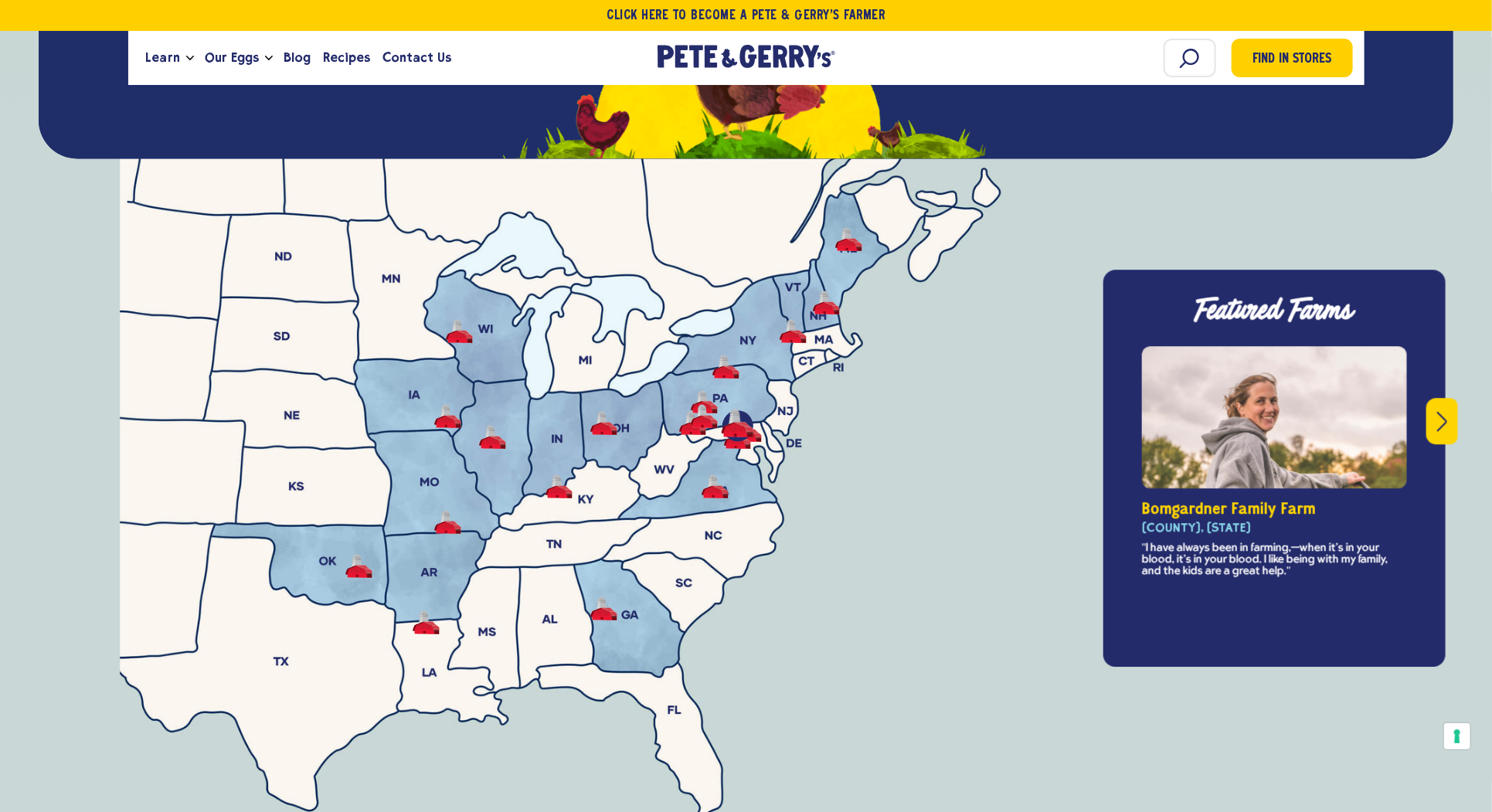 type 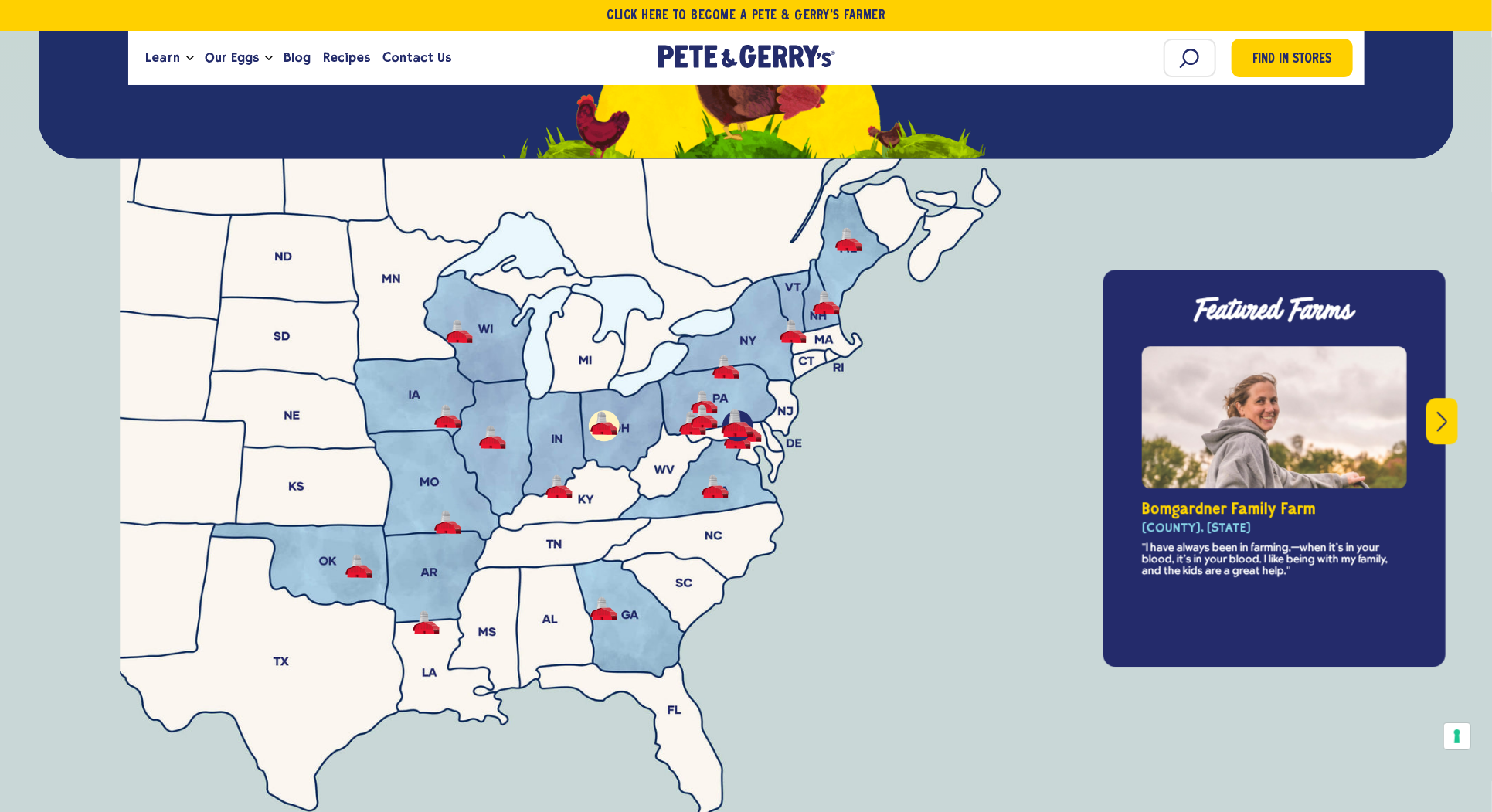type 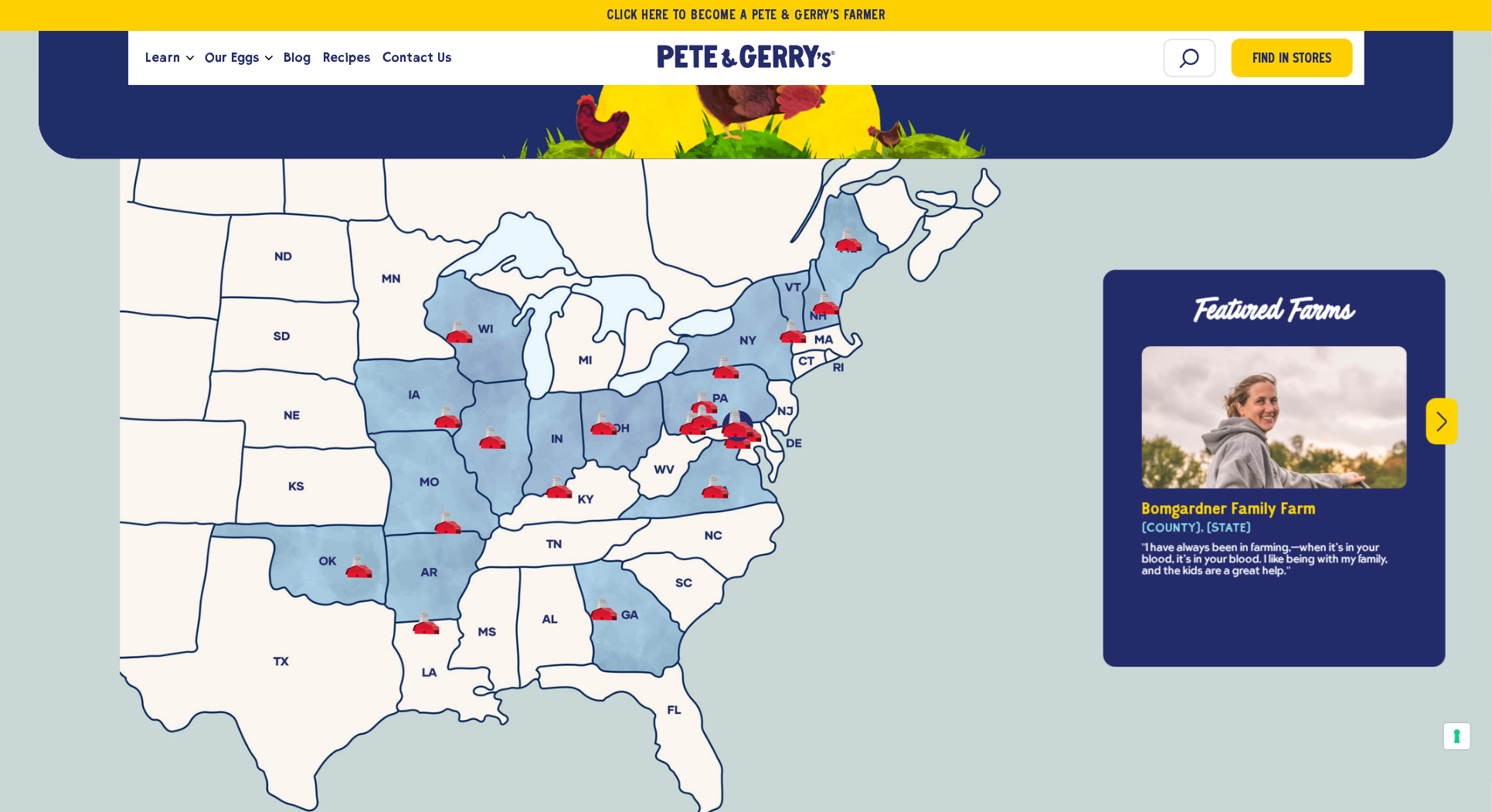 type 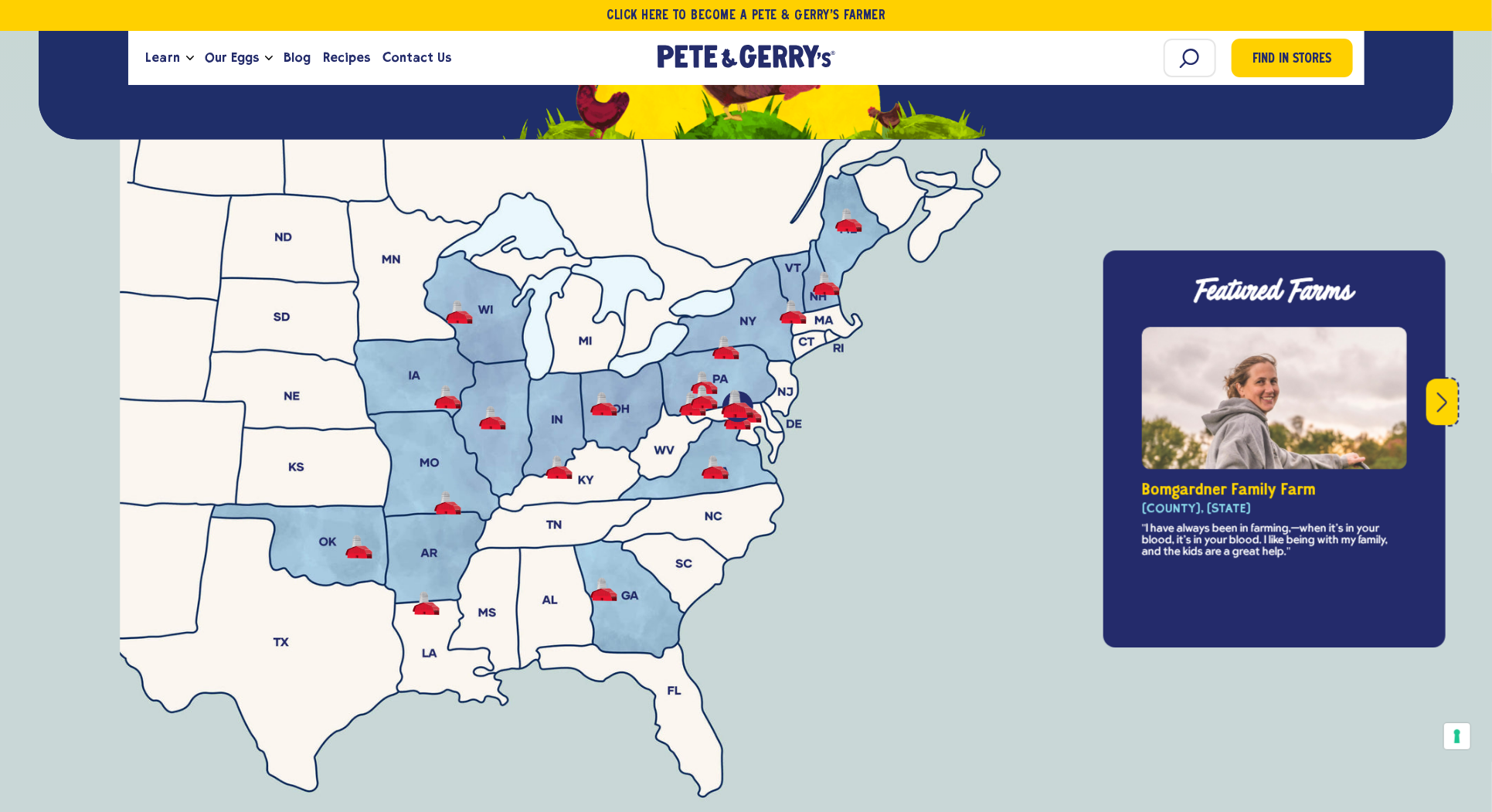 scroll, scrollTop: 5413, scrollLeft: 0, axis: vertical 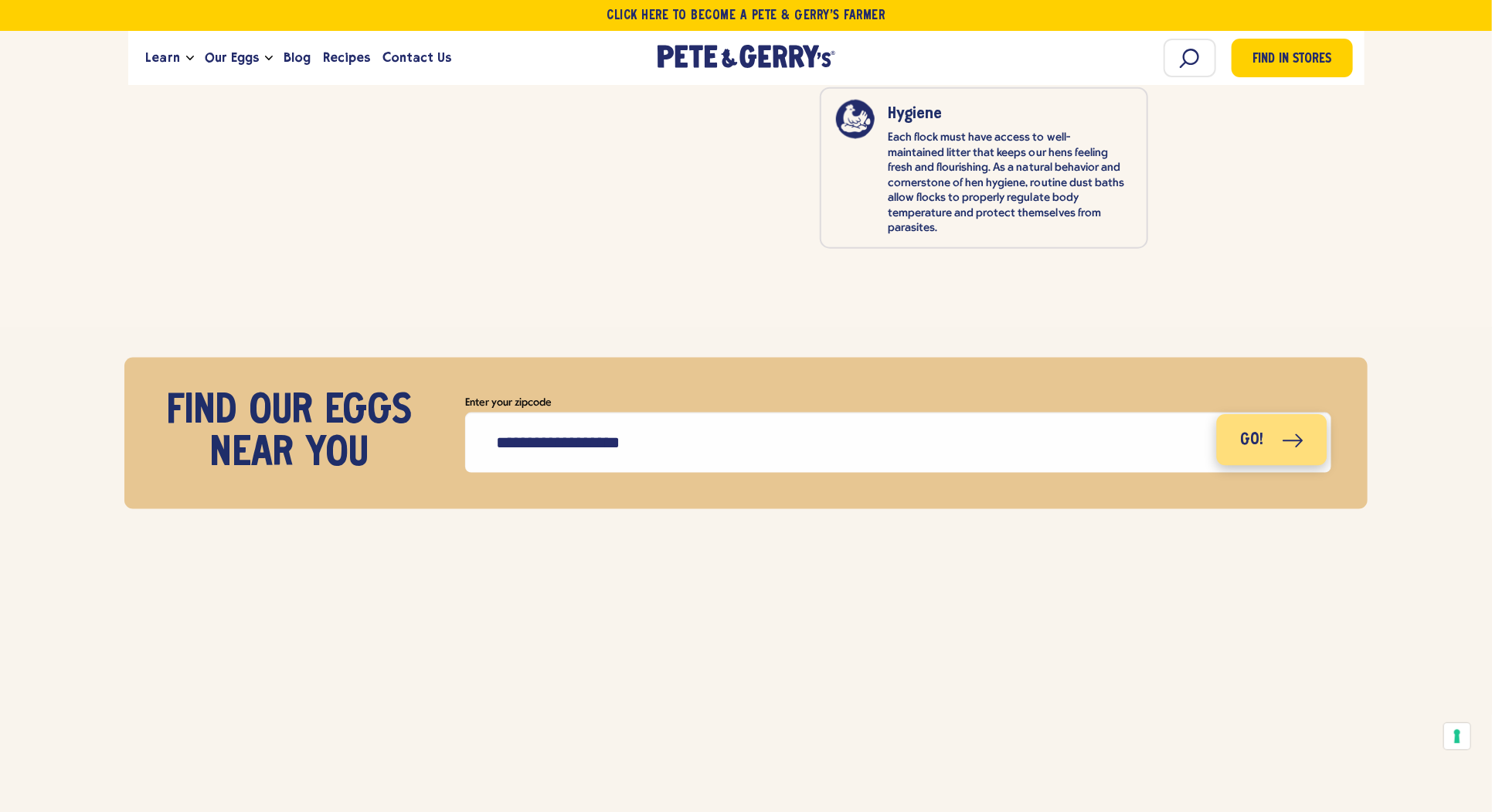 type 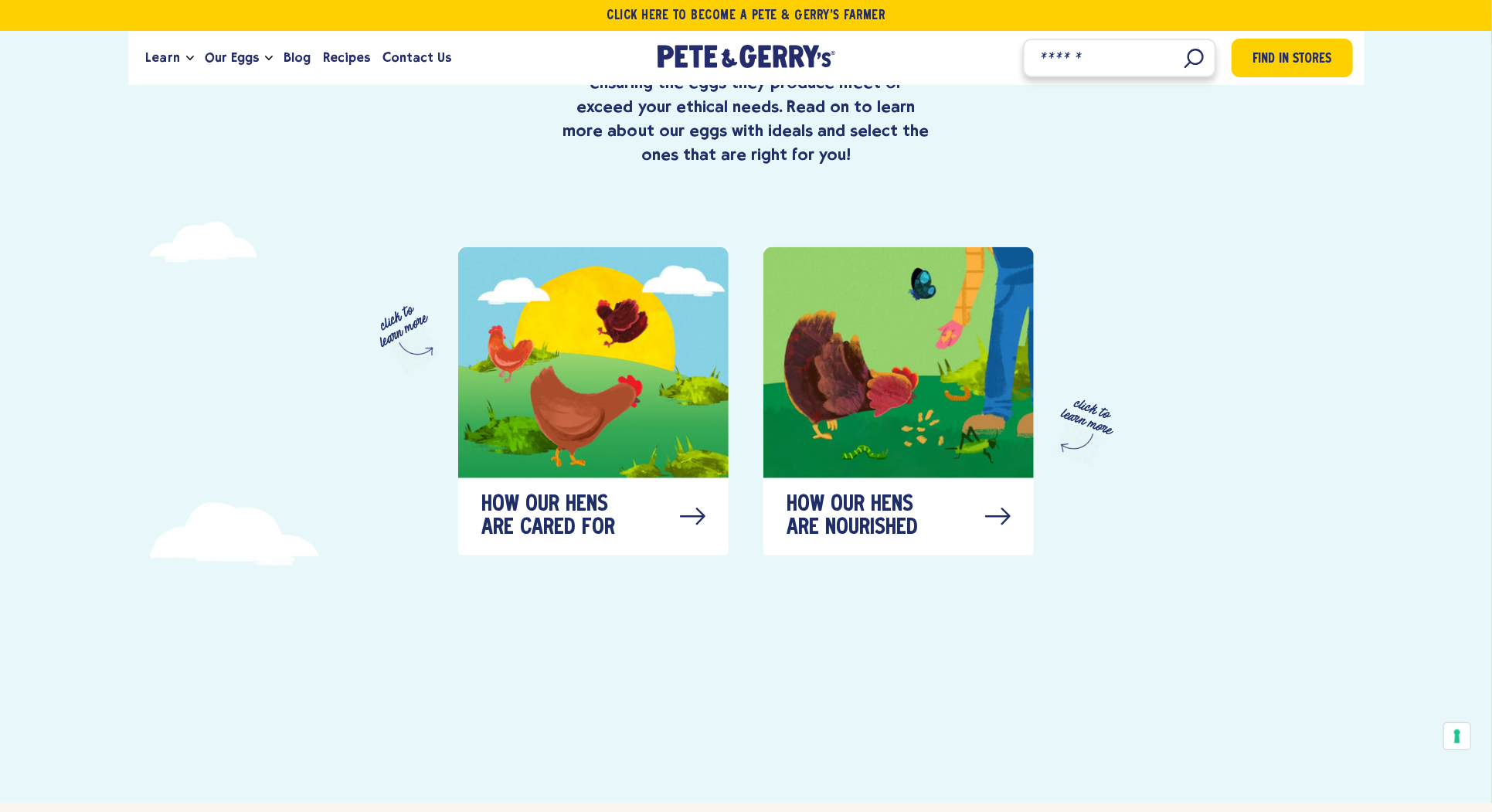 scroll, scrollTop: 760, scrollLeft: 0, axis: vertical 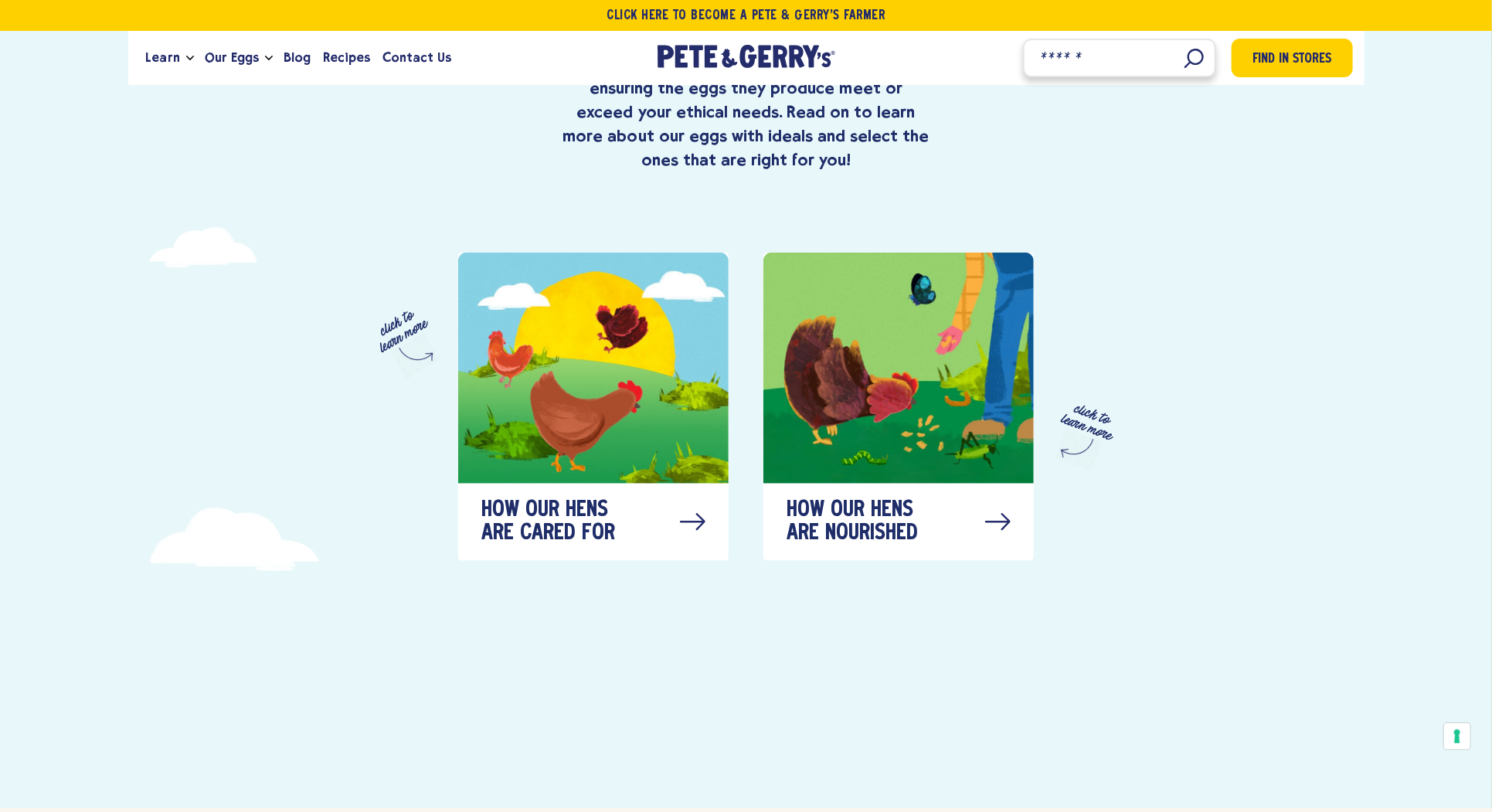 drag, startPoint x: 1100, startPoint y: 51, endPoint x: 1091, endPoint y: 110, distance: 59.68249 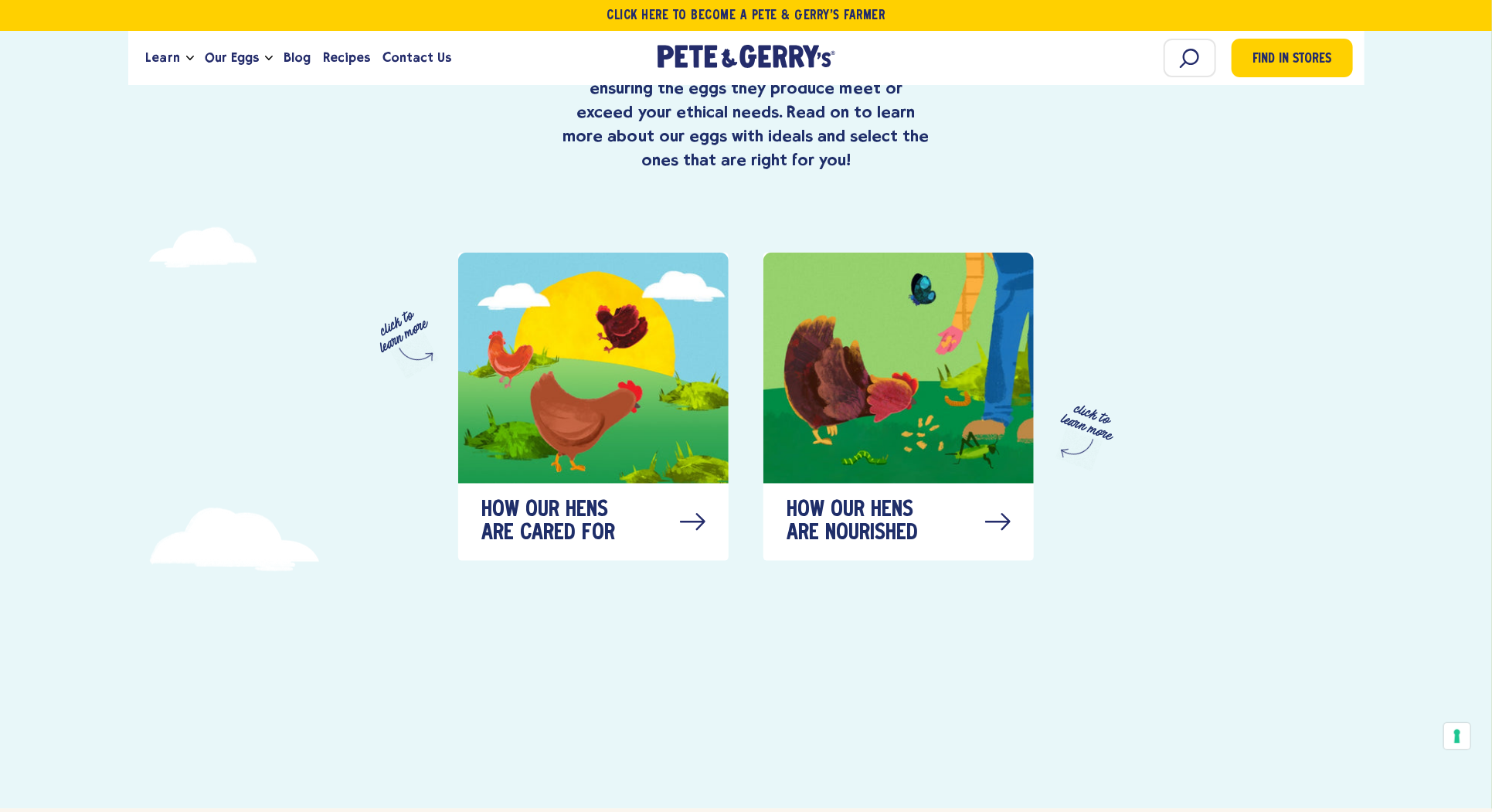 click on "Our Hens
Carefully
cared
for
on
family
farms
Pete & Gerry's hens enjoy life under sunny skies with room to roam, forage, and explore. Their care follows strict Certified Humane standards, ensuring the eggs they produce meet or exceed your ethical needs. Read on to learn more about our eggs with ideals and select the ones that are right for you!" at bounding box center (746, -29) 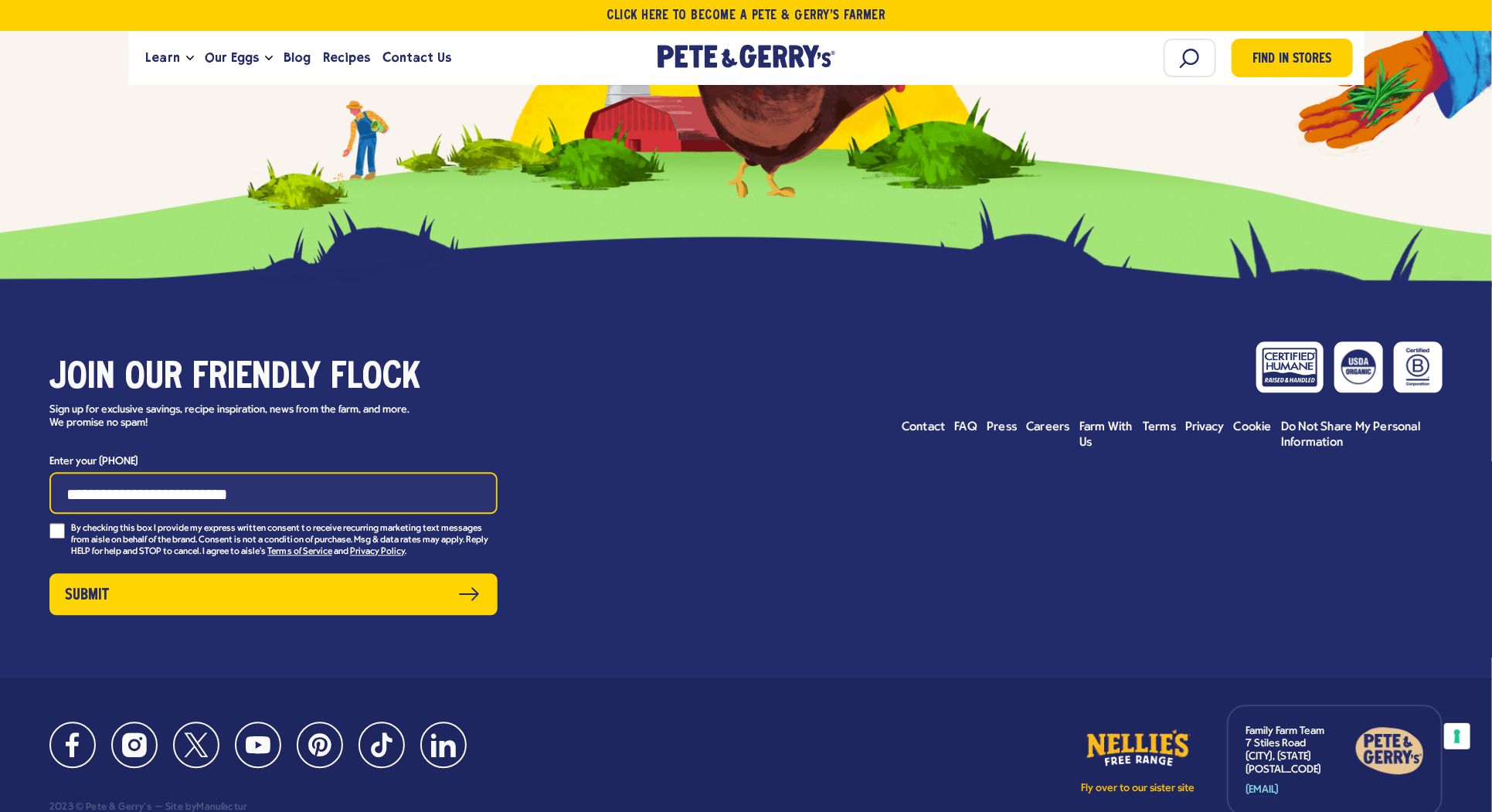 scroll, scrollTop: 8858, scrollLeft: 0, axis: vertical 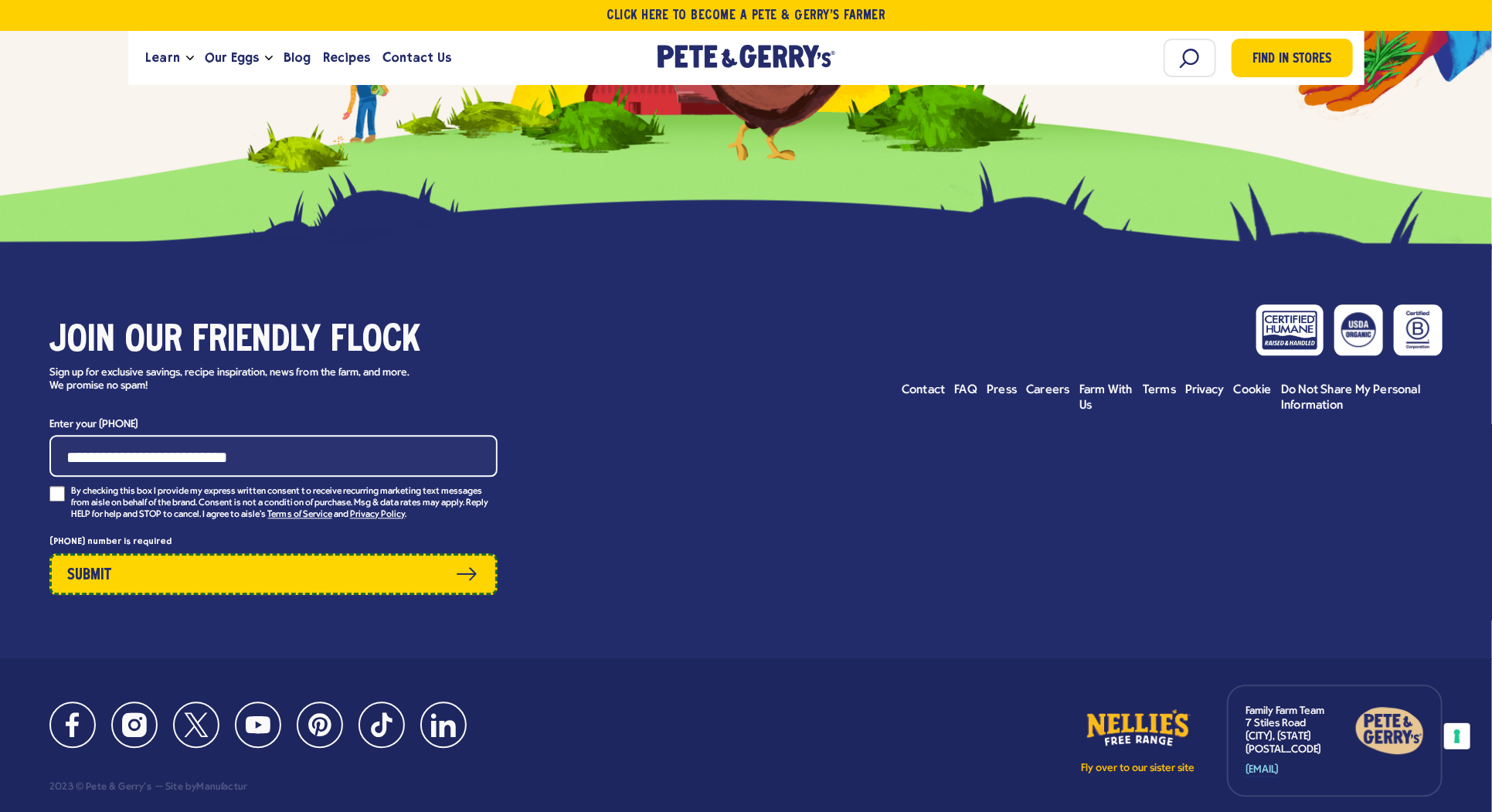 type 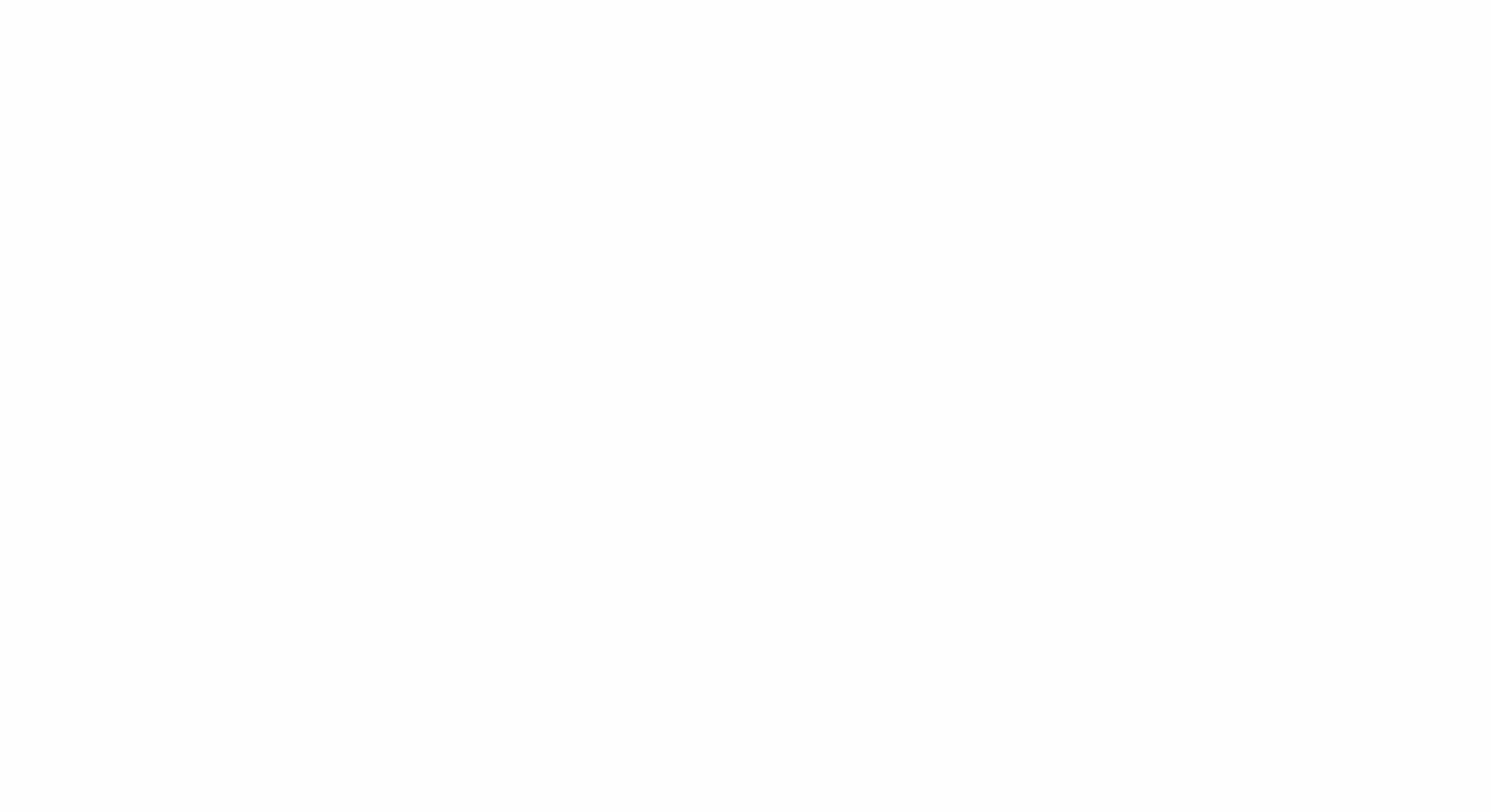 scroll, scrollTop: 0, scrollLeft: 0, axis: both 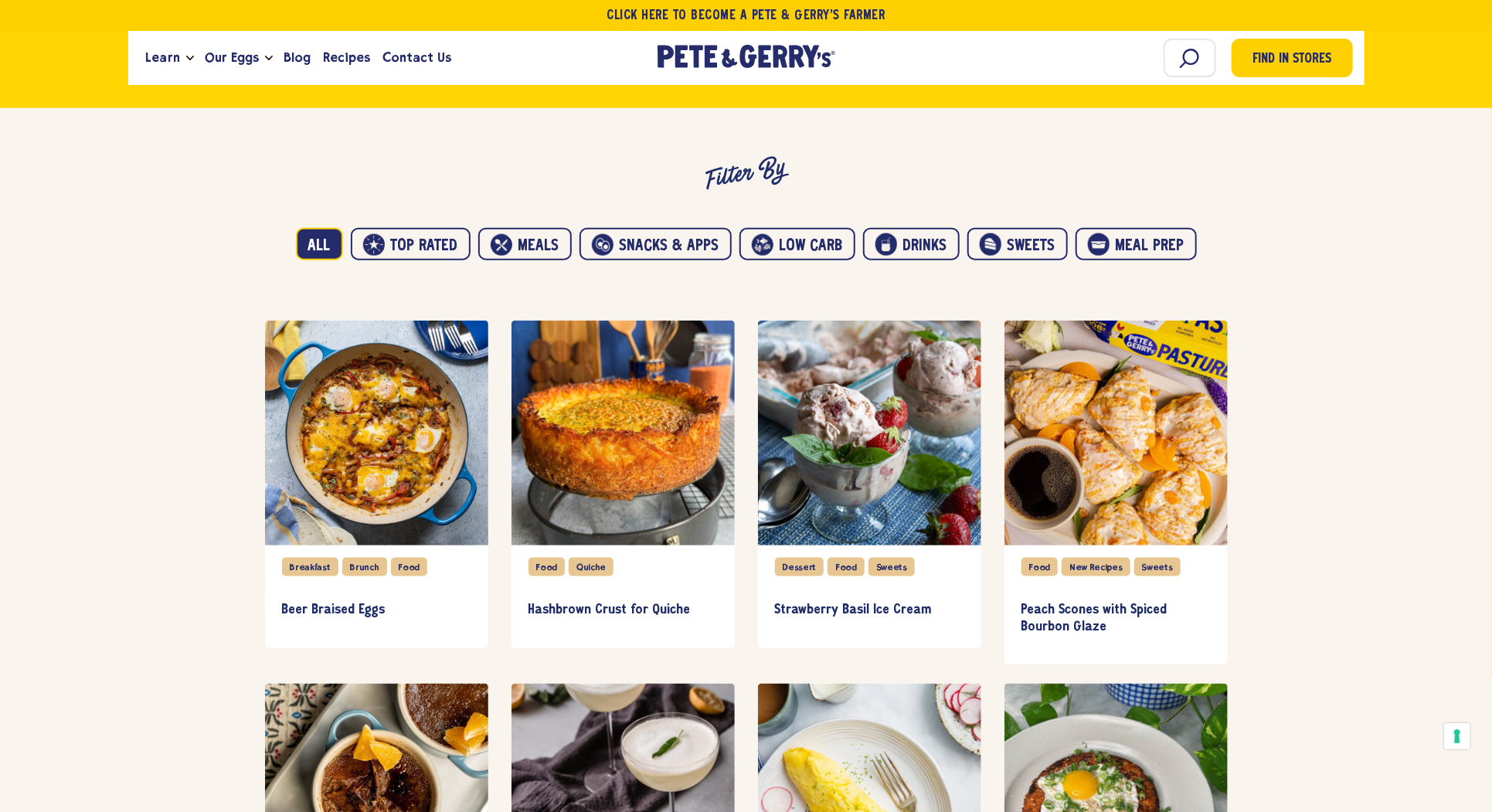 click on "Low carb" at bounding box center (746, 222) 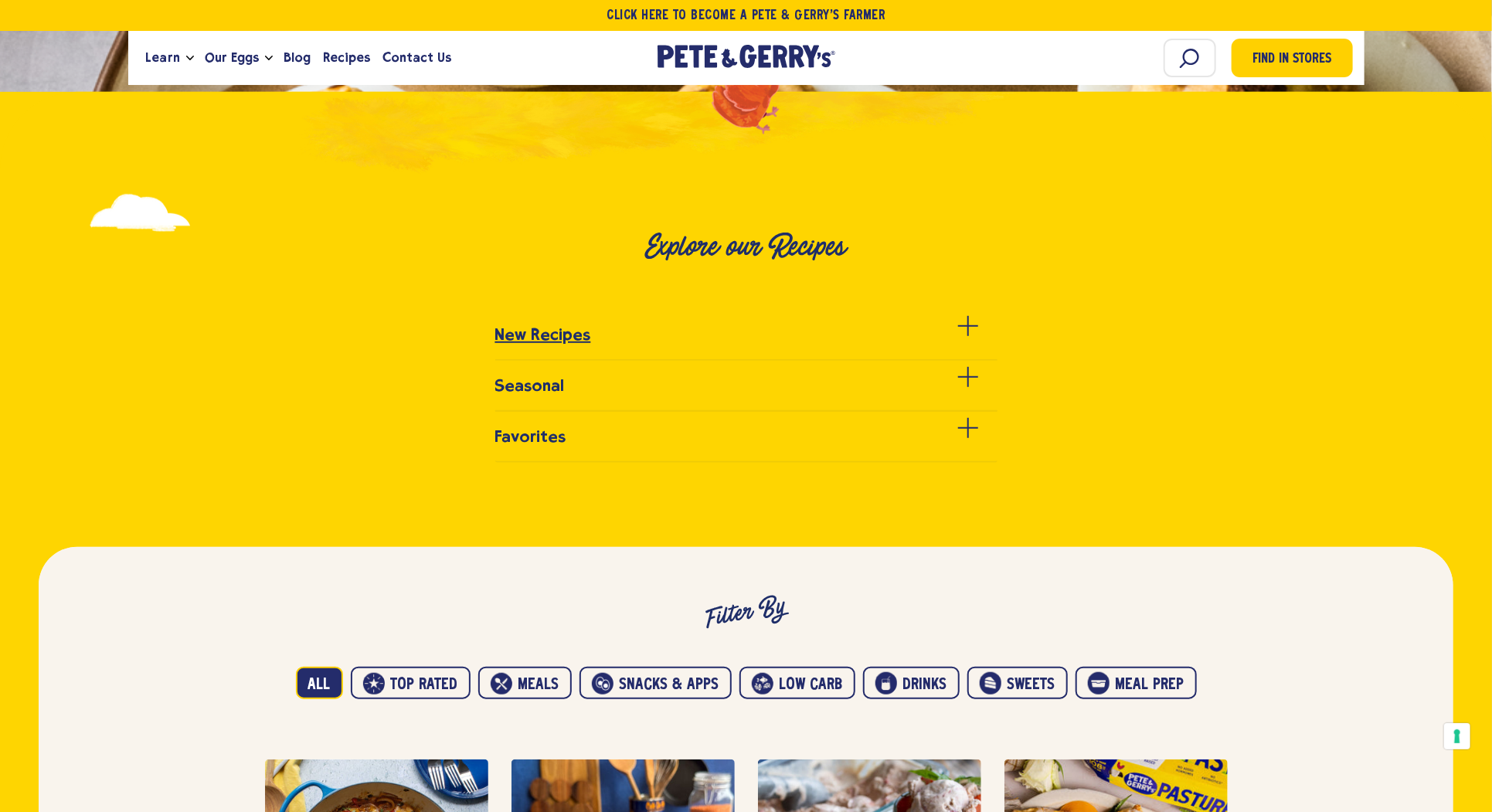 scroll, scrollTop: 410, scrollLeft: 0, axis: vertical 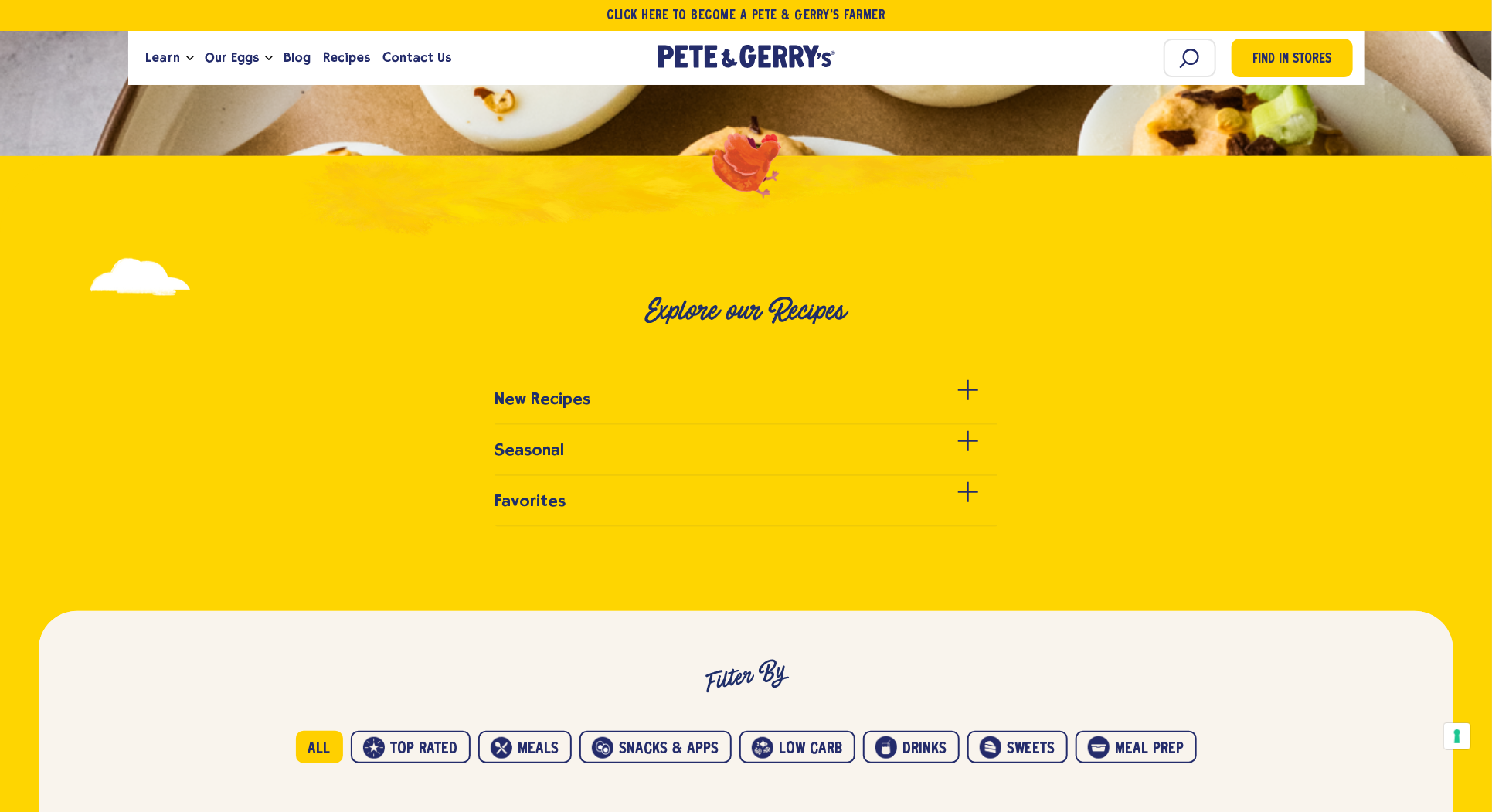type 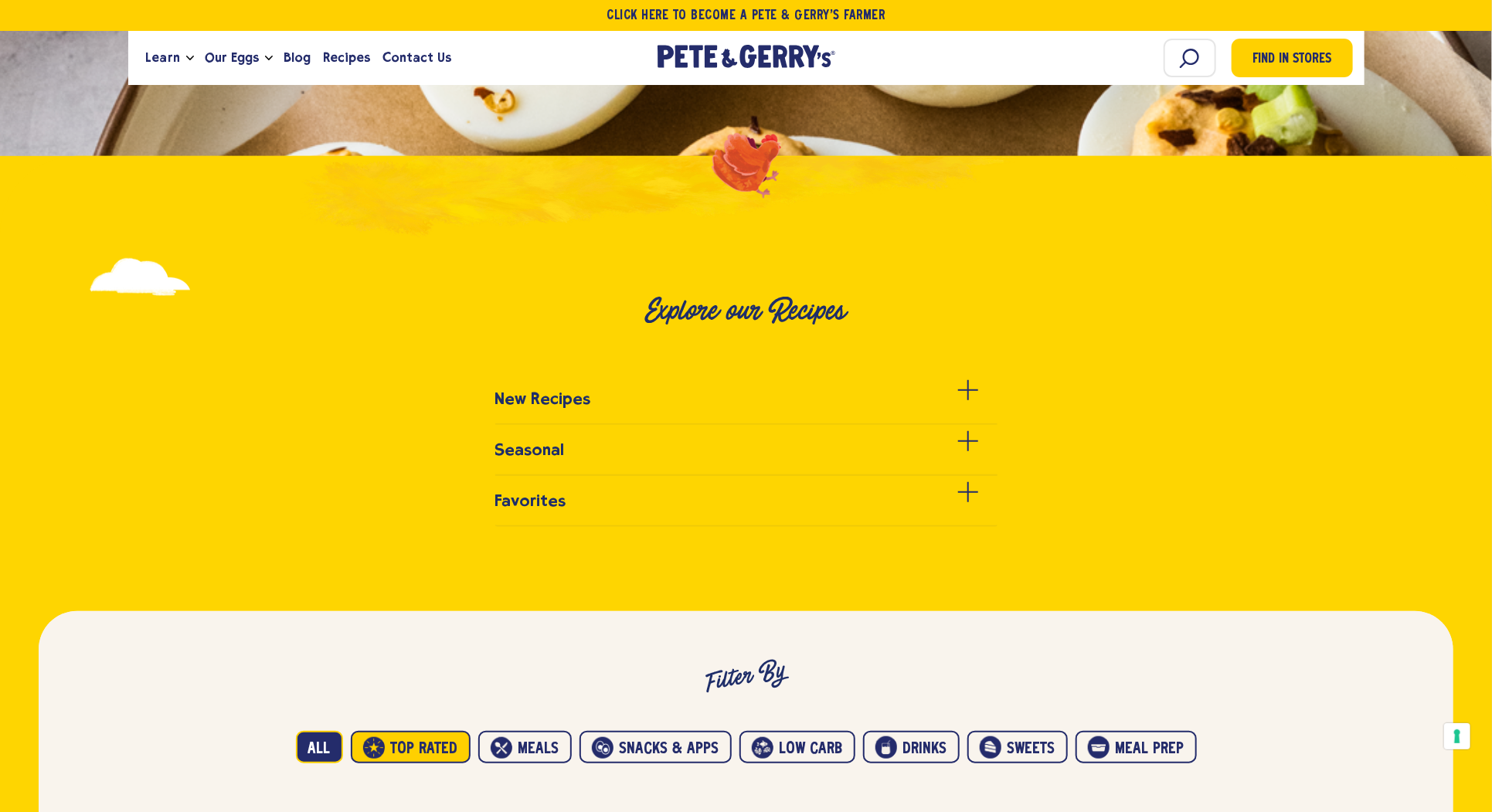 type 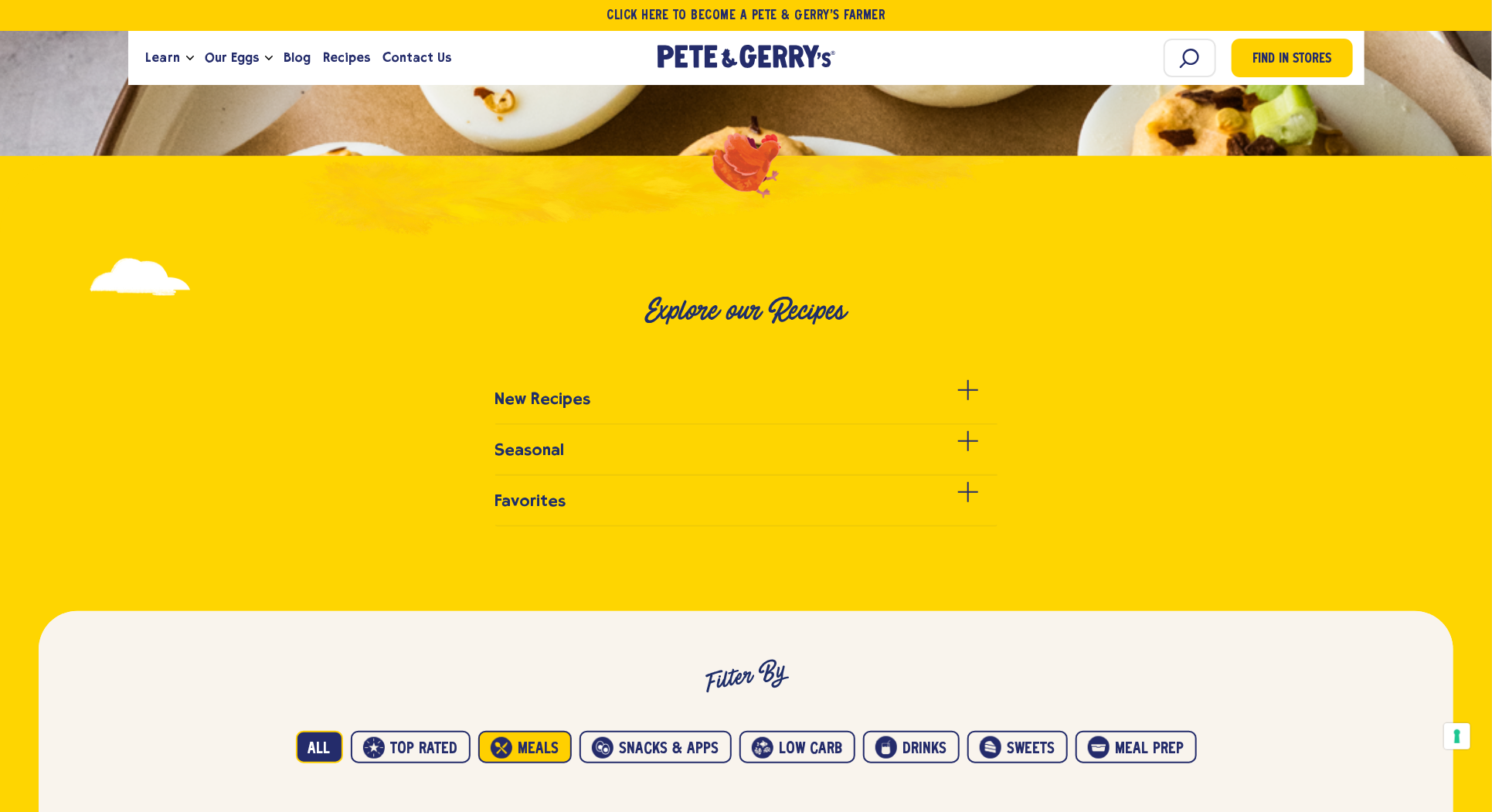 type 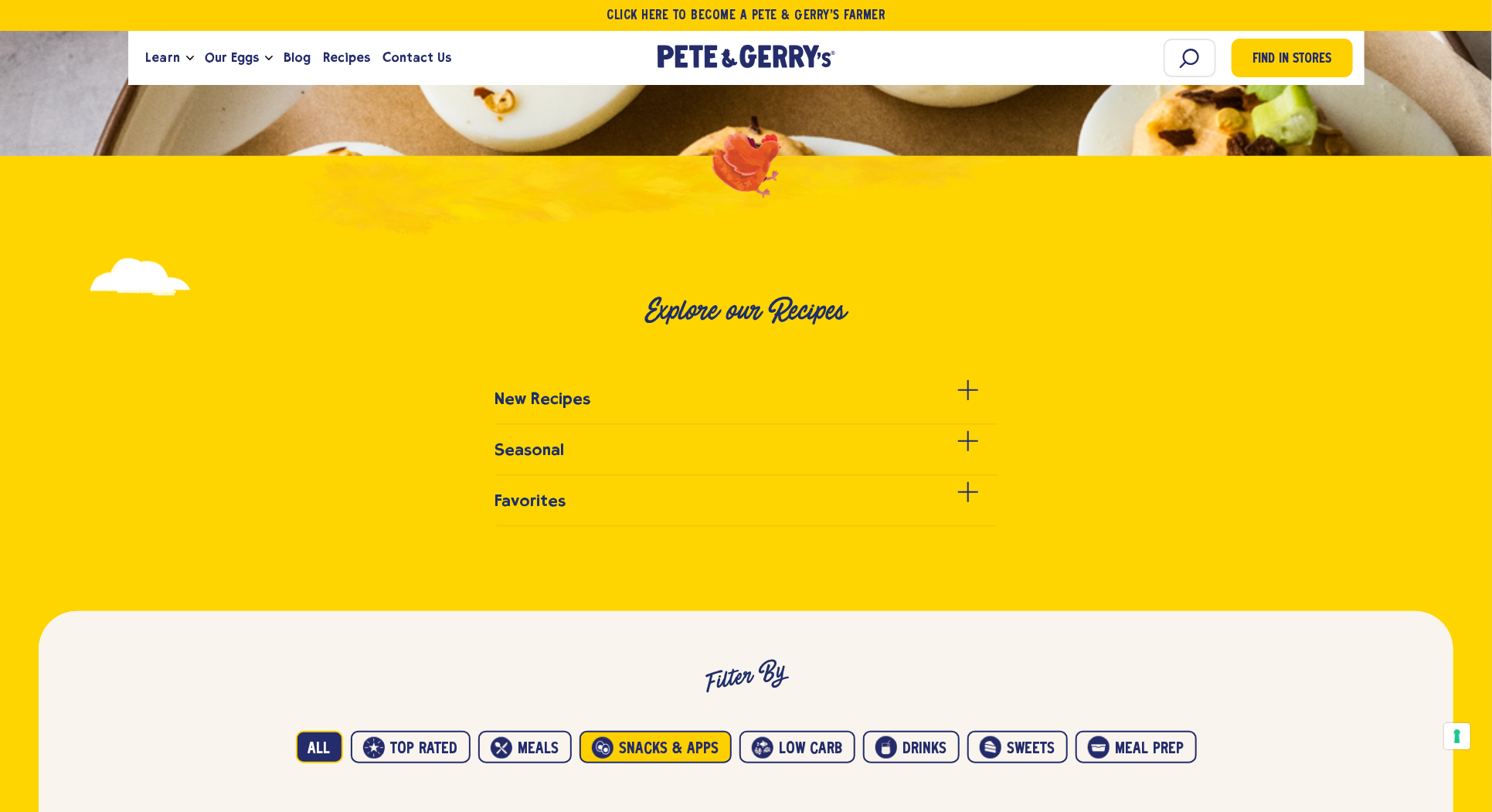 type 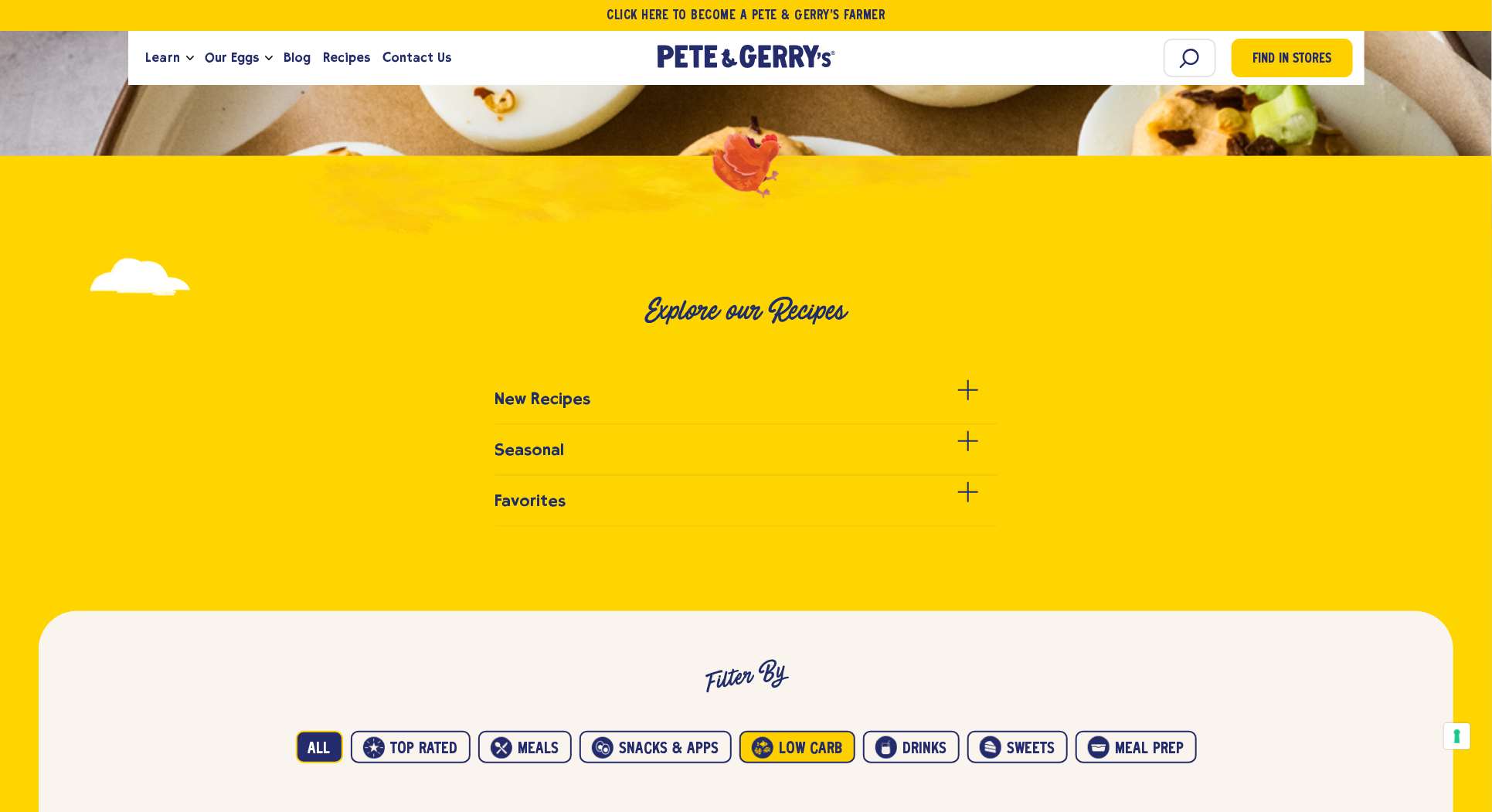 type 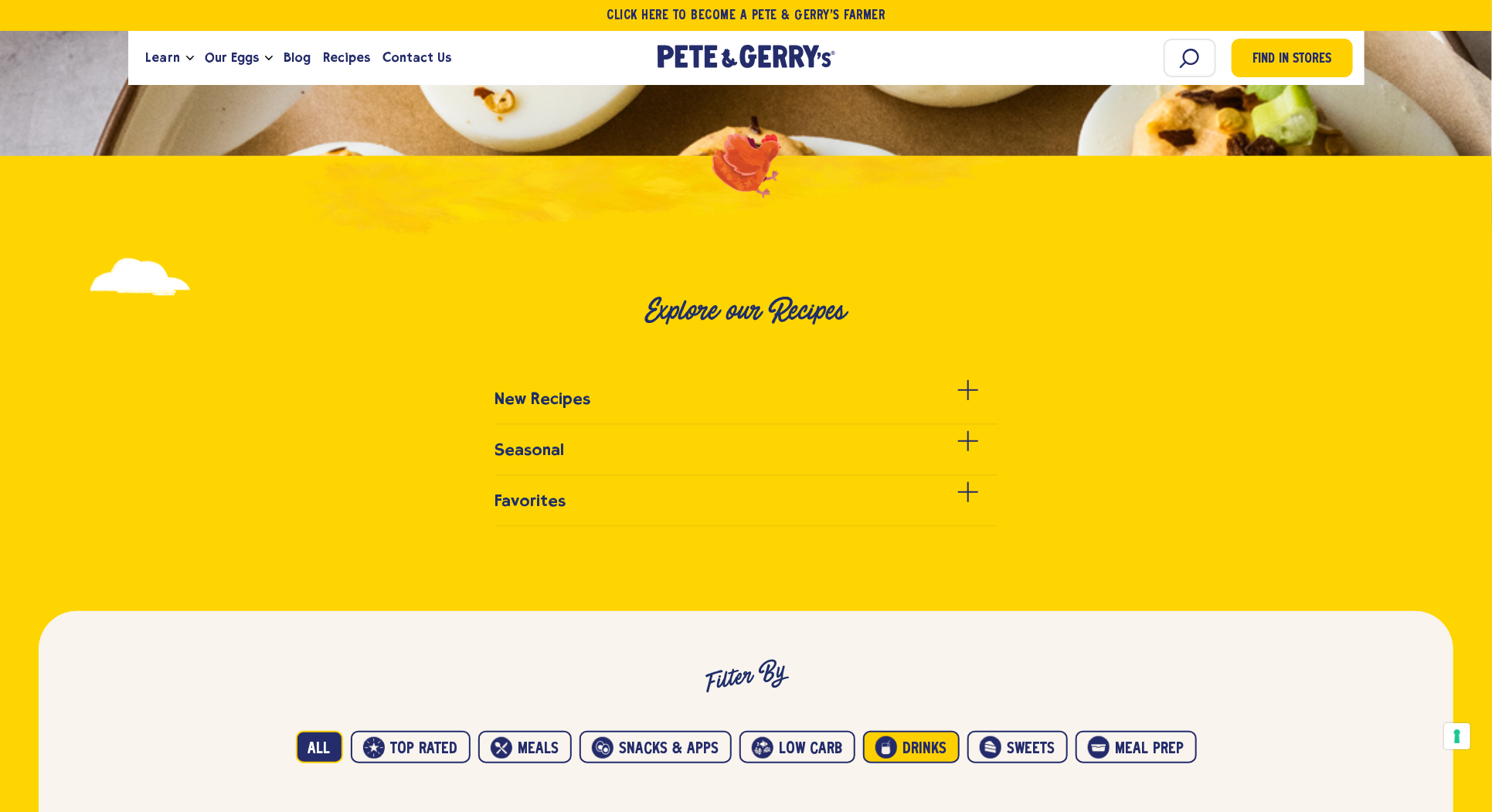 type 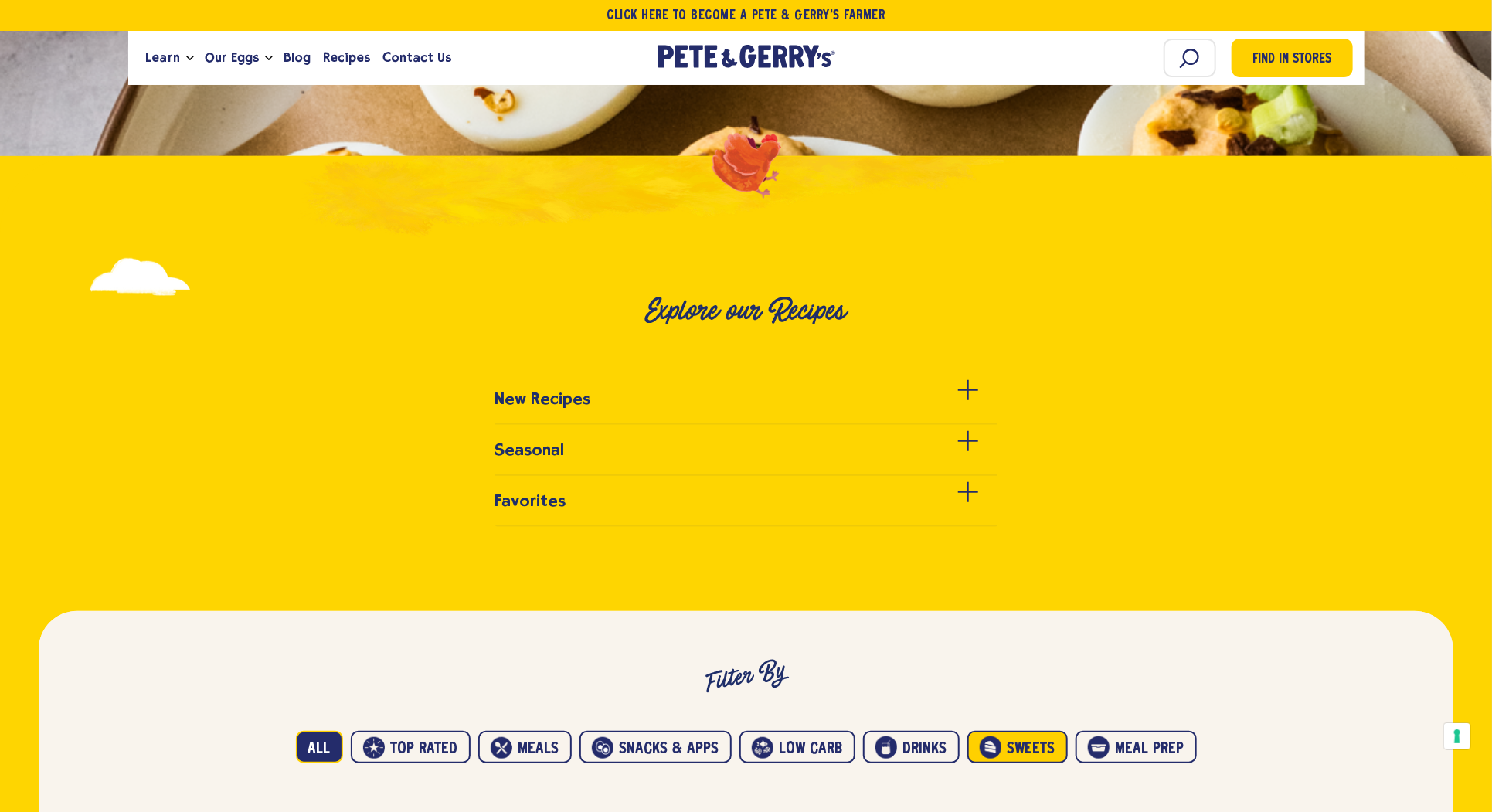 type 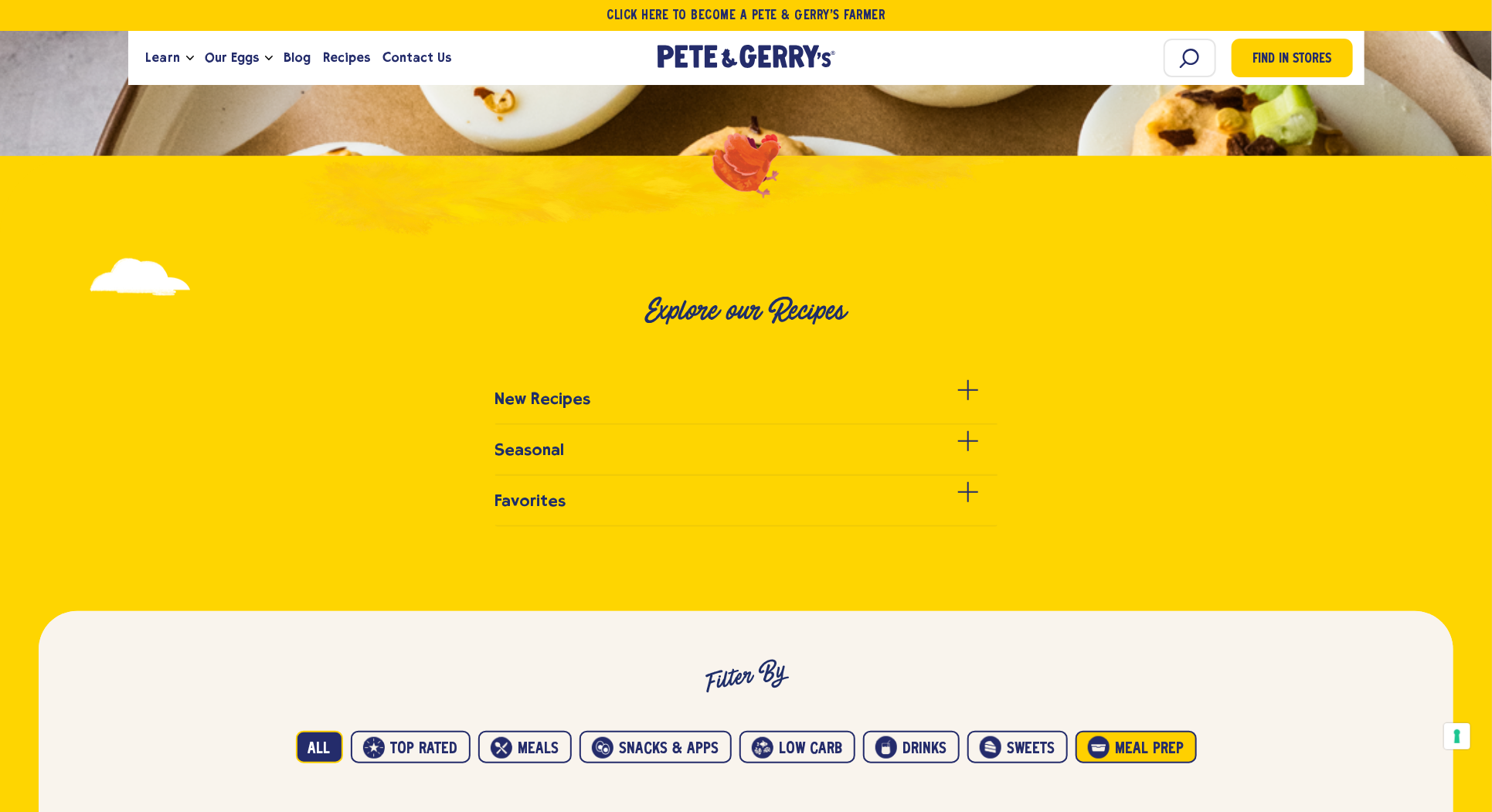 type 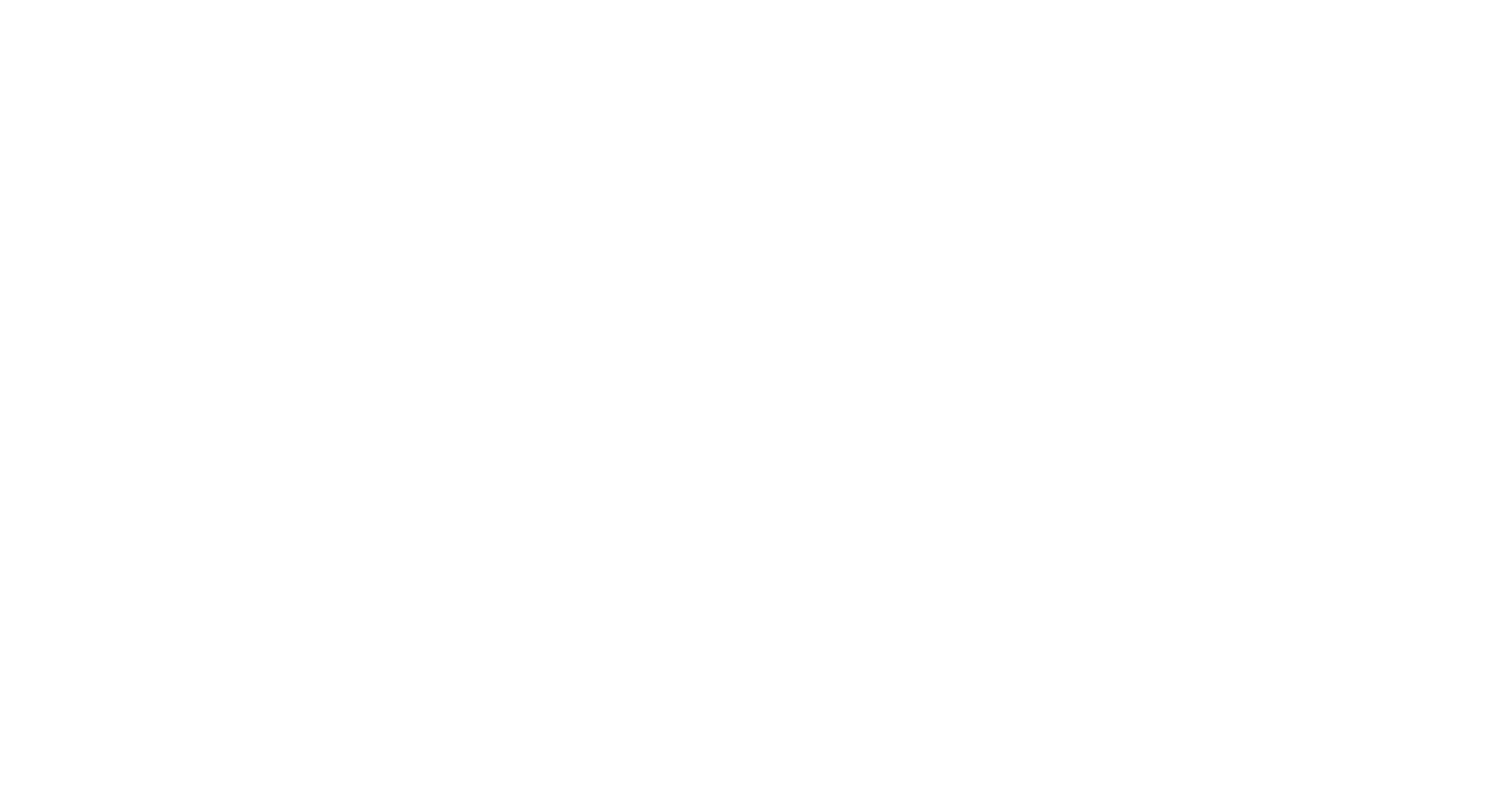 scroll, scrollTop: 0, scrollLeft: 0, axis: both 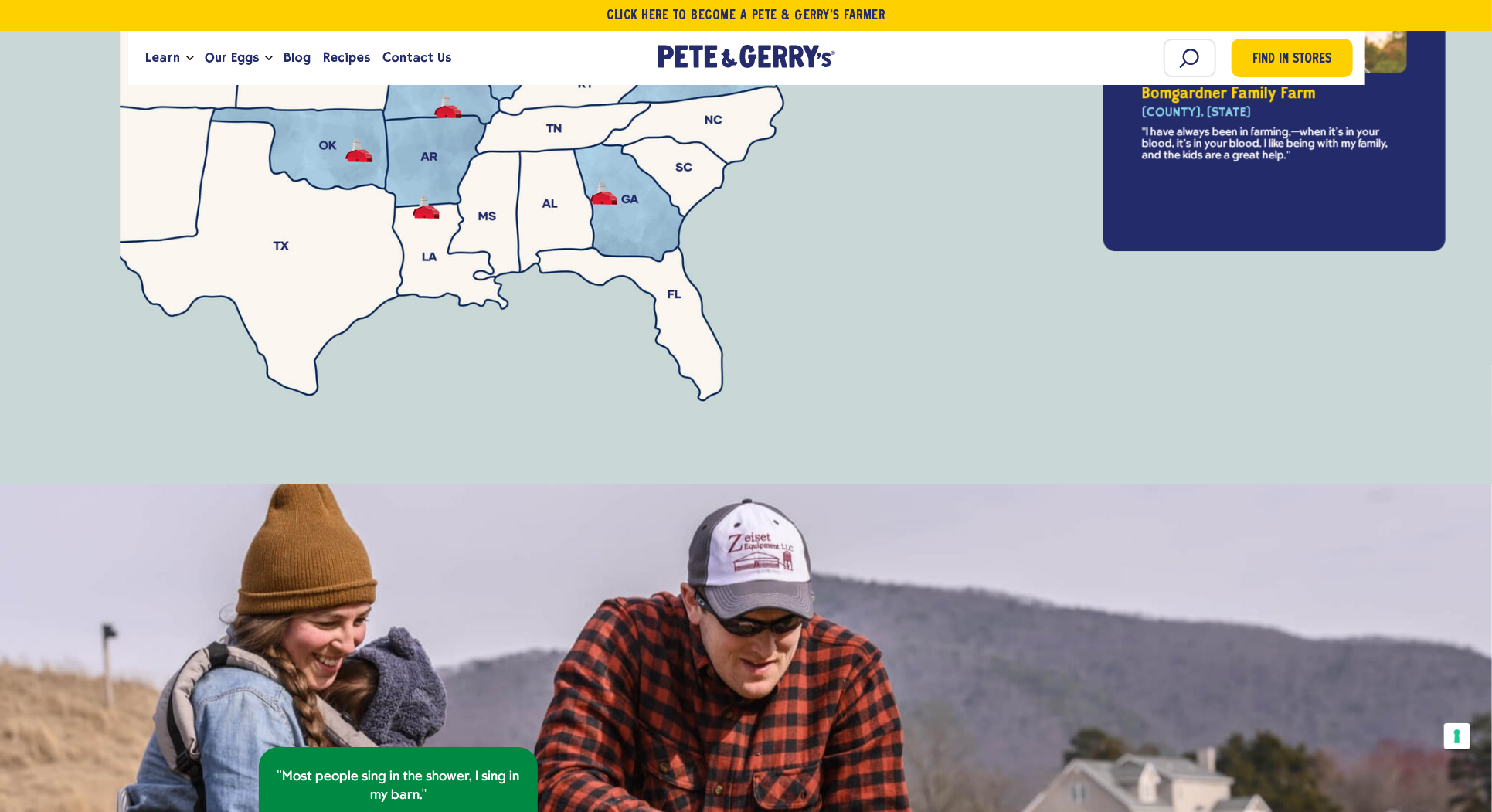 drag, startPoint x: 658, startPoint y: 240, endPoint x: 661, endPoint y: 251, distance: 11.401754 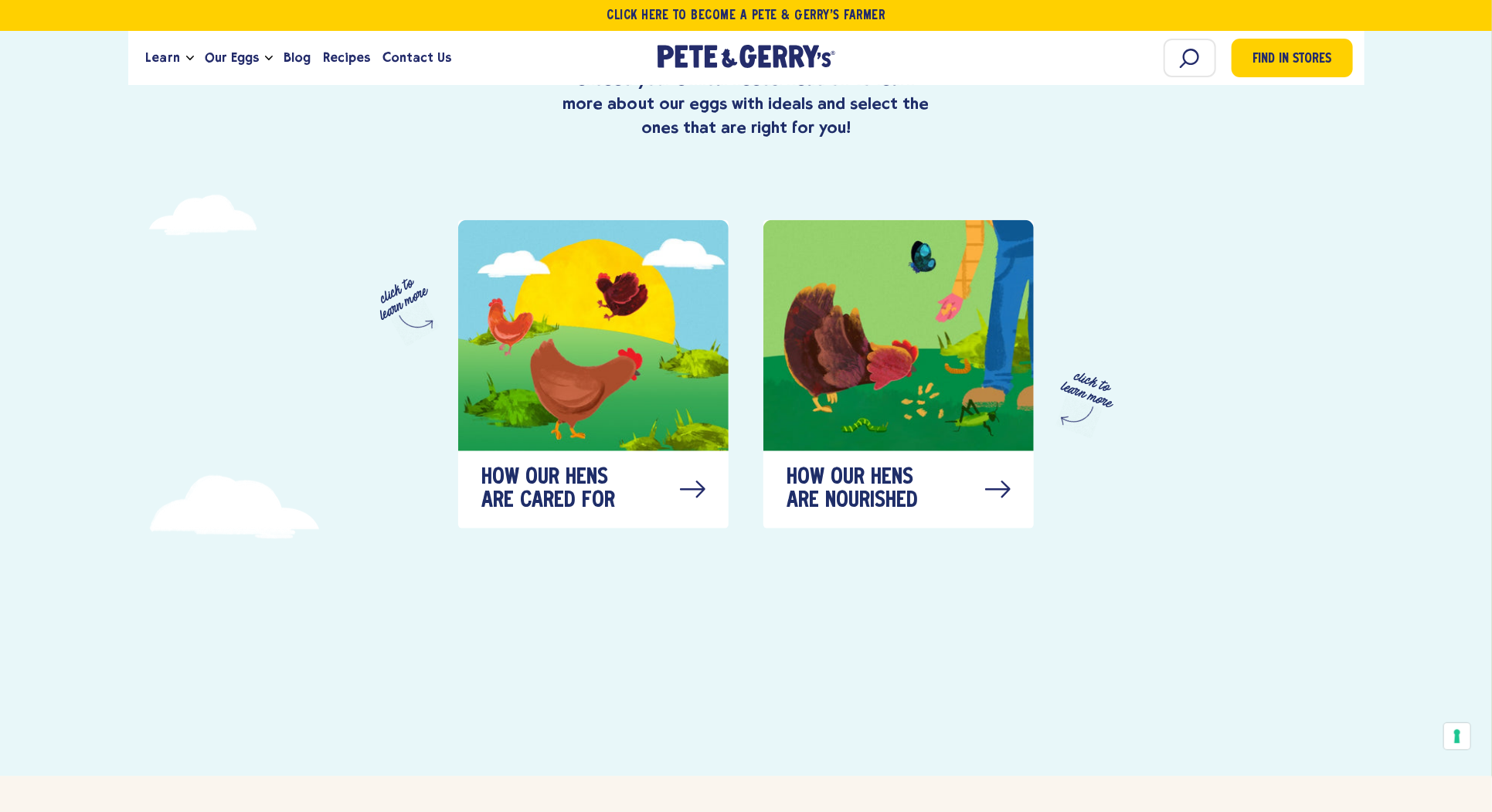 type 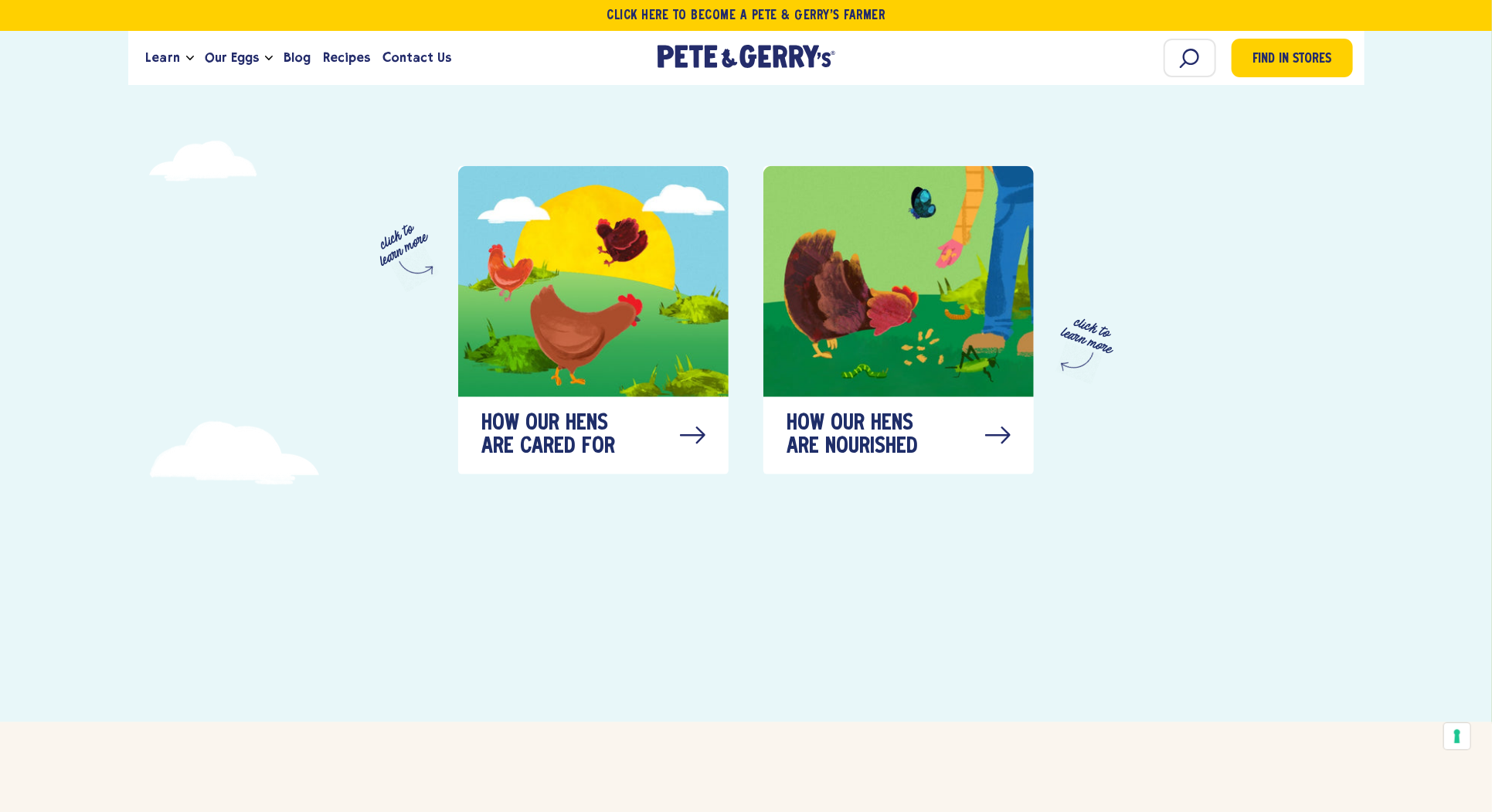 type 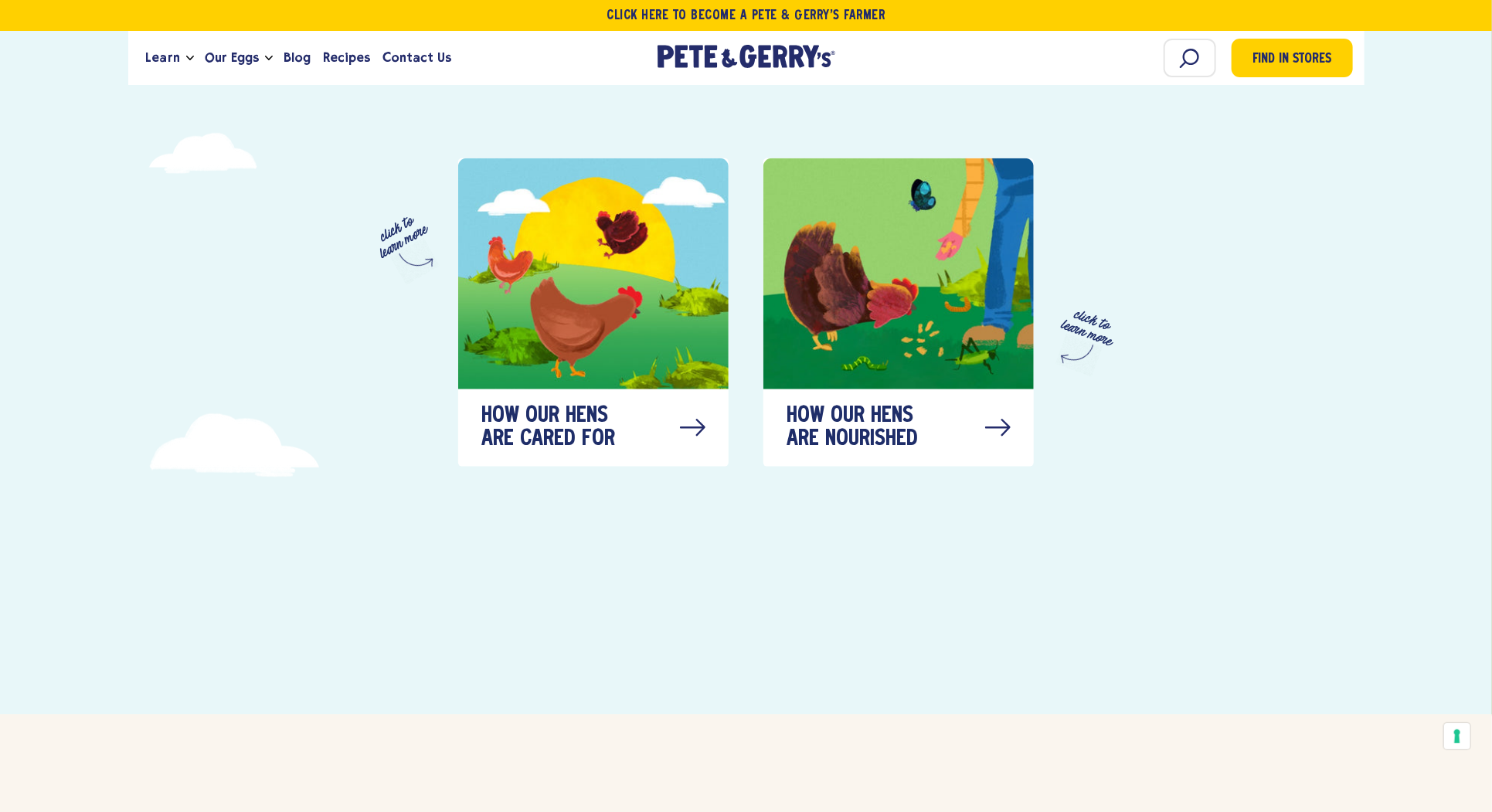 type 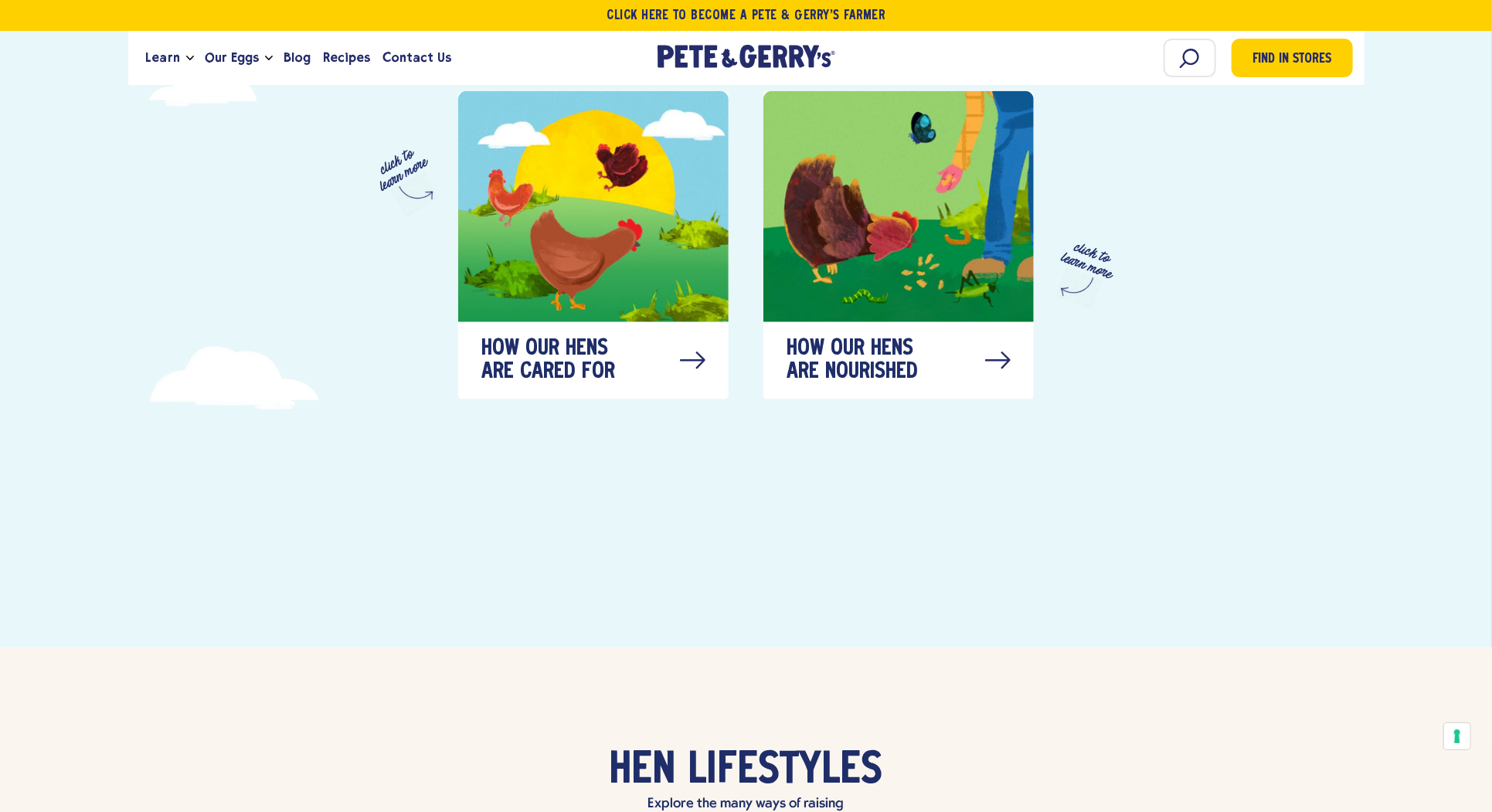 type 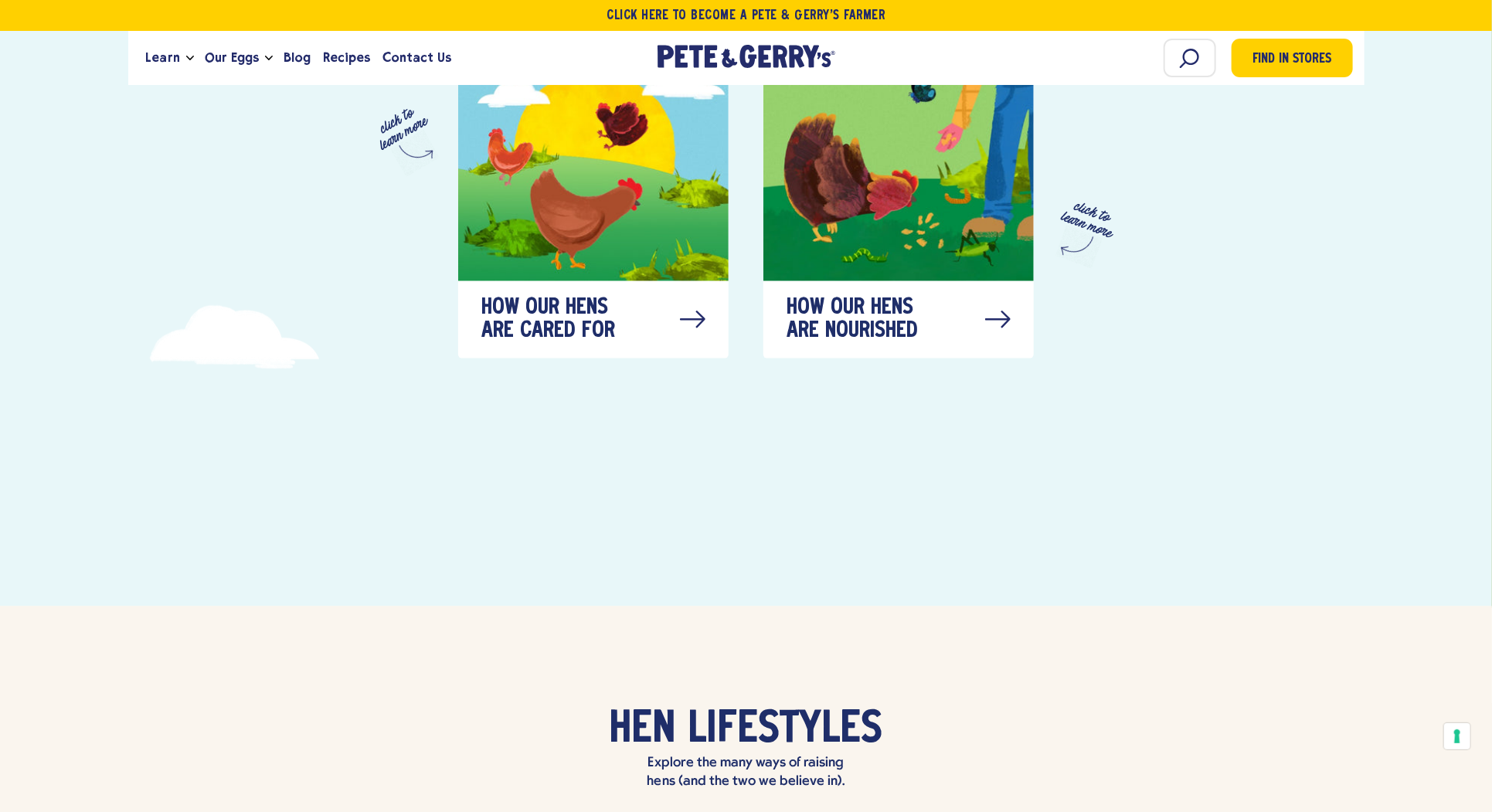 type 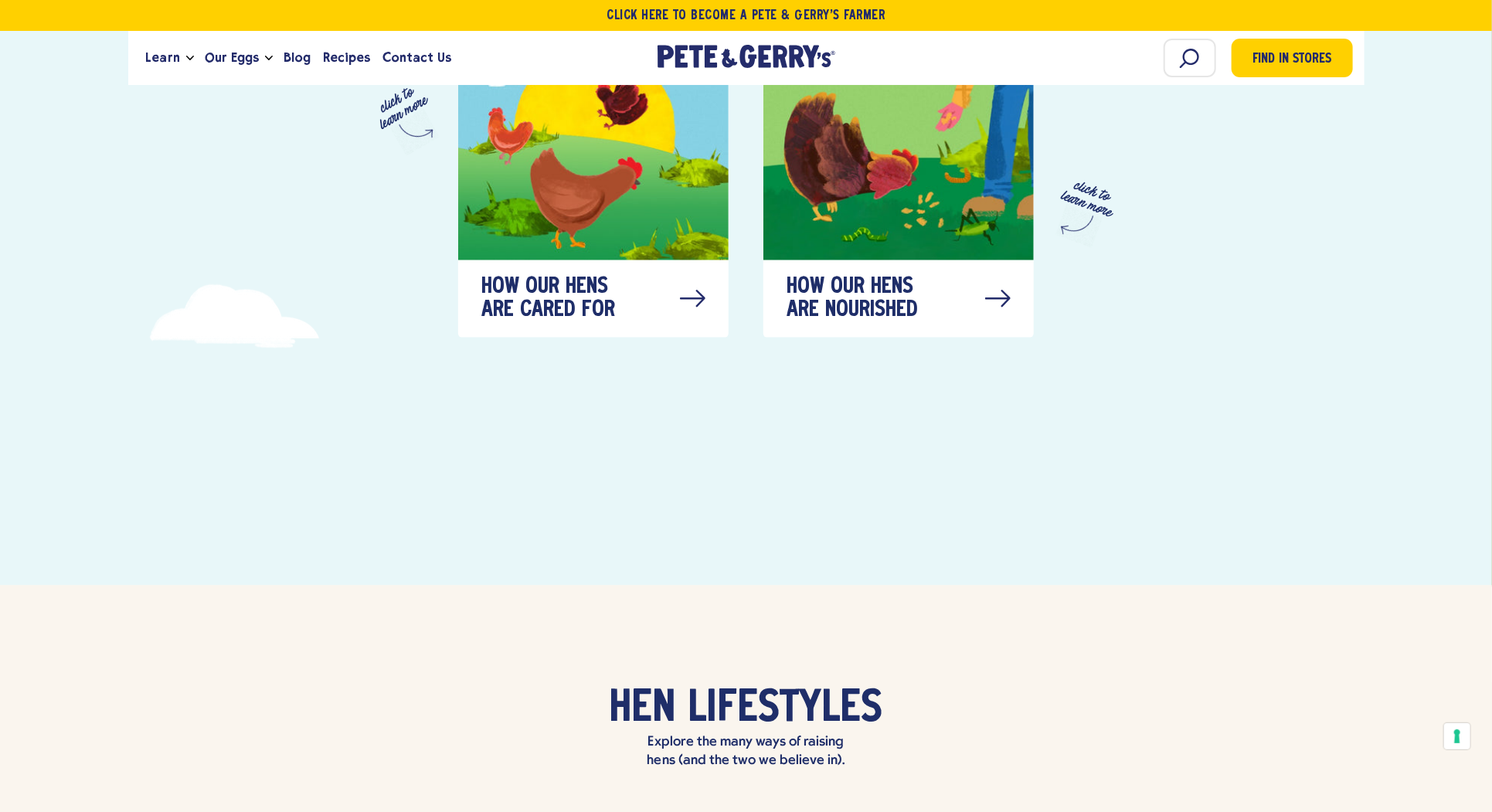 type 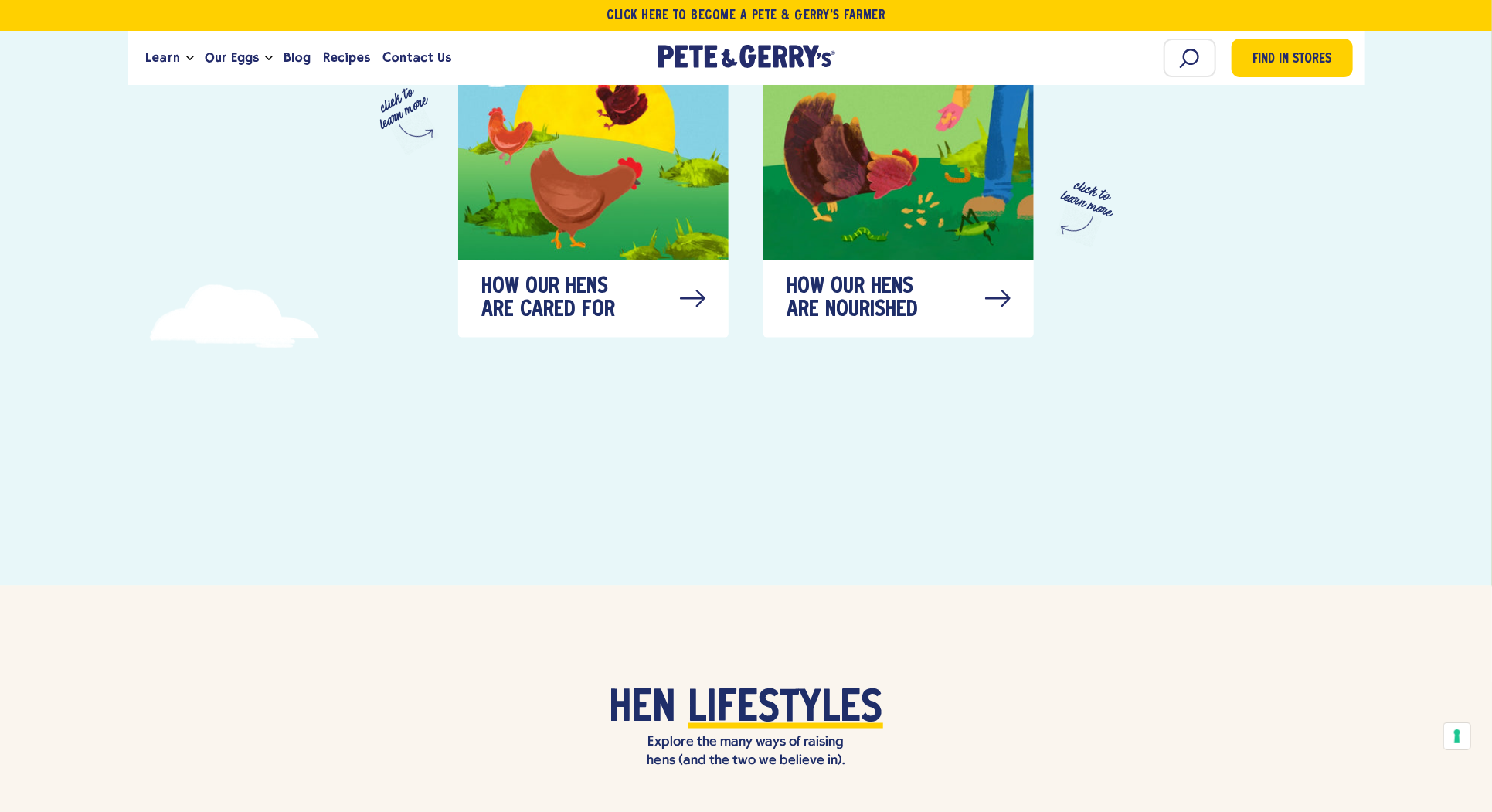 type 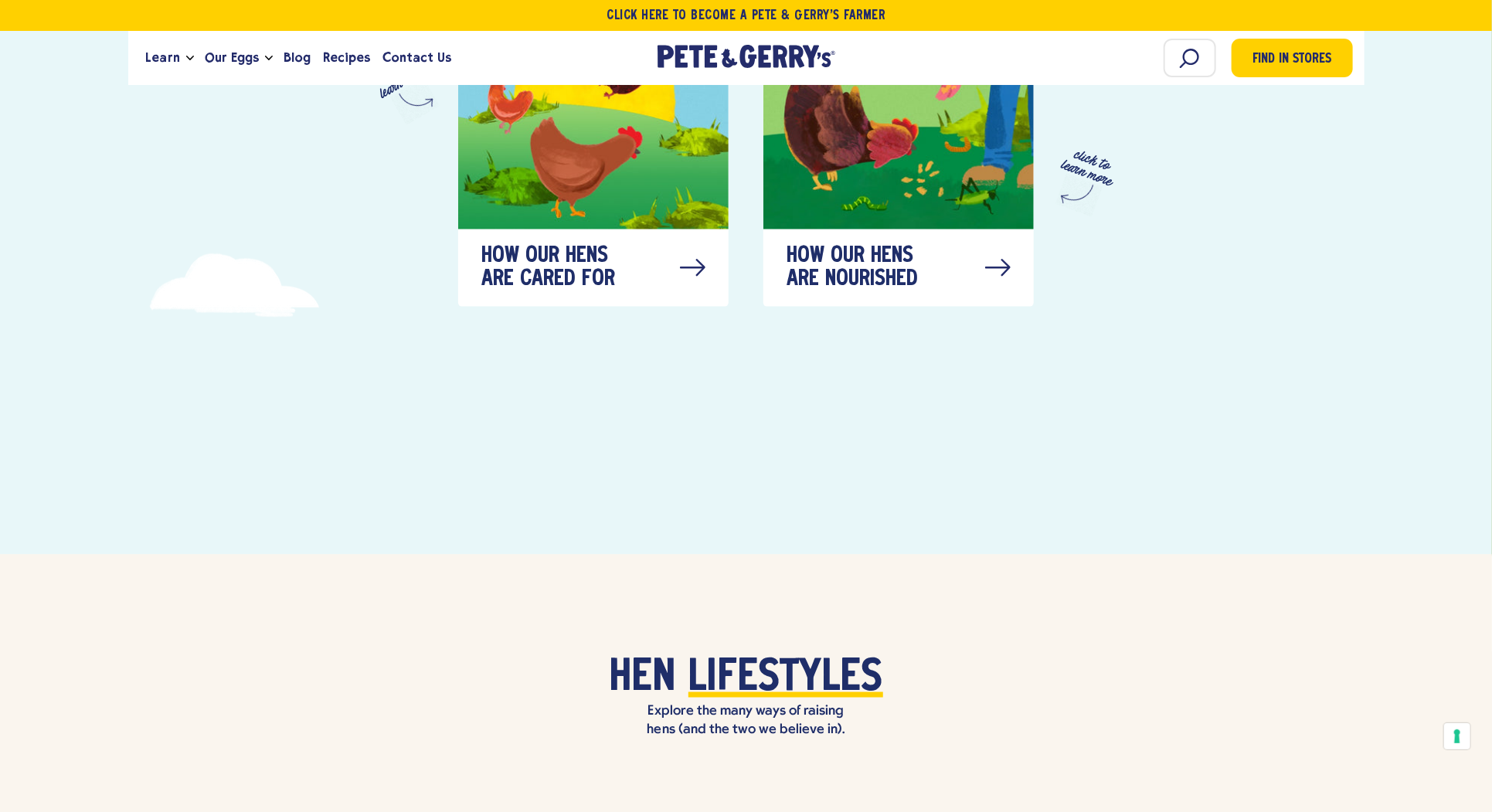type 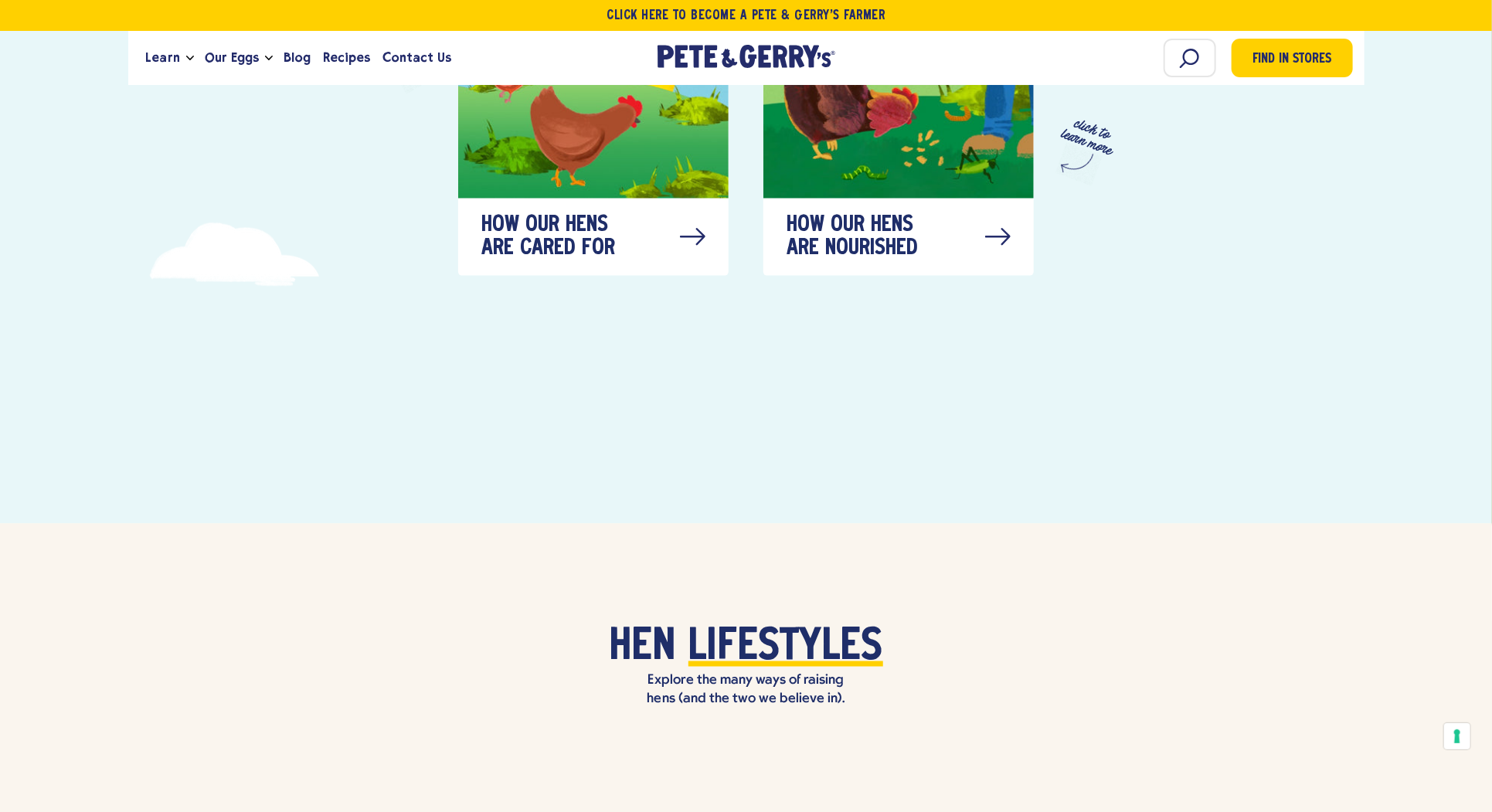 type 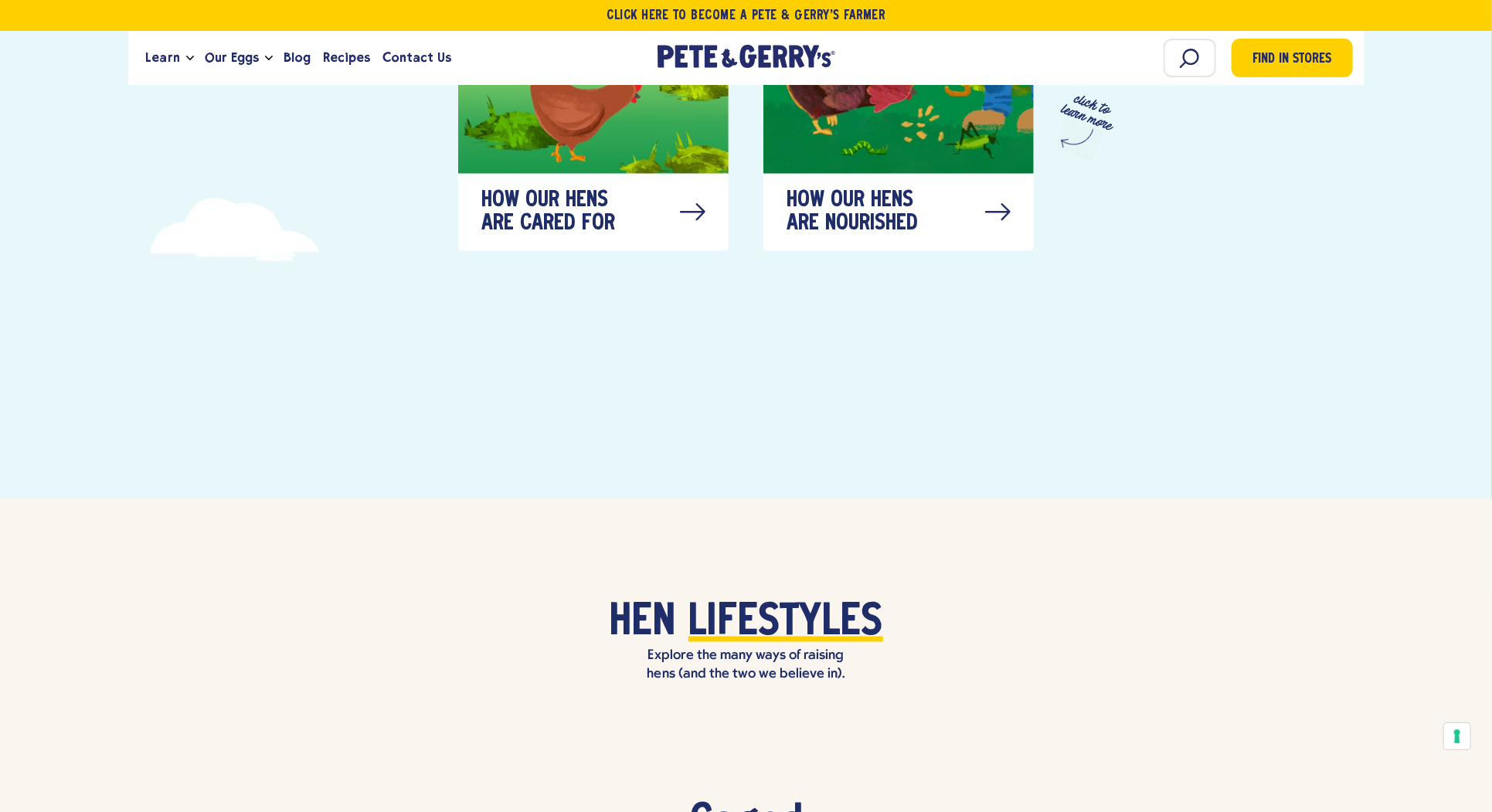 type 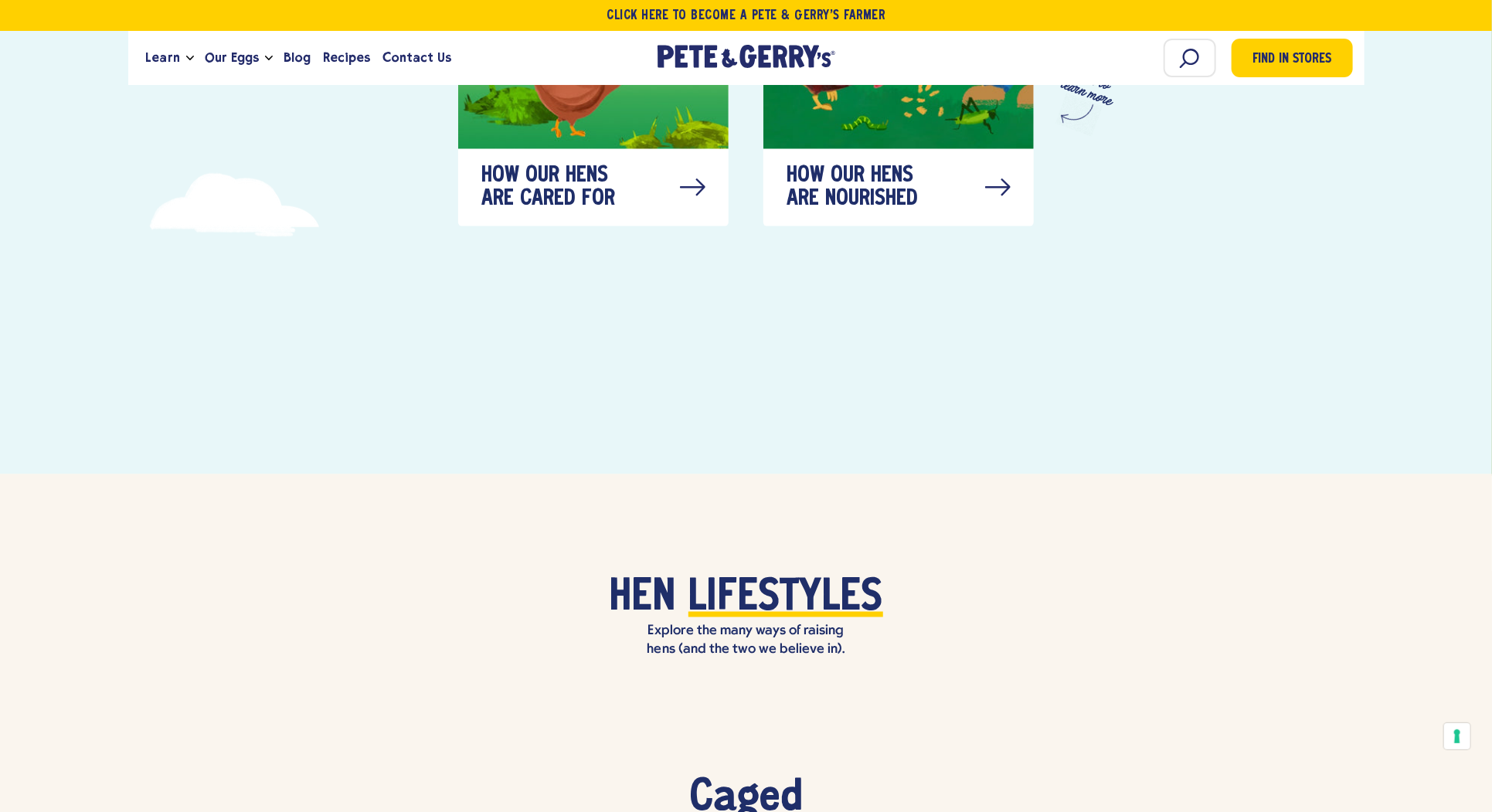 type 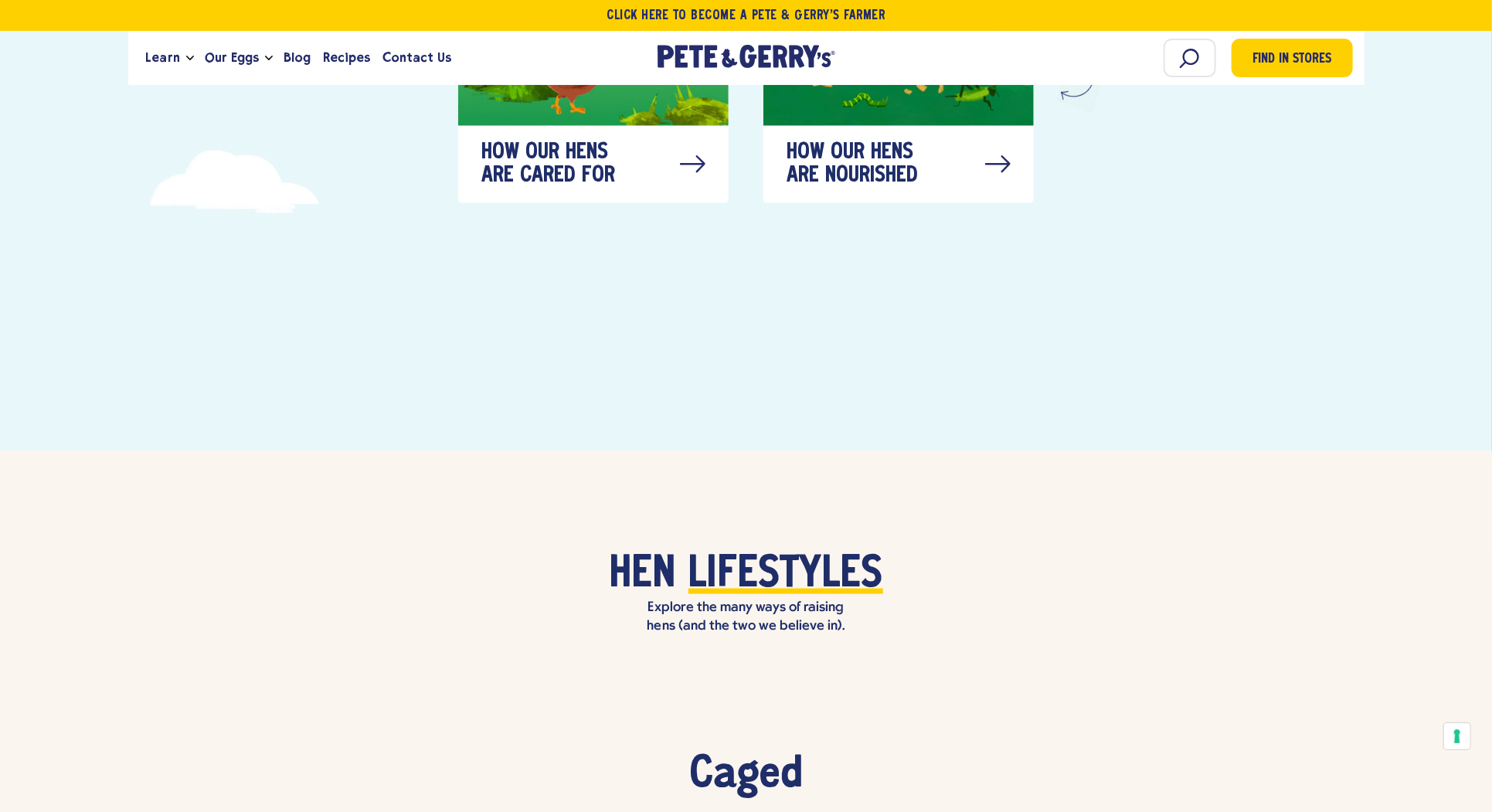 type 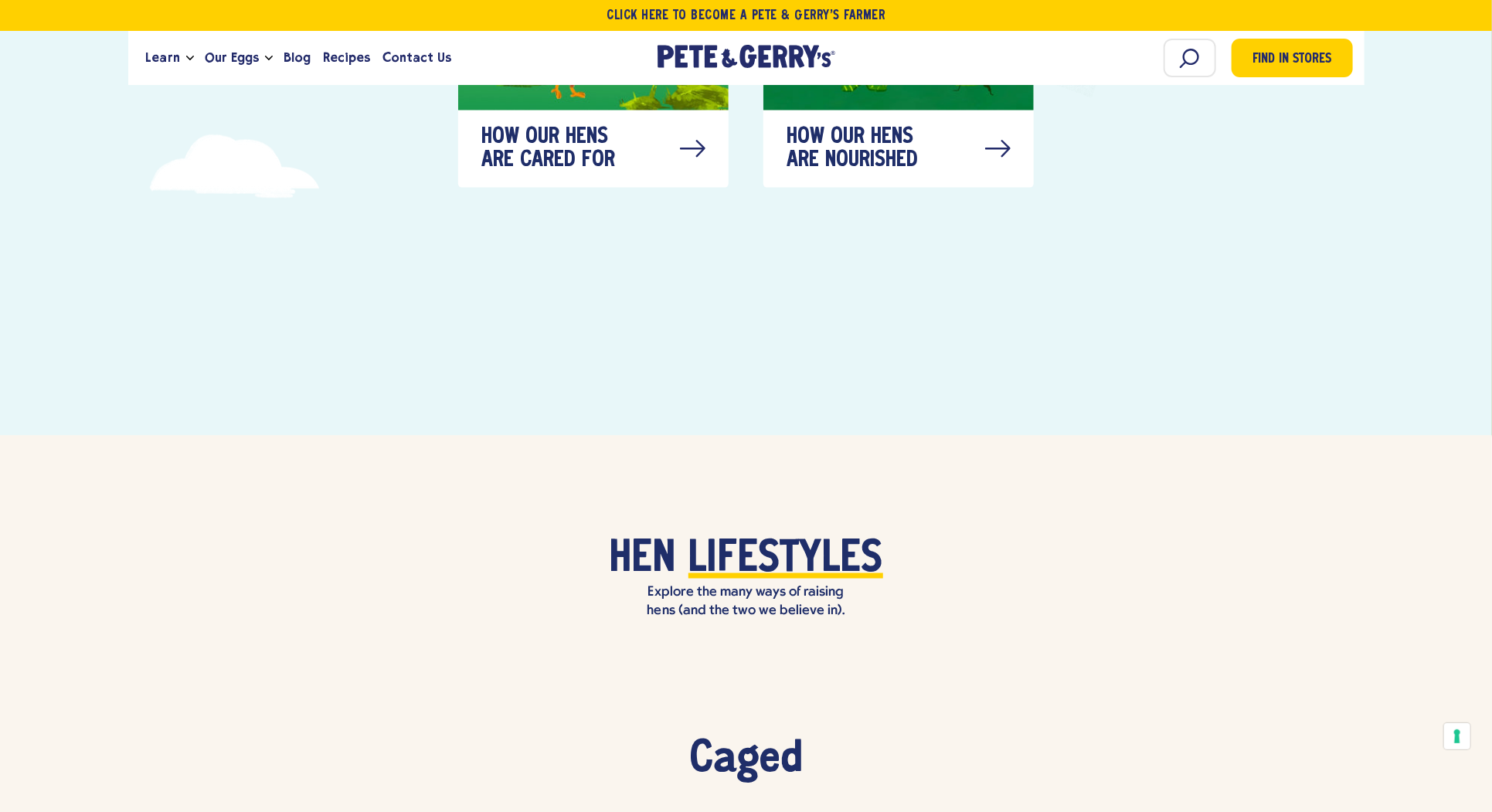 type 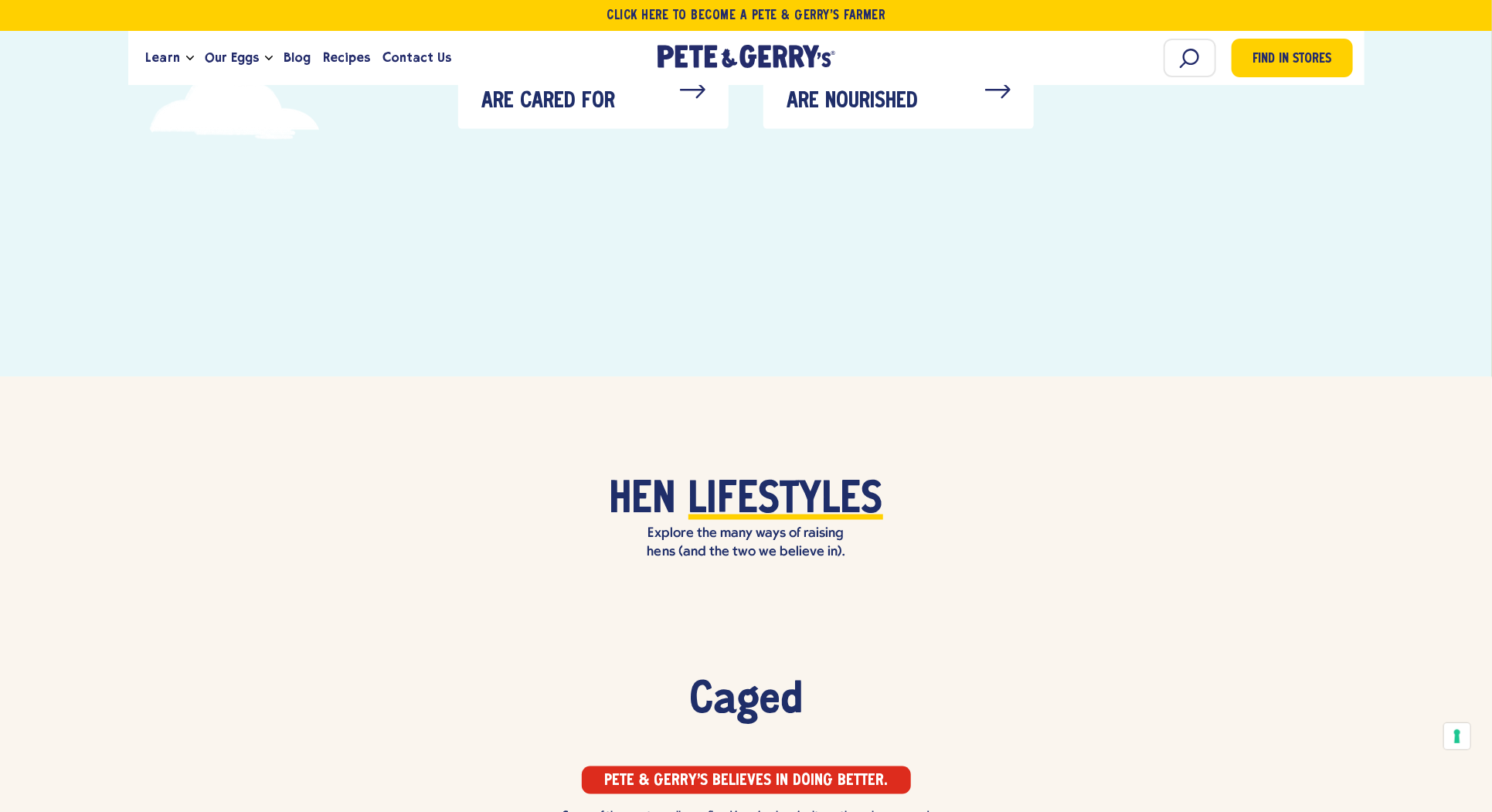 type 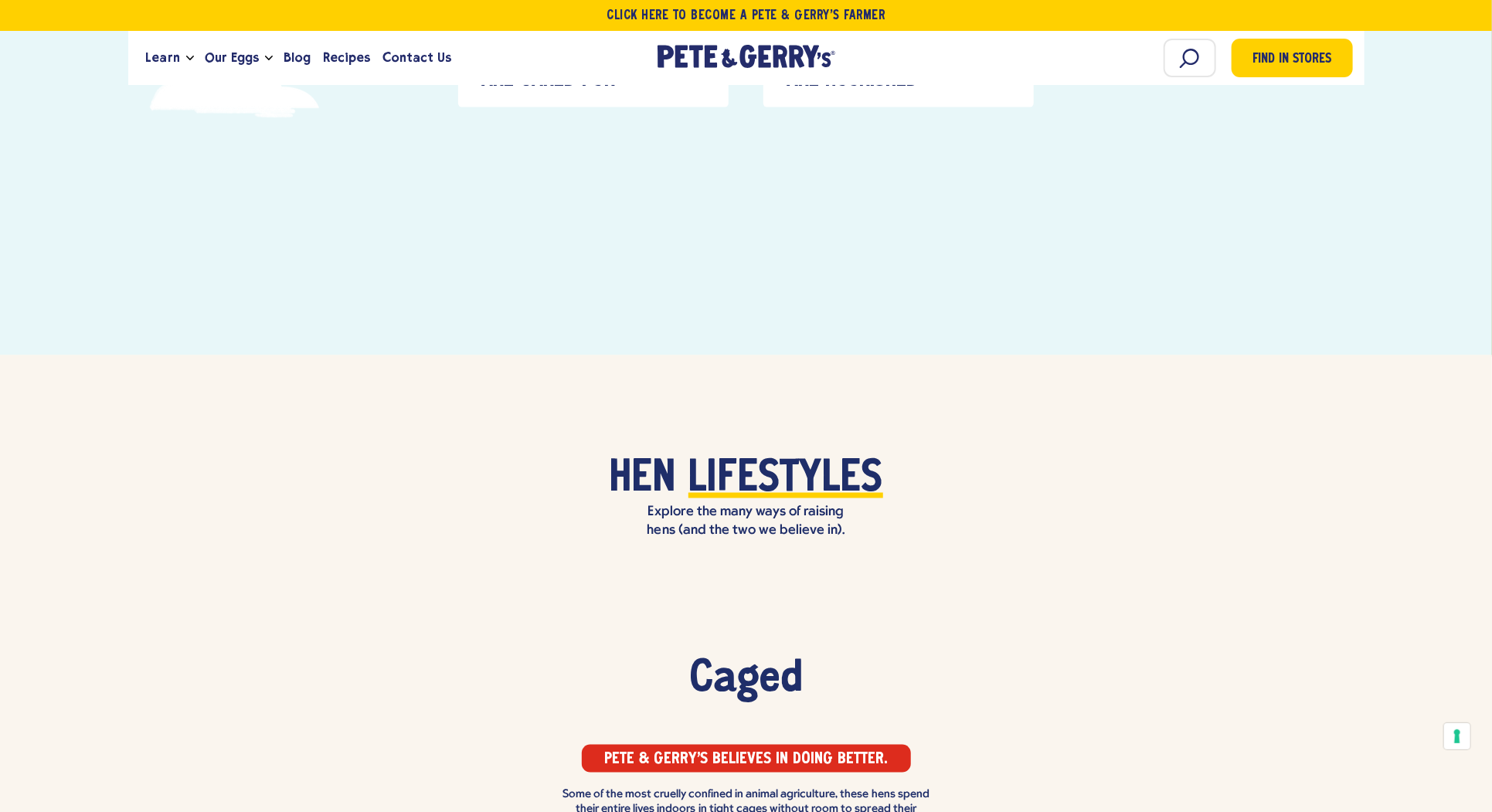 type 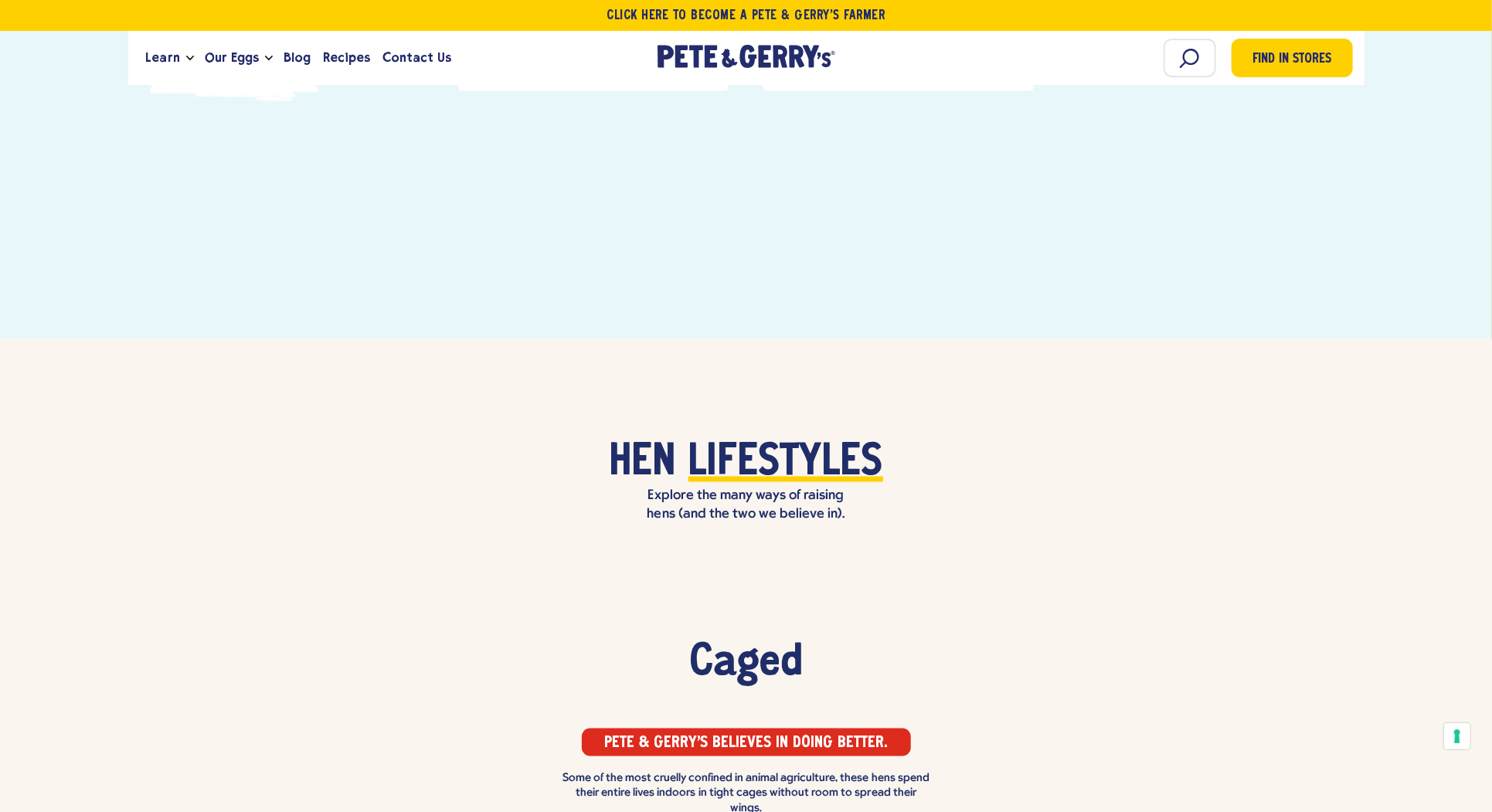 type 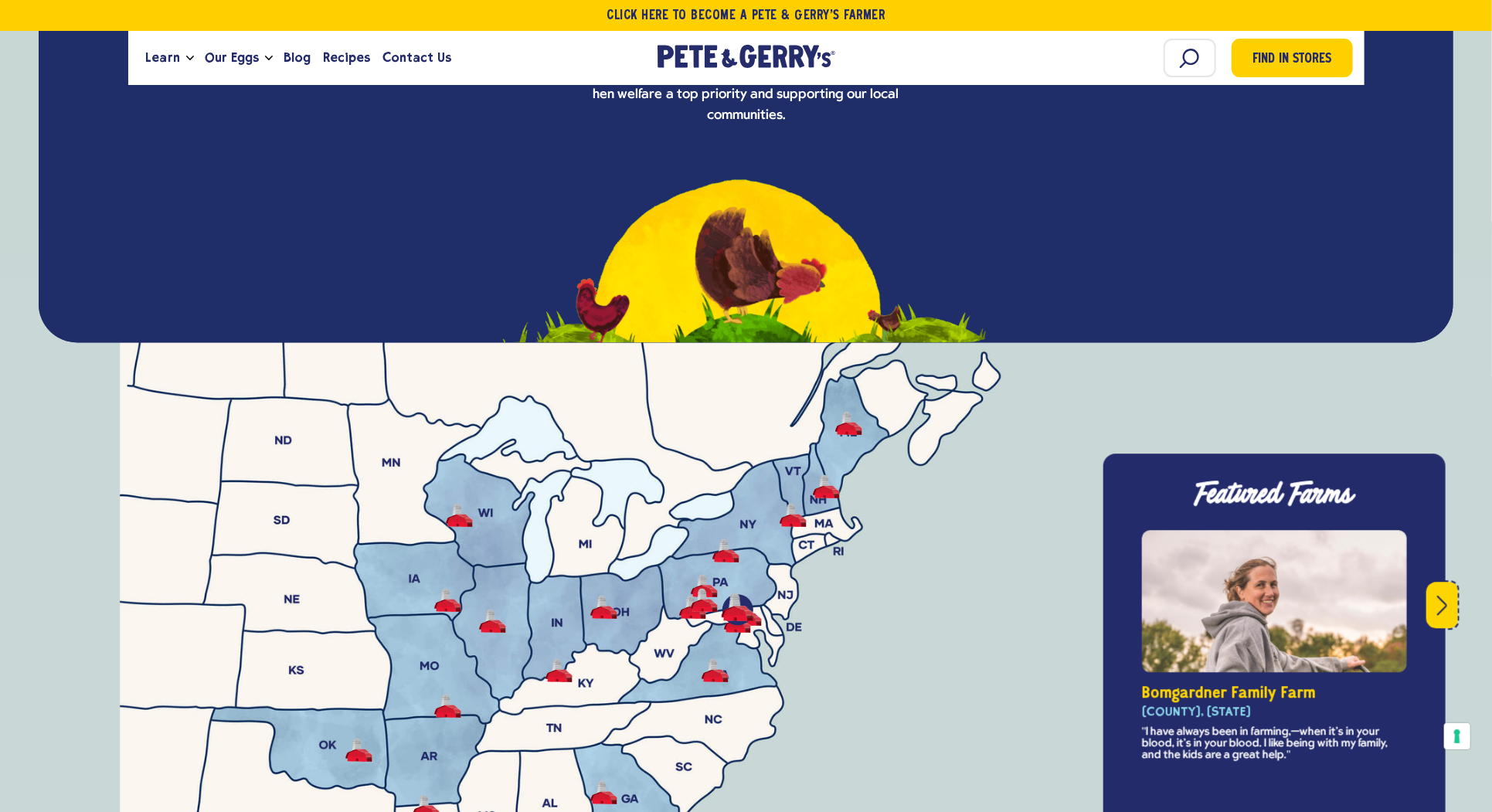 type 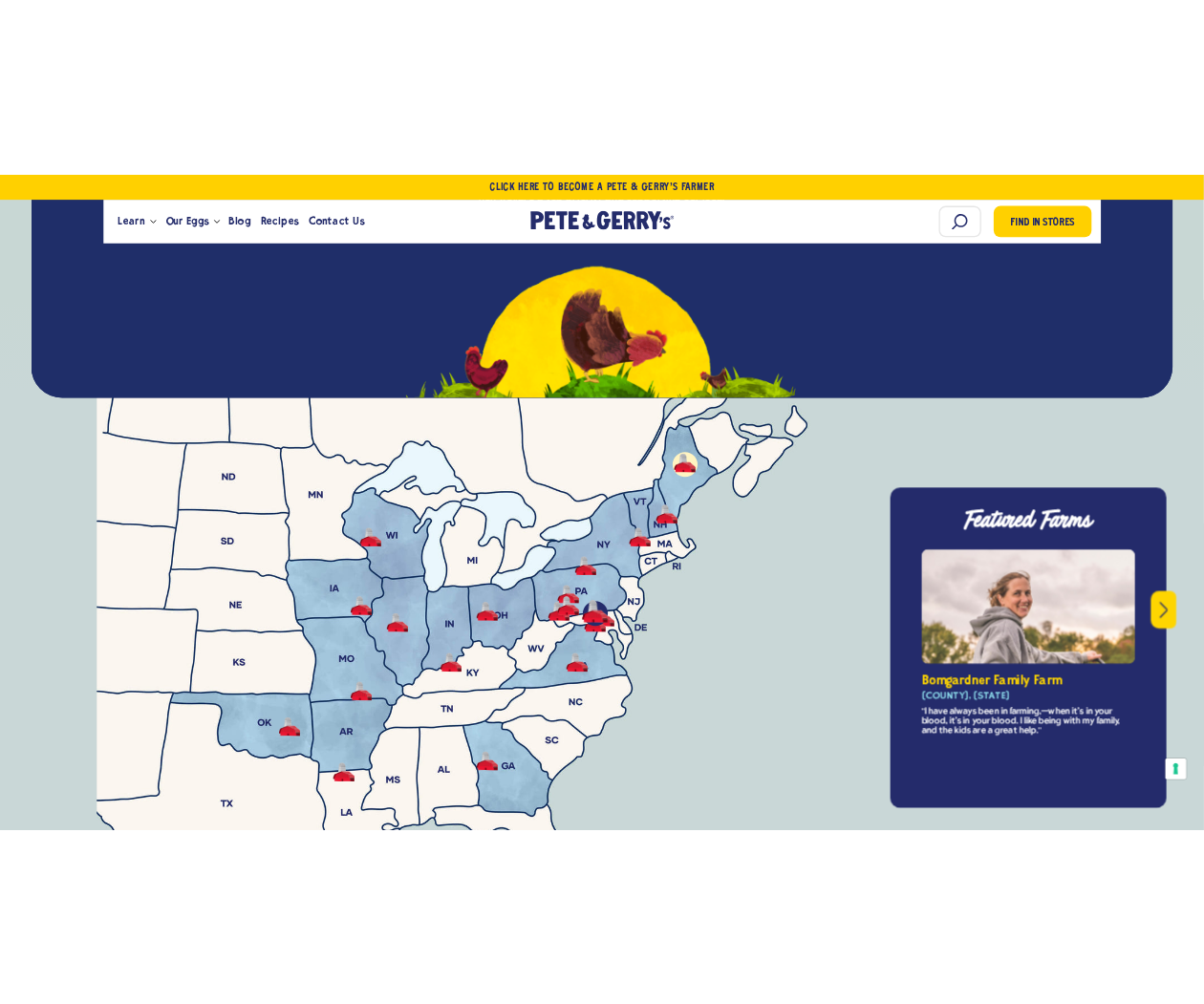 scroll, scrollTop: 6467, scrollLeft: 0, axis: vertical 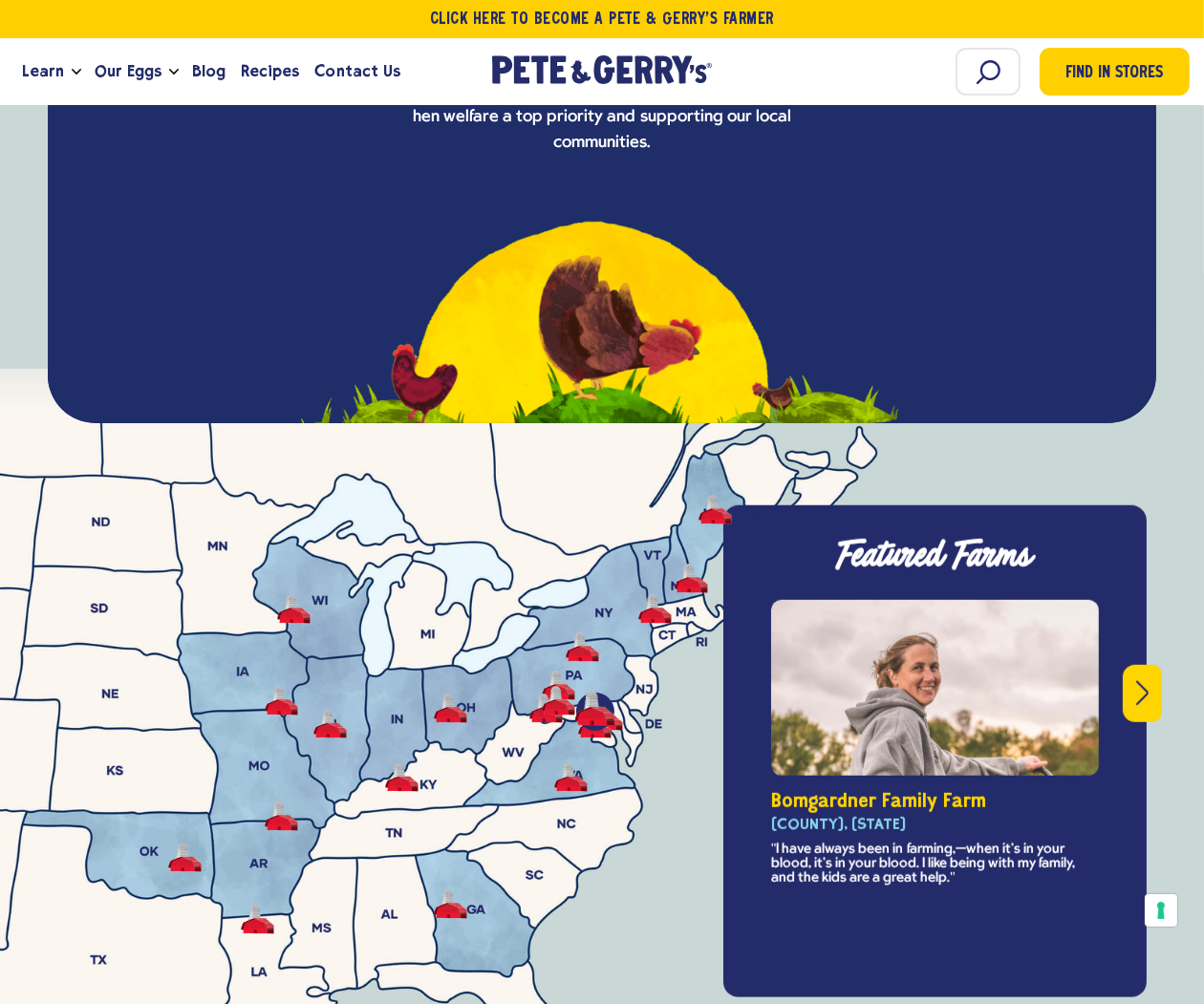 click at bounding box center (602, 895) 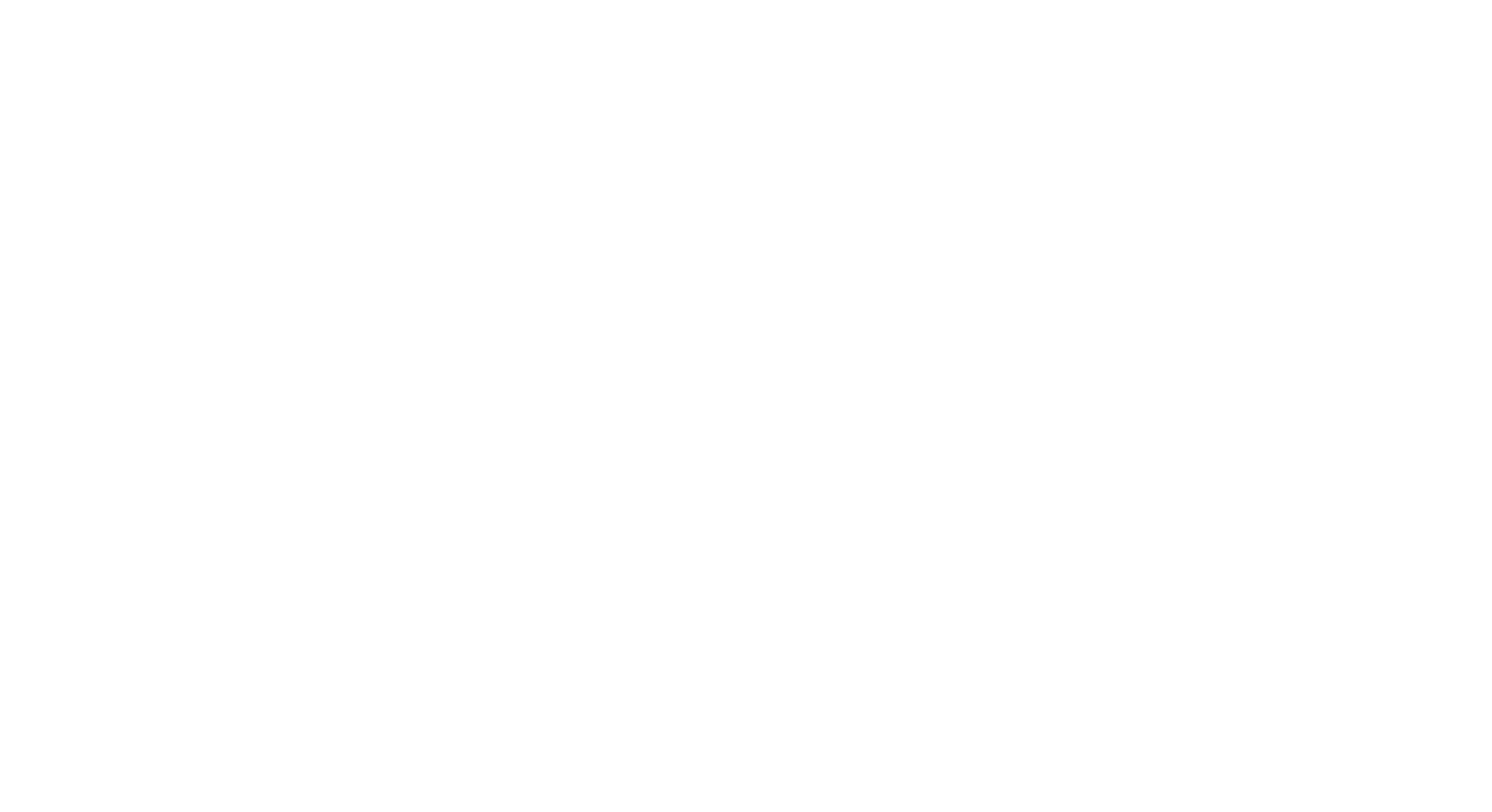 scroll, scrollTop: 0, scrollLeft: 0, axis: both 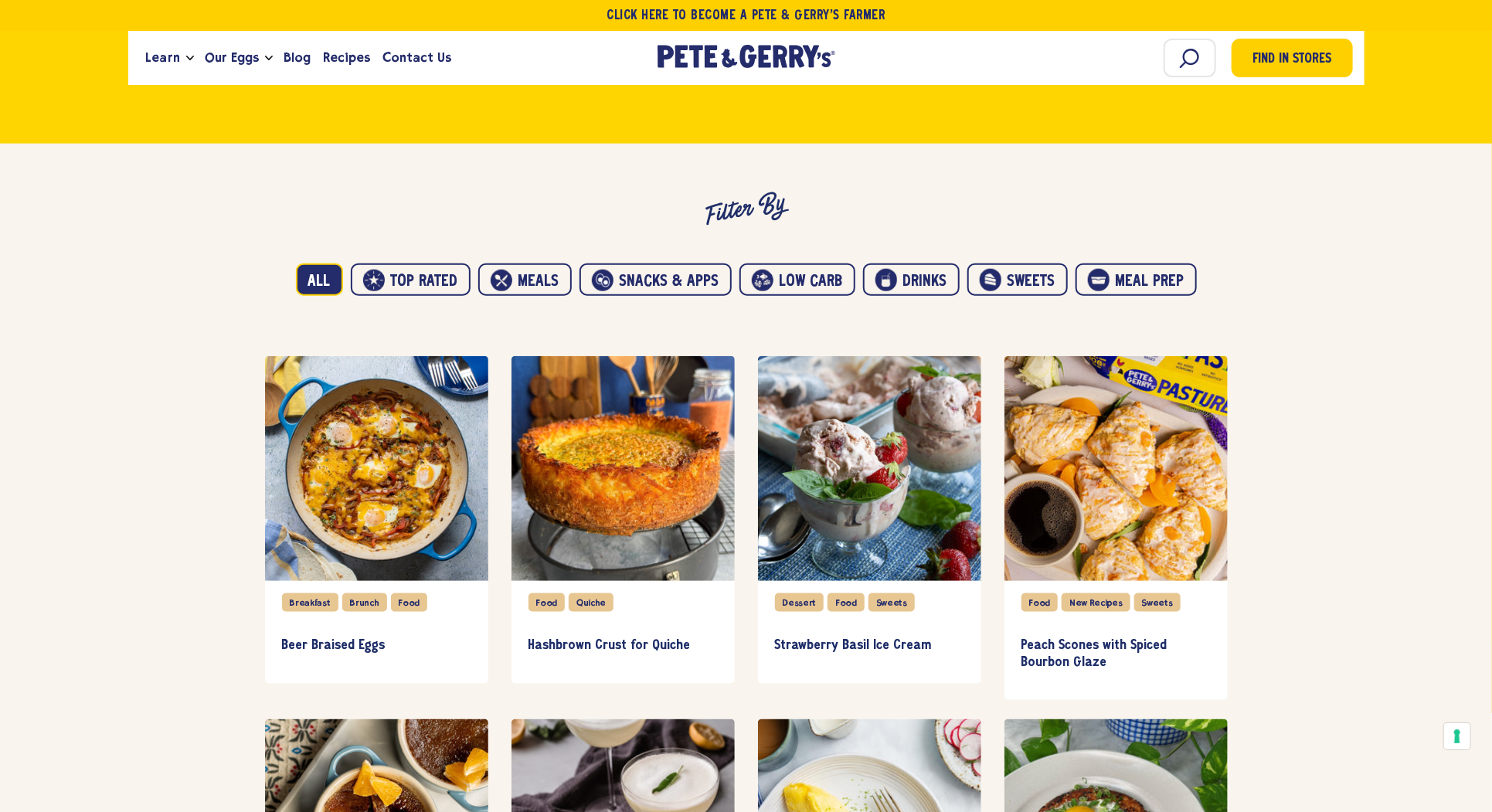 click on "All
Top Rated
Meals
Snacks & Apps
Low carb
Drinks
Sweets" at bounding box center (746, 269) 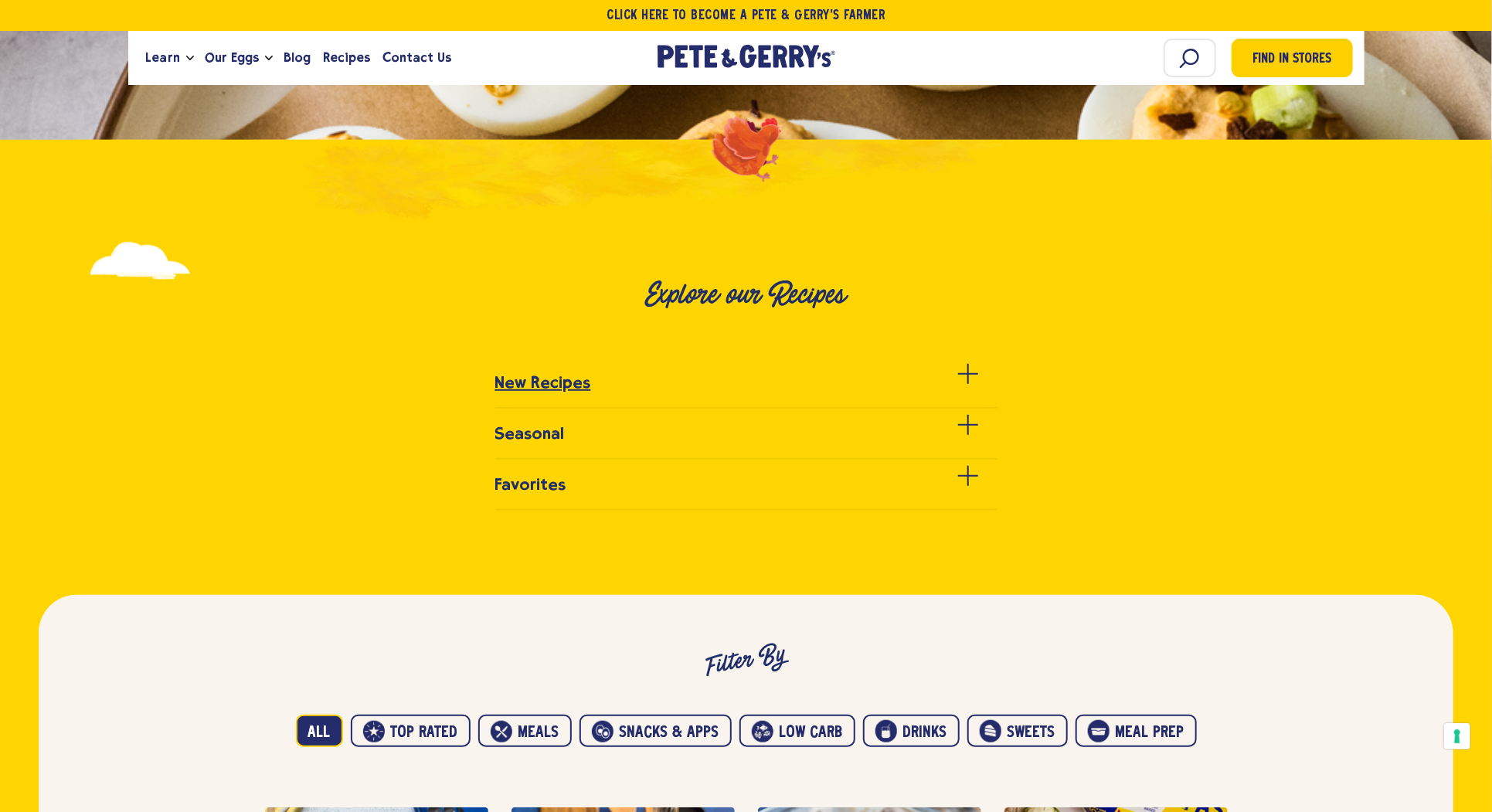 scroll, scrollTop: 410, scrollLeft: 0, axis: vertical 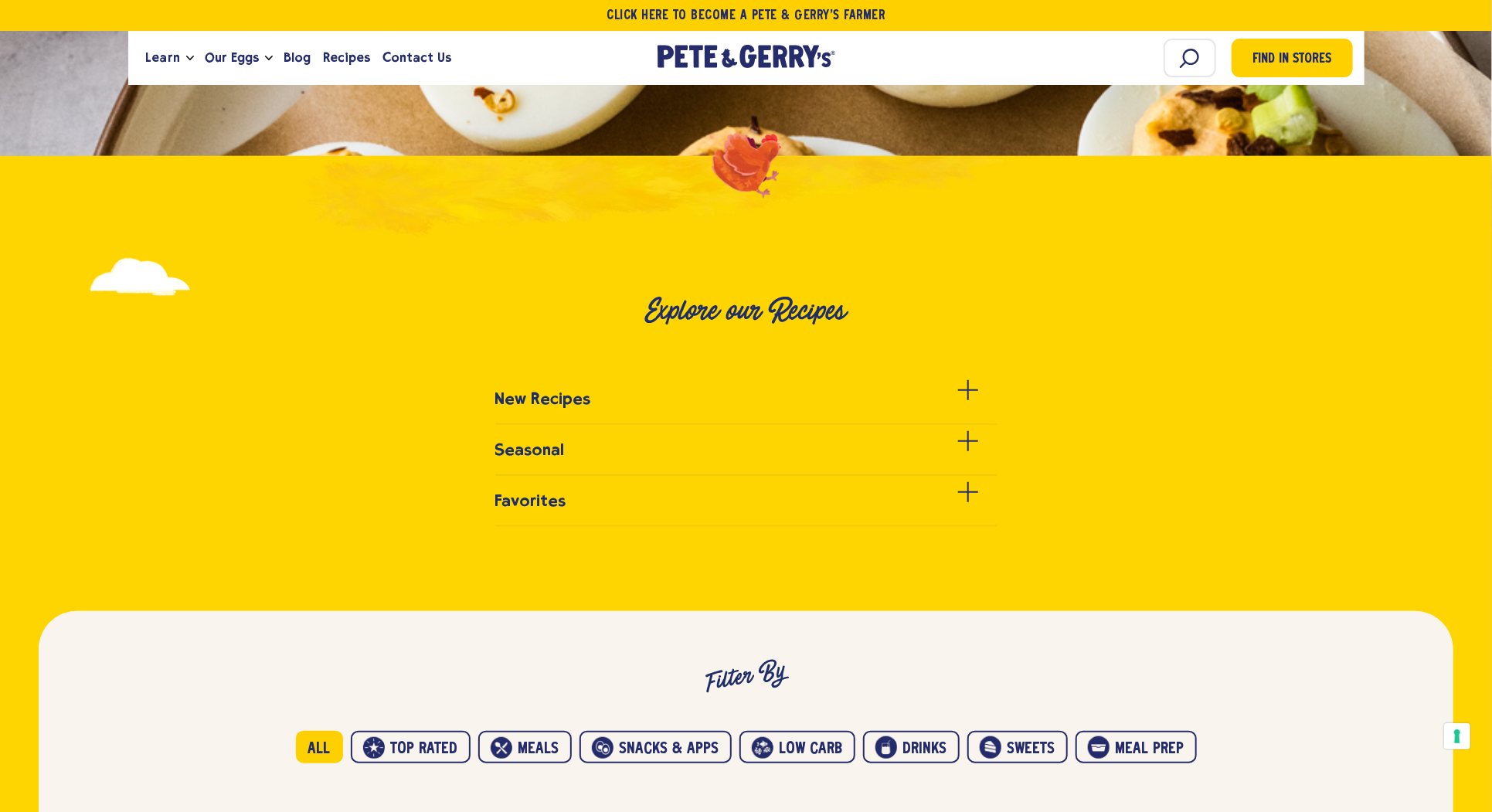 type 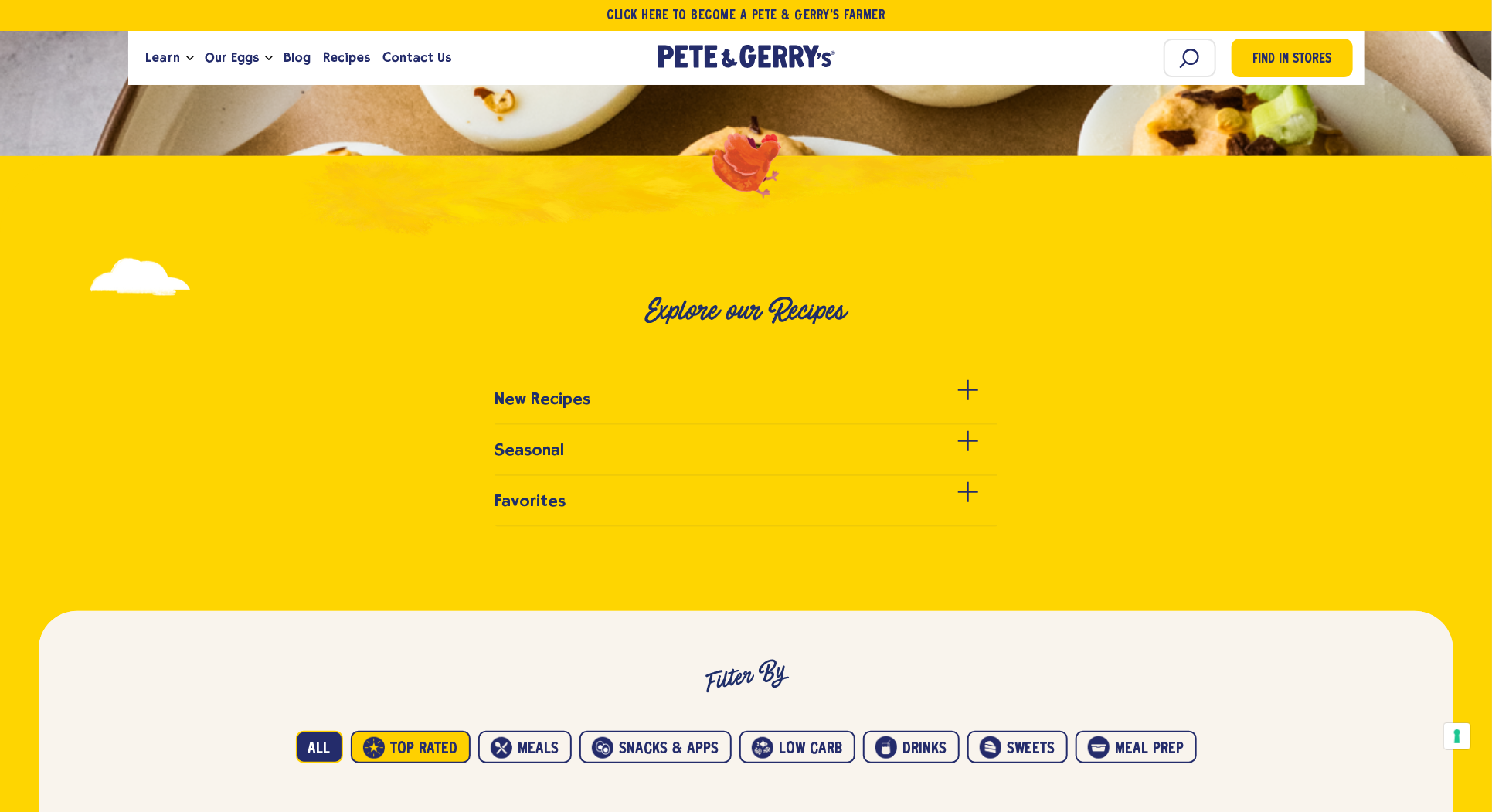 type 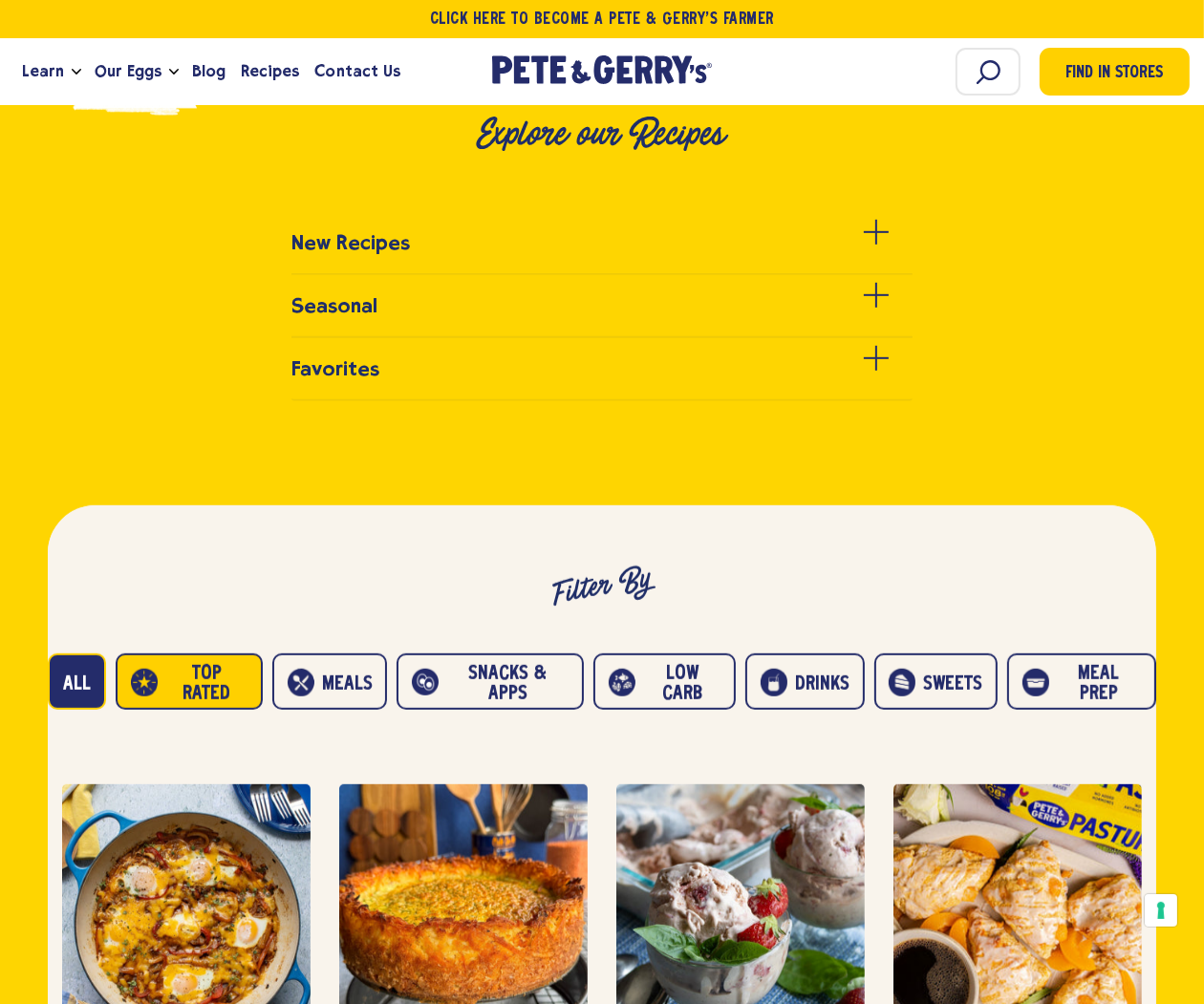scroll, scrollTop: 760, scrollLeft: 0, axis: vertical 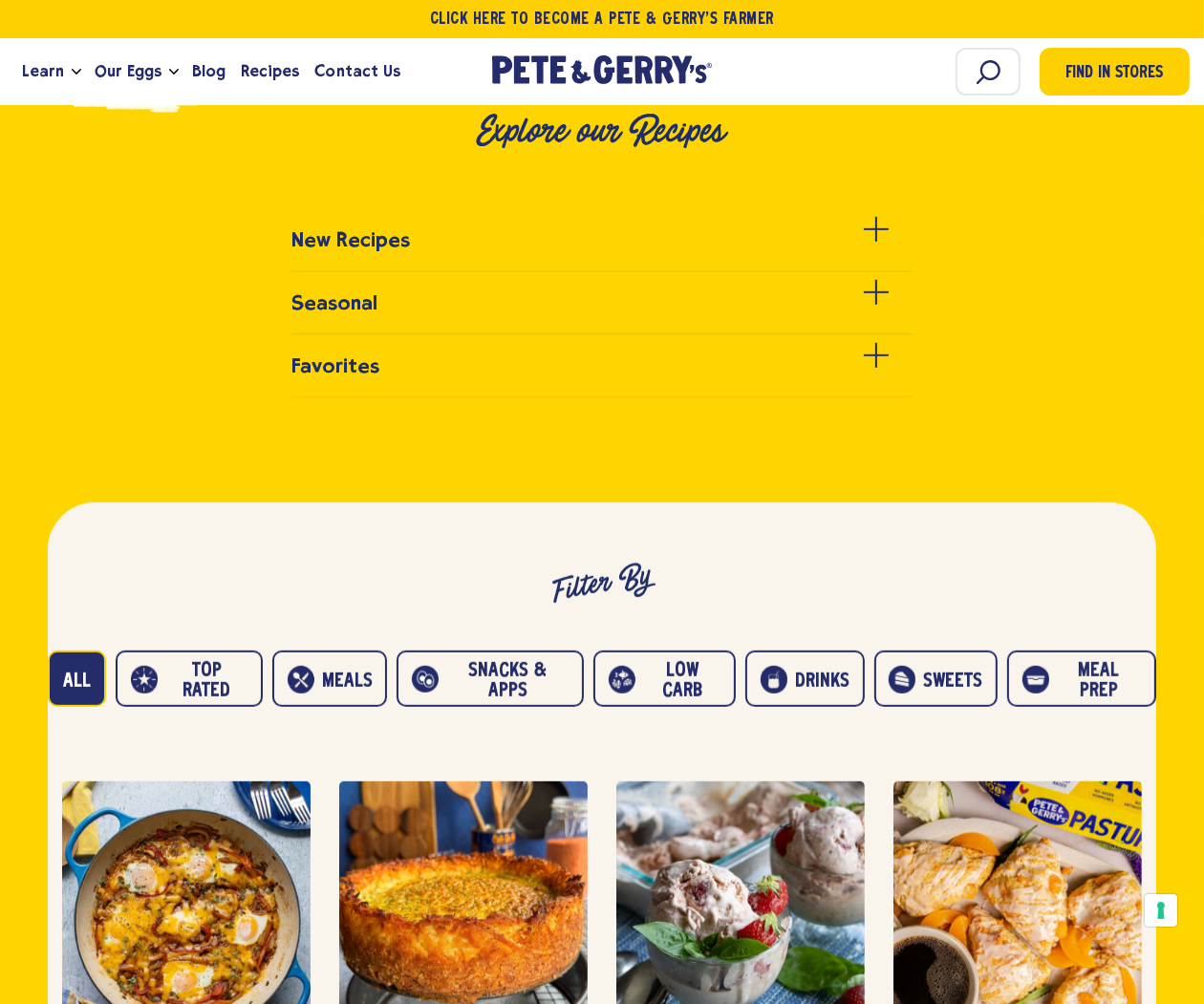 click on "The following buttons filter the results that follow when you click on them.
Filter By
All
Top Rated
Meals
Snacks & Apps
Low carb" at bounding box center (602, 652) 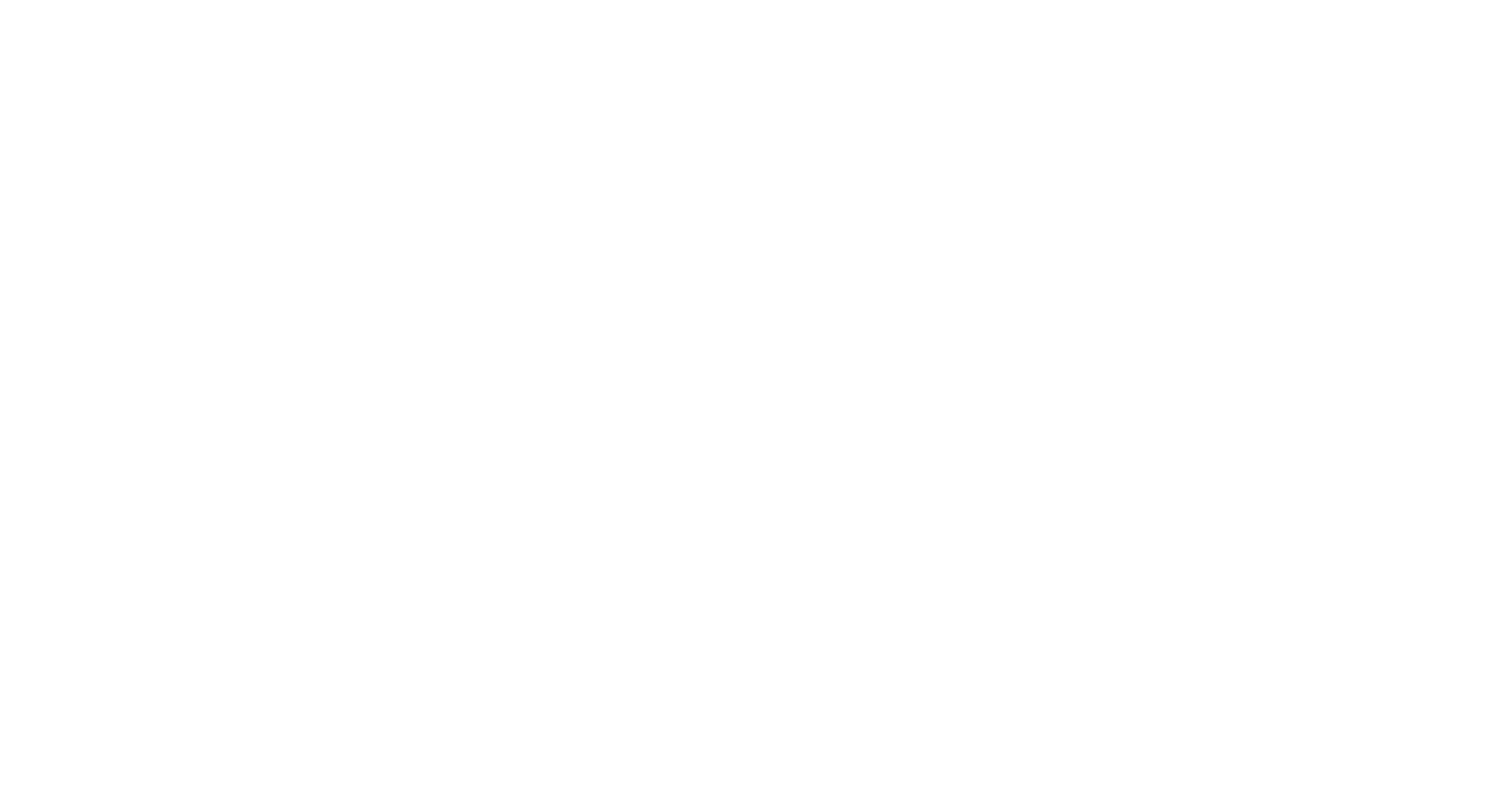 scroll, scrollTop: 0, scrollLeft: 0, axis: both 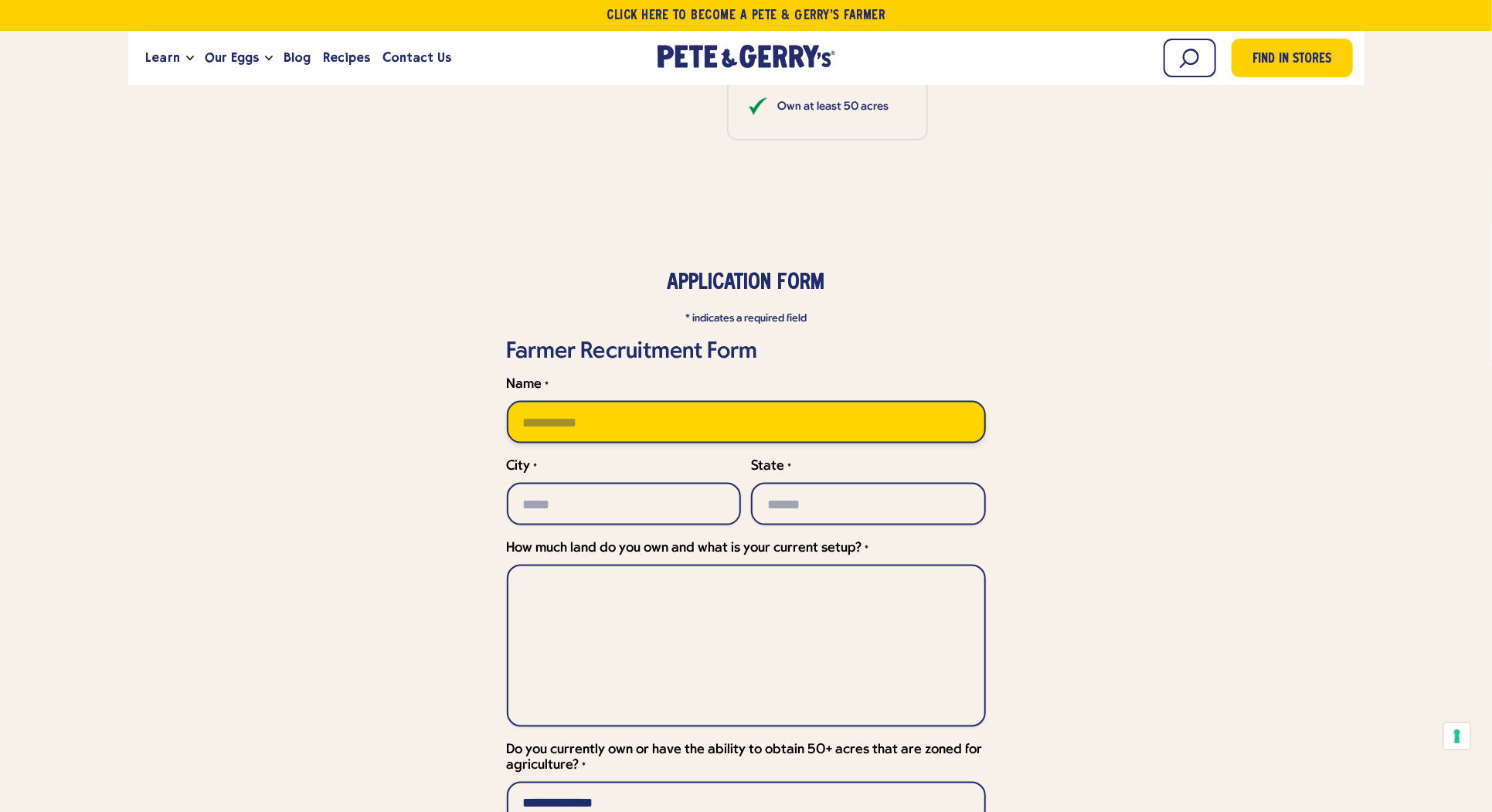 click on "Name
*" at bounding box center (746, 422) 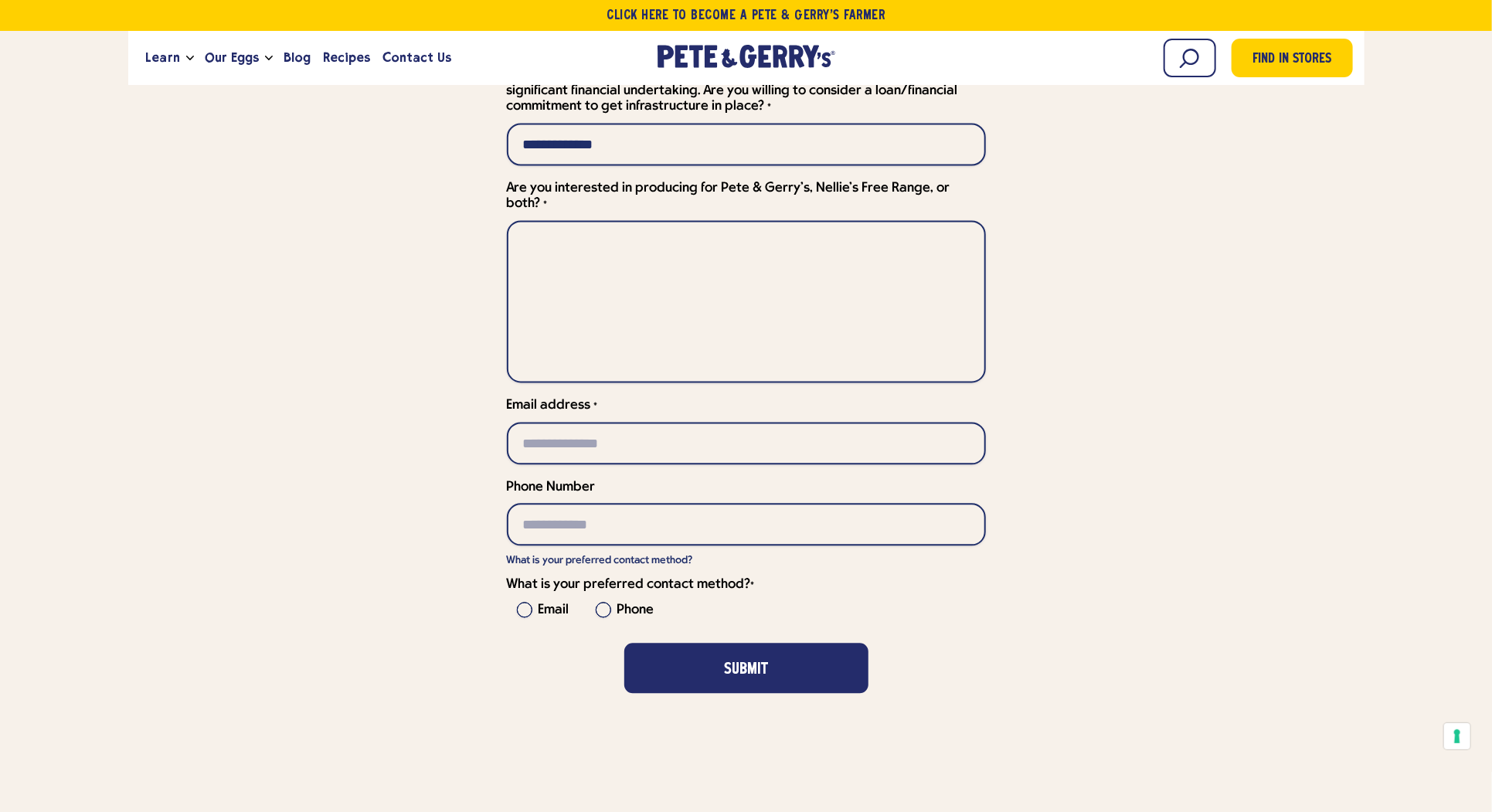 scroll, scrollTop: 5360, scrollLeft: 0, axis: vertical 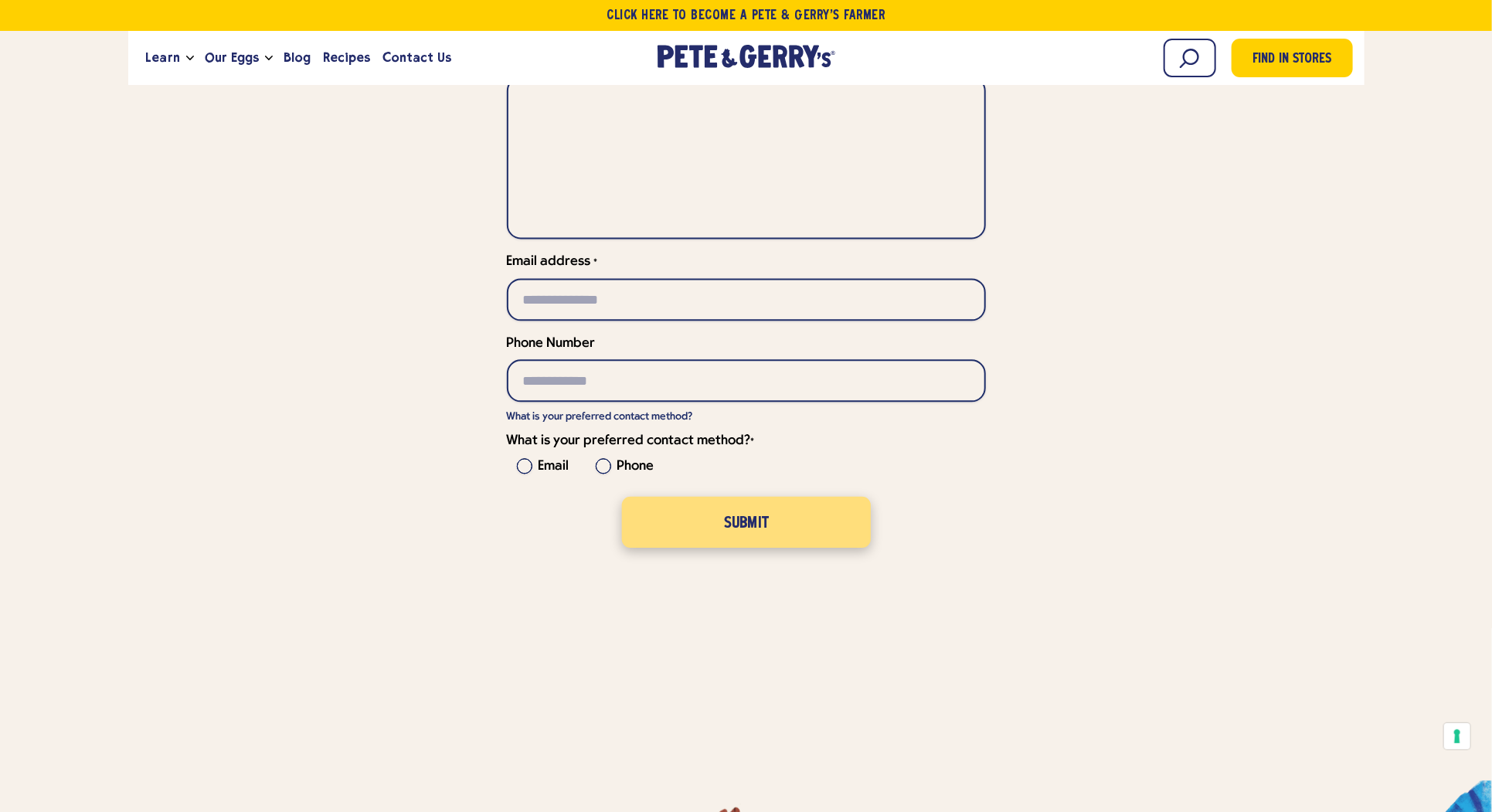 type 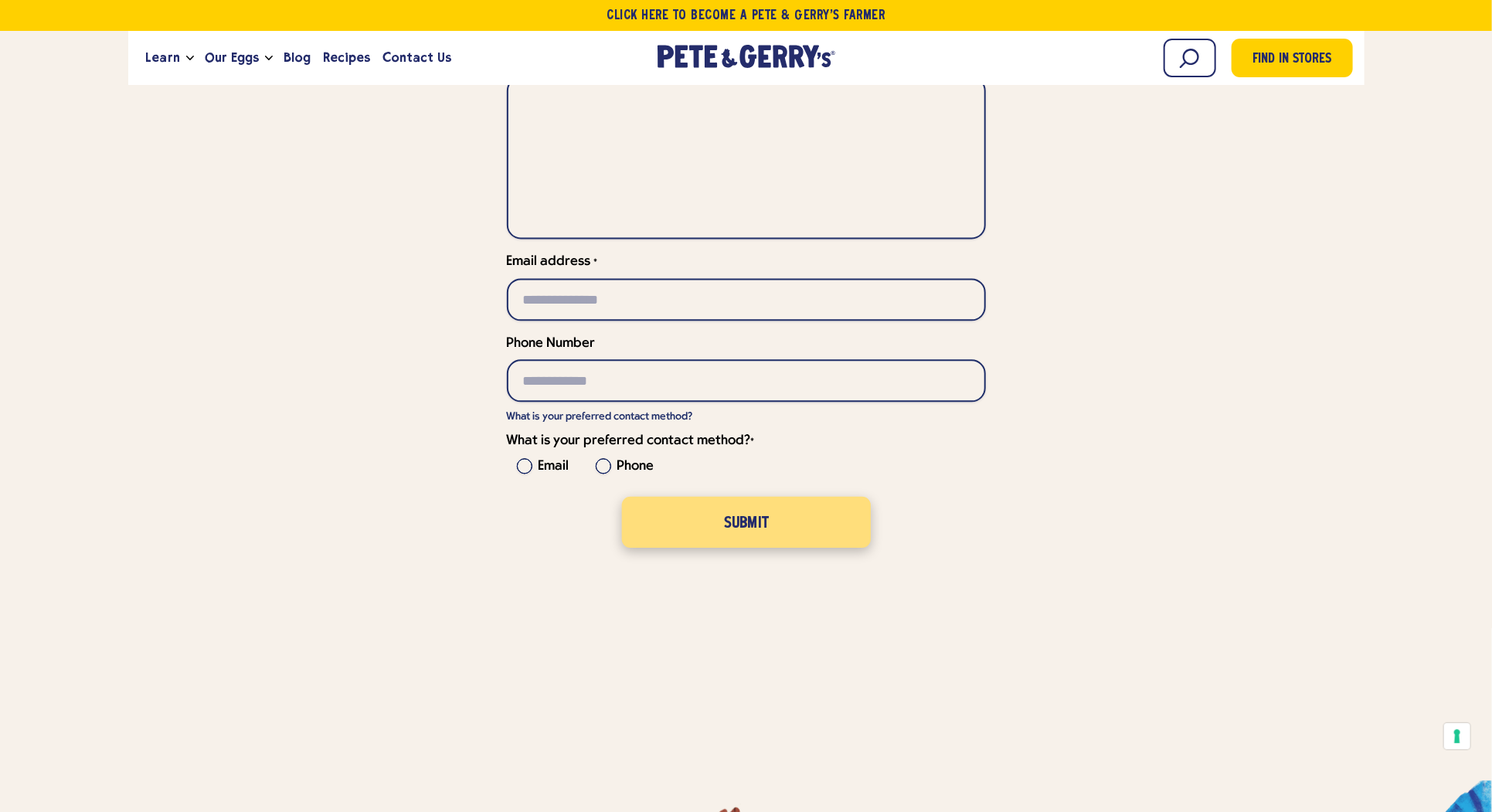 click on "Submit" at bounding box center [746, 522] 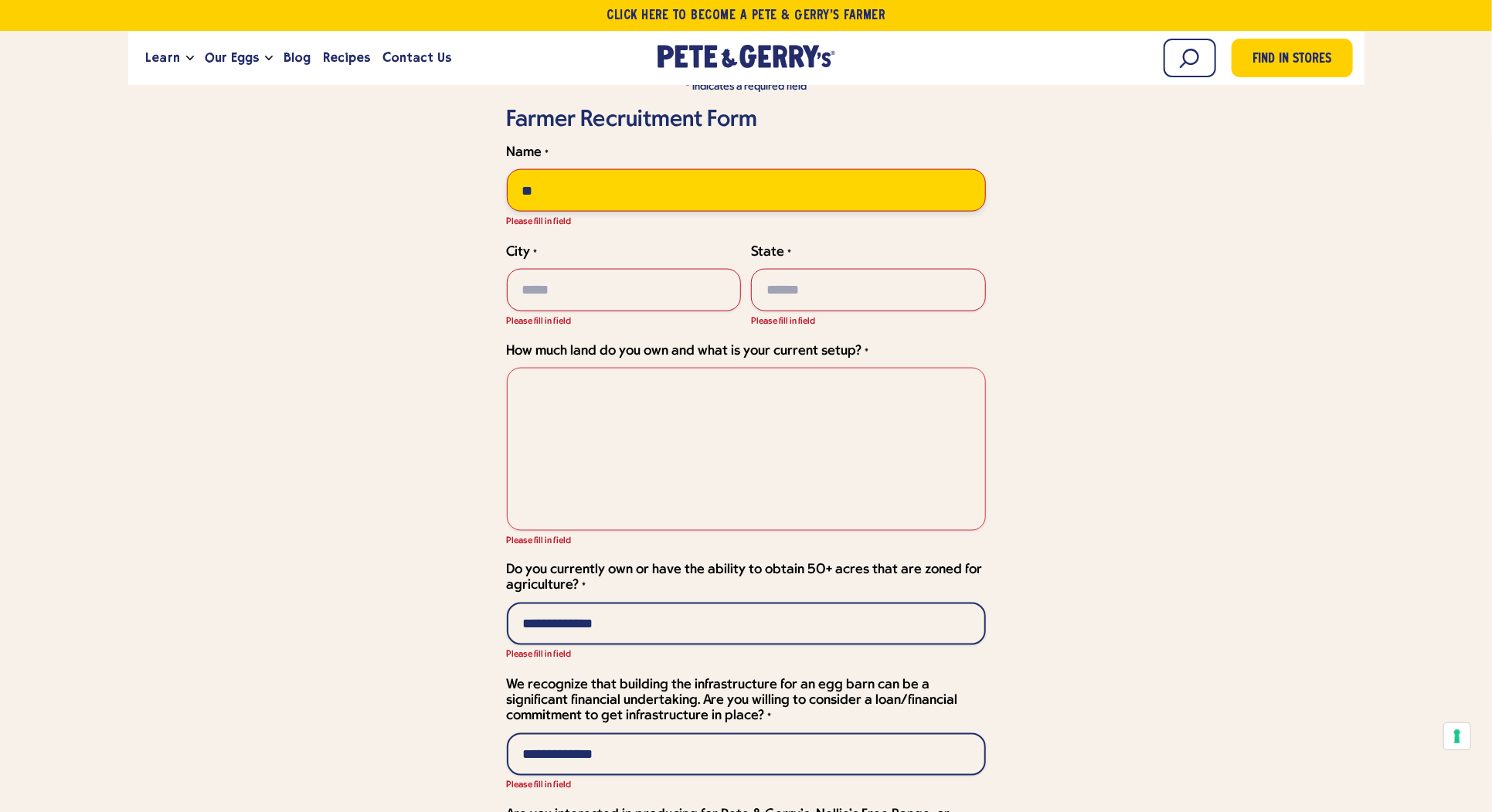 scroll, scrollTop: 4673, scrollLeft: 0, axis: vertical 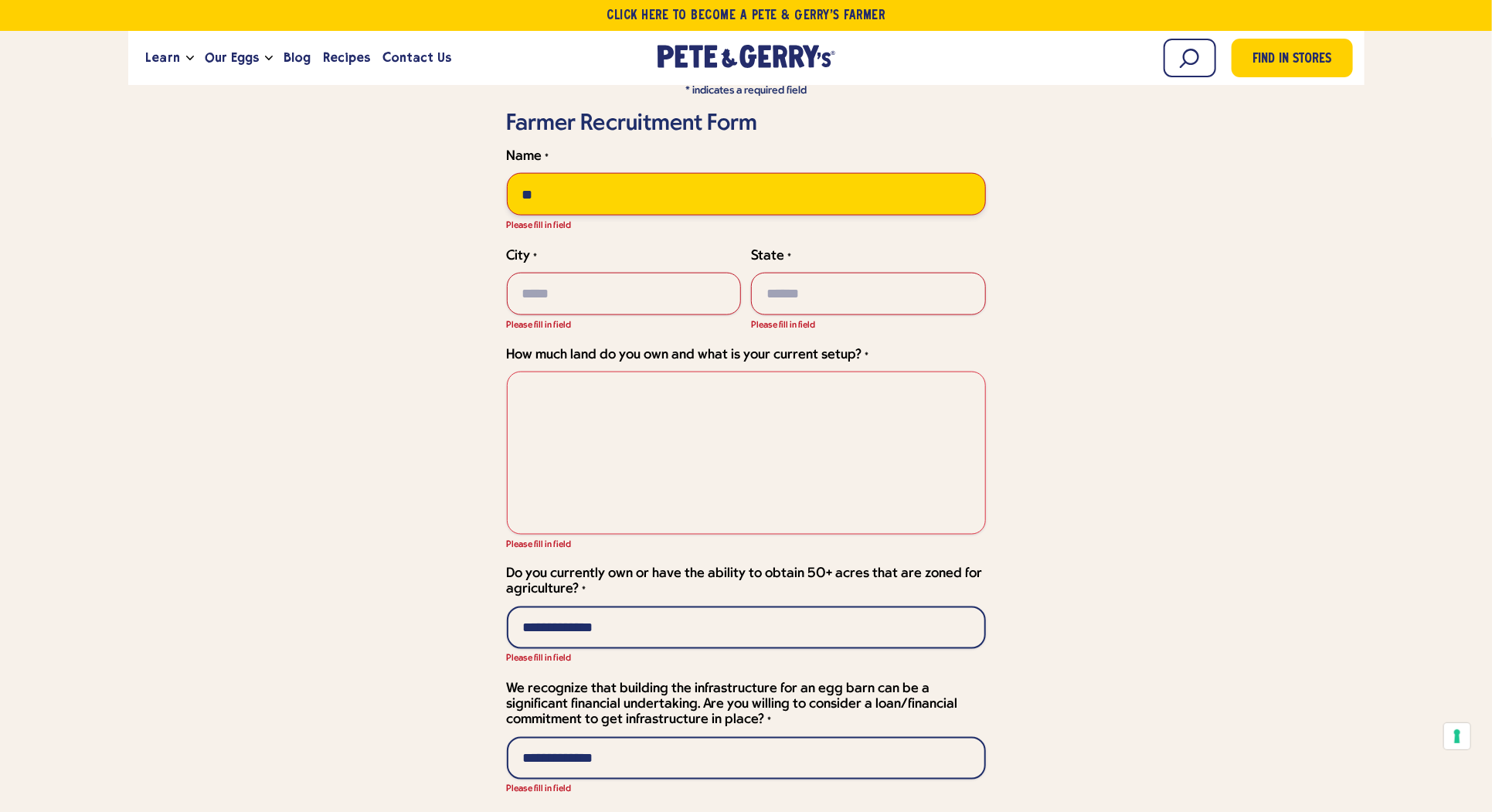 type on "**" 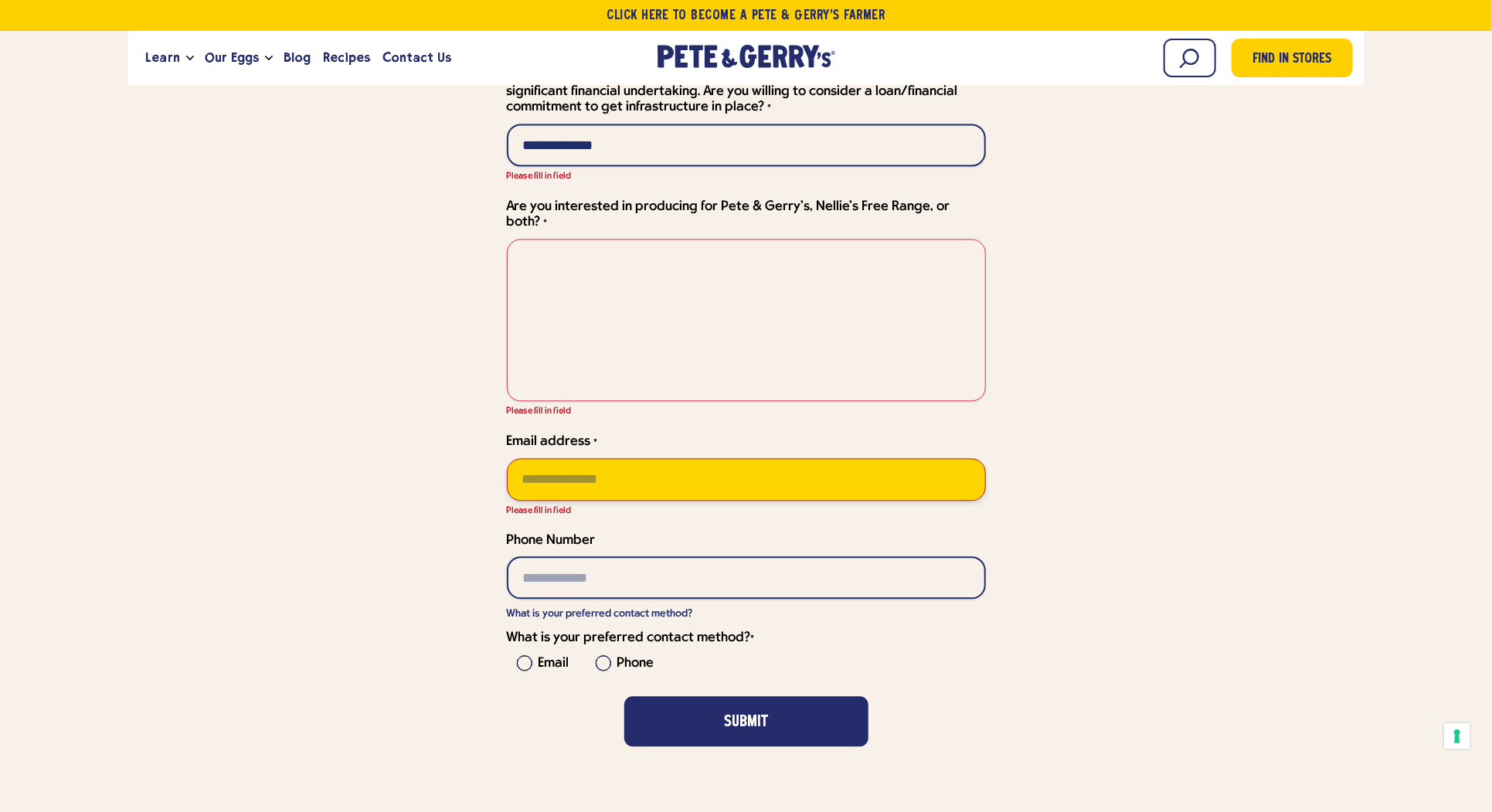 scroll, scrollTop: 5290, scrollLeft: 0, axis: vertical 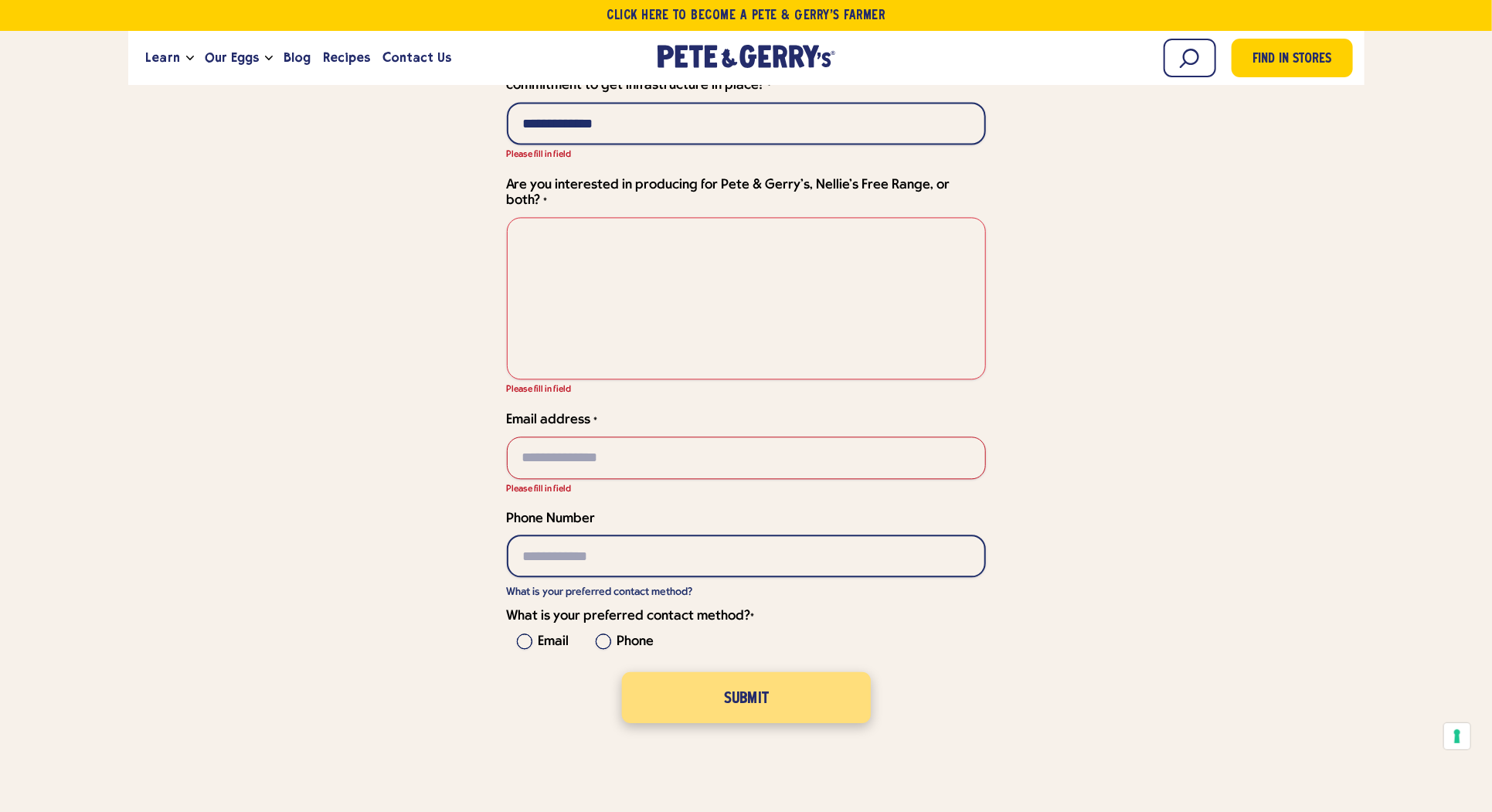 click on "Submit" at bounding box center [746, 697] 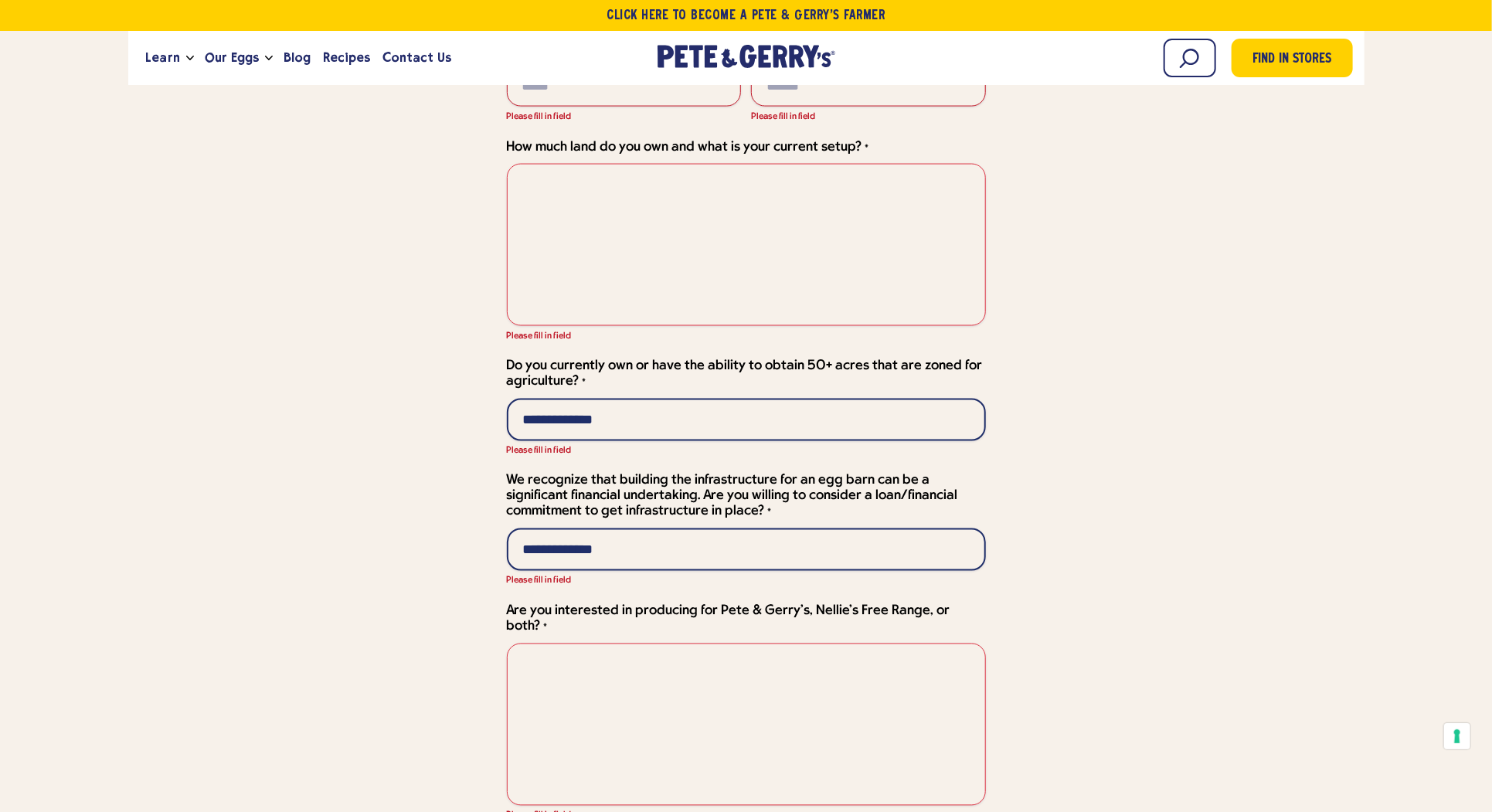 scroll, scrollTop: 4860, scrollLeft: 0, axis: vertical 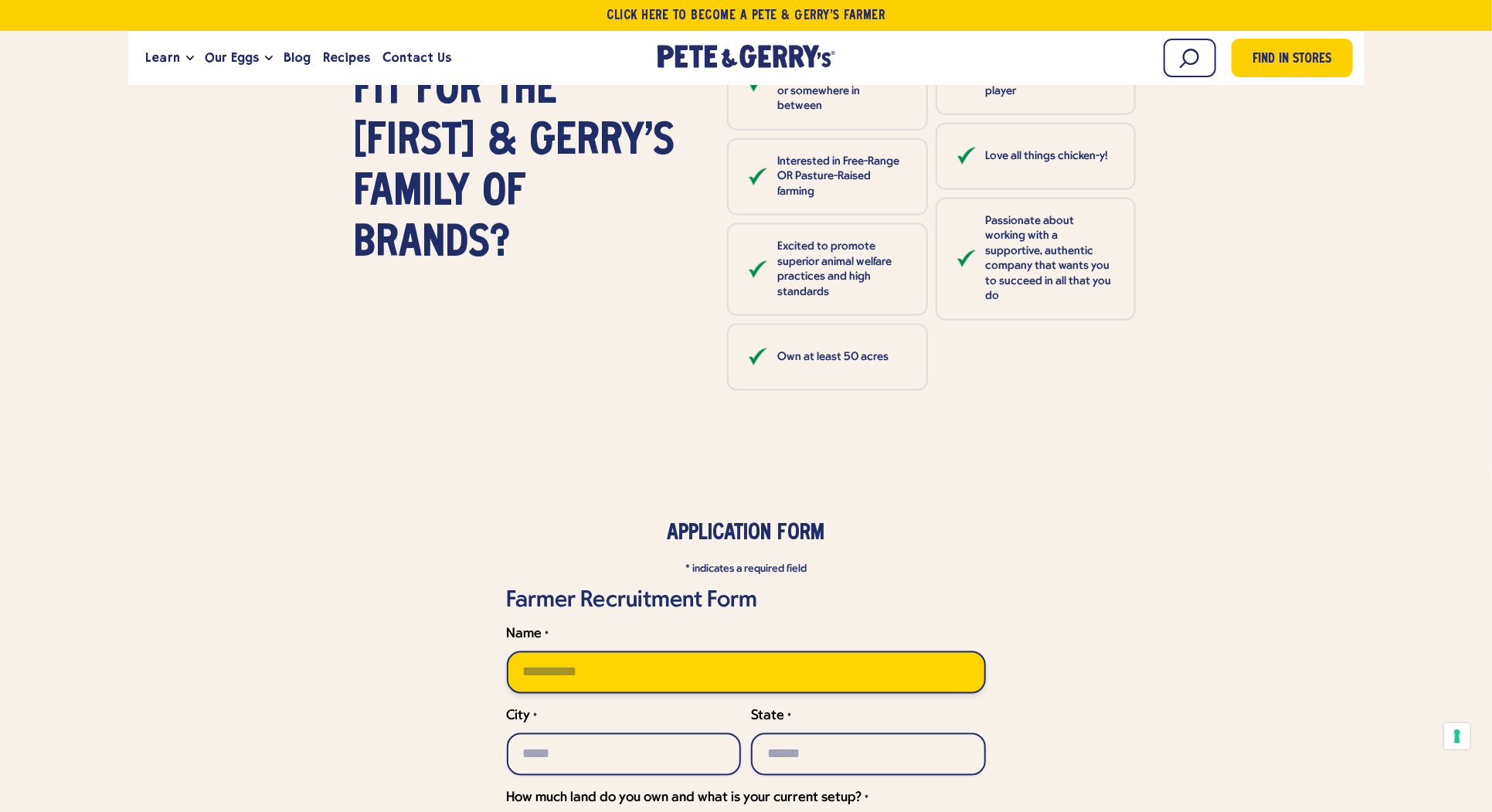 click on "Name
*" at bounding box center (746, 672) 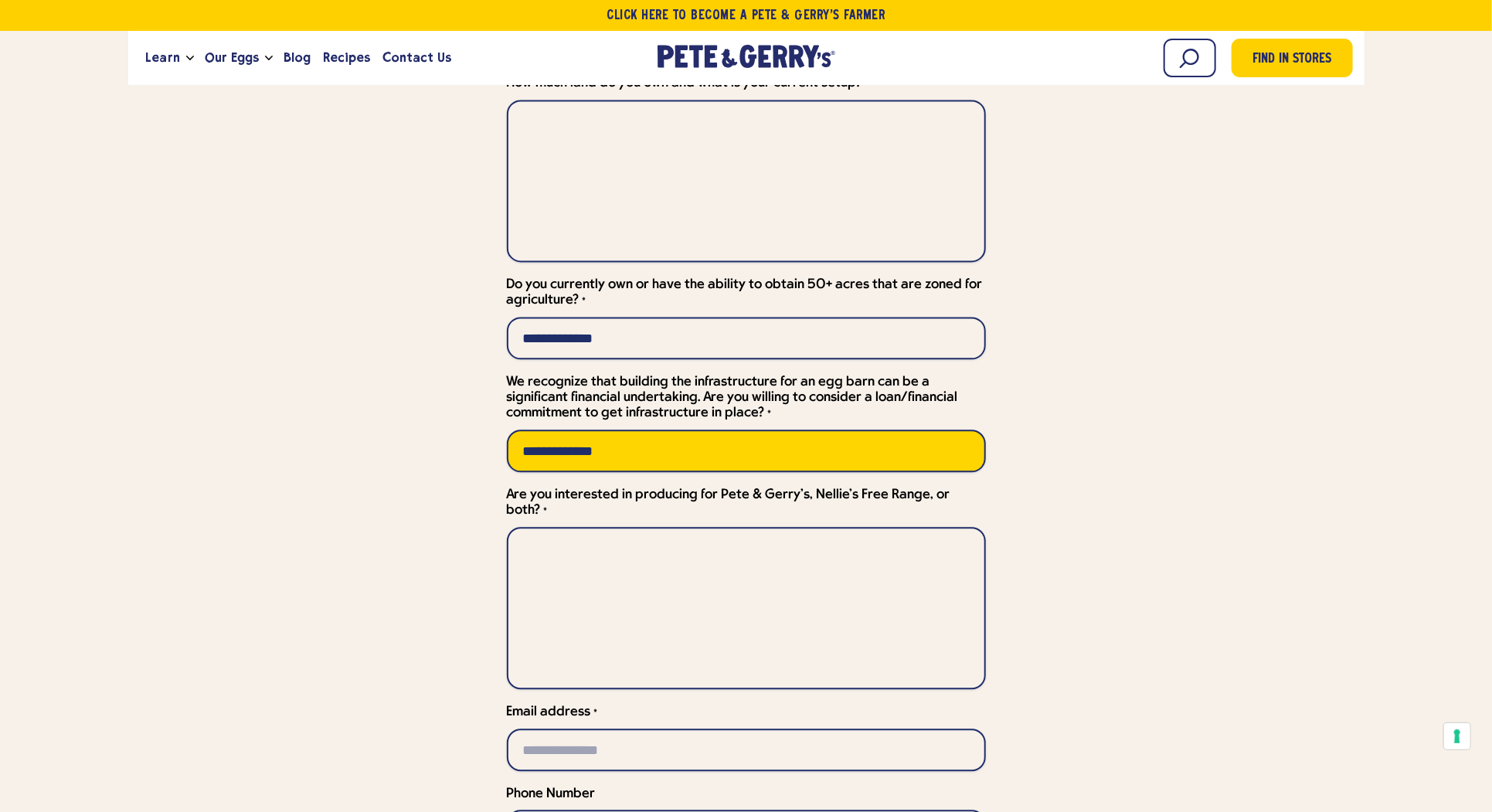 scroll, scrollTop: 5348, scrollLeft: 0, axis: vertical 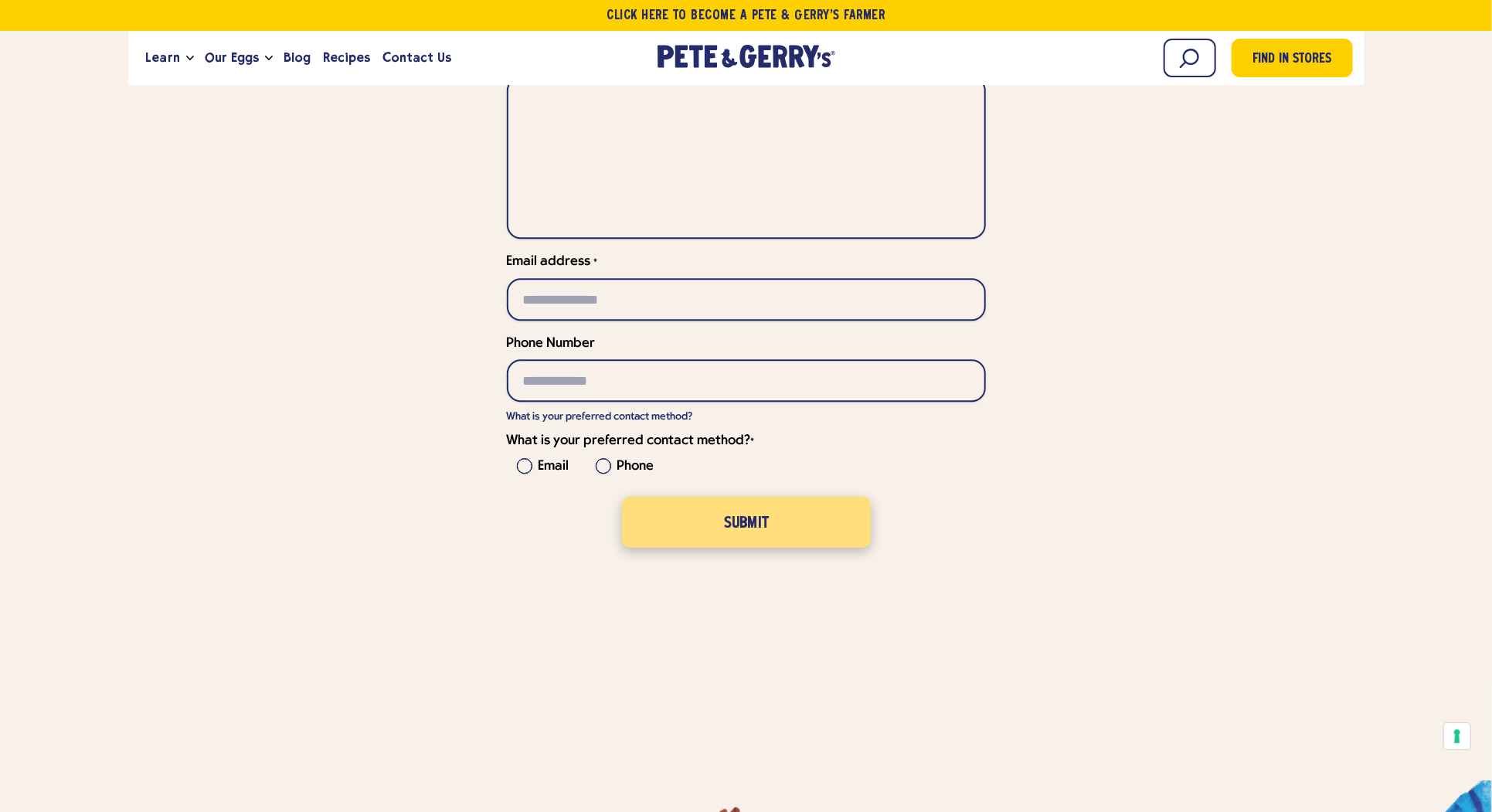 type 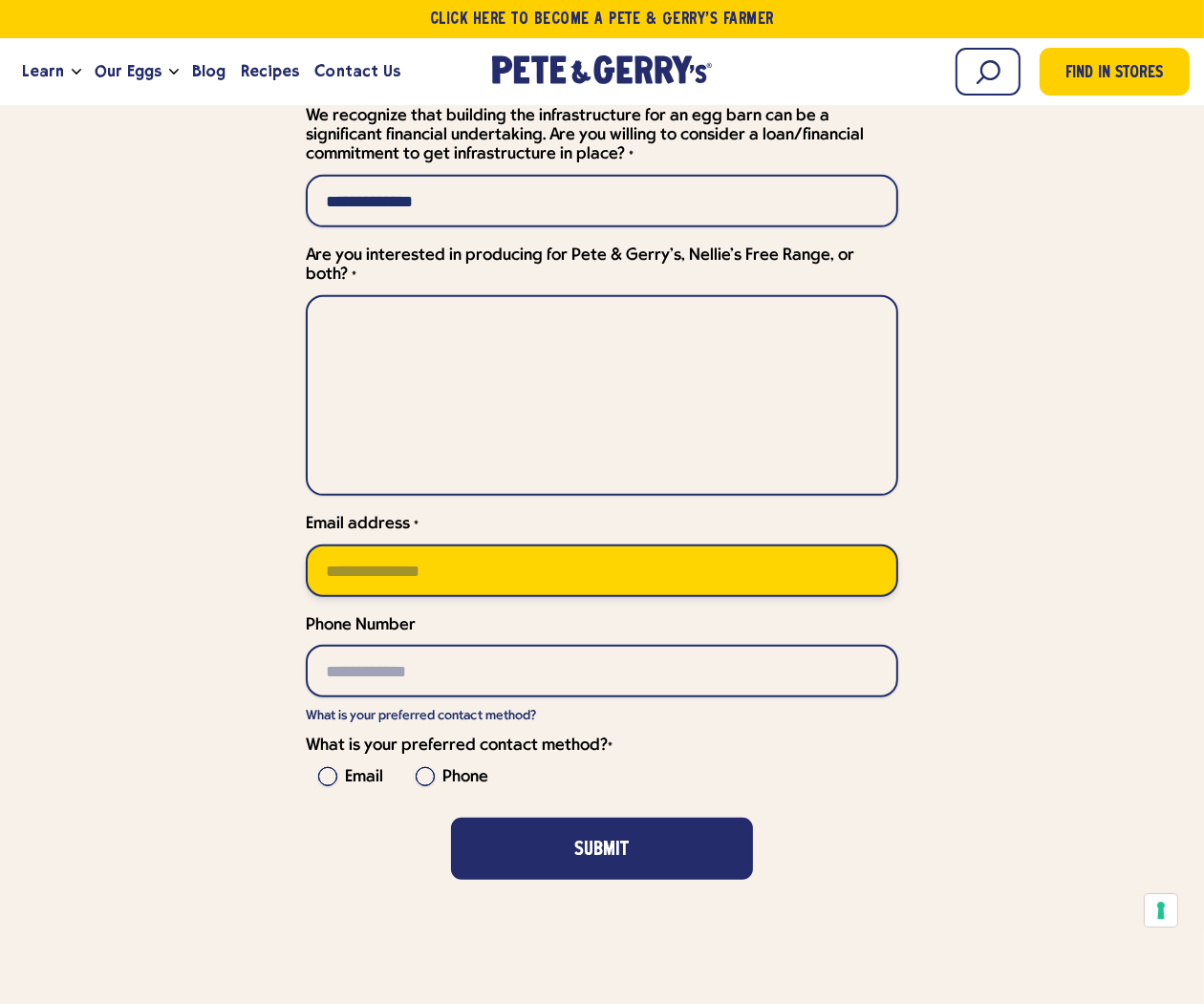 scroll, scrollTop: 6953, scrollLeft: 0, axis: vertical 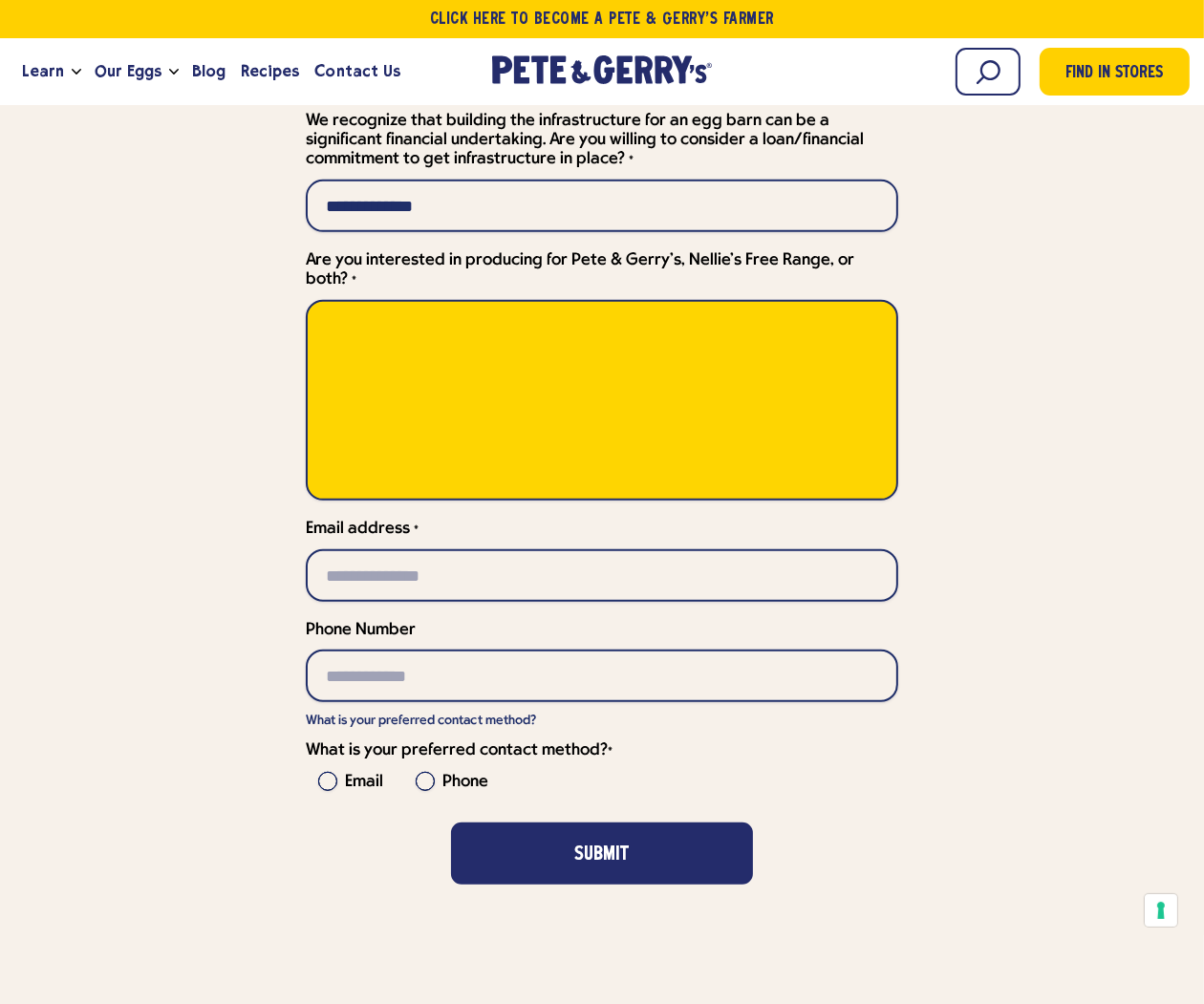 click on "Are you interested in producing for [FIRST] & Gerry's, Nellie's Free Range, or both?
*" at bounding box center [602, 400] 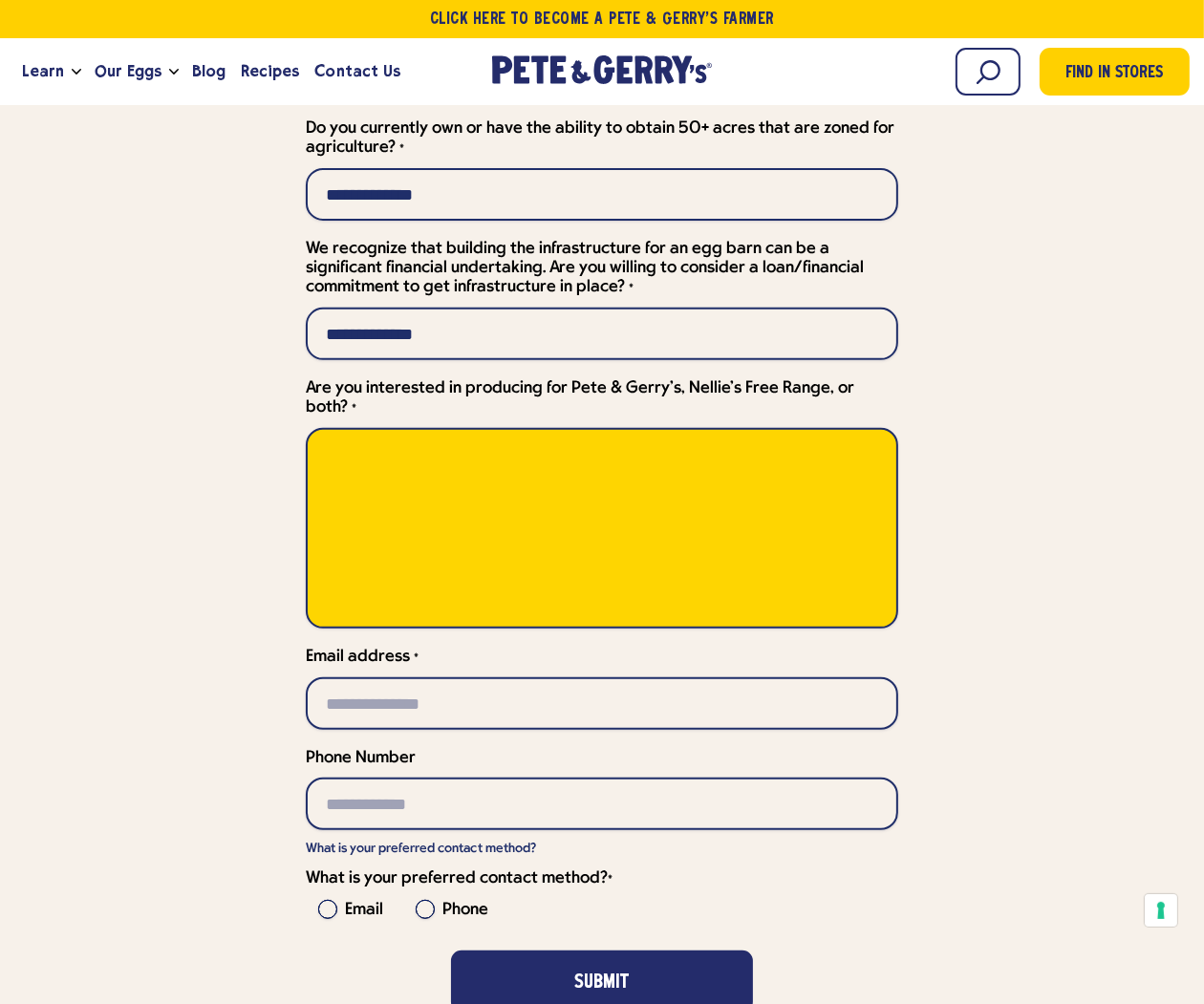 scroll, scrollTop: 6824, scrollLeft: 0, axis: vertical 